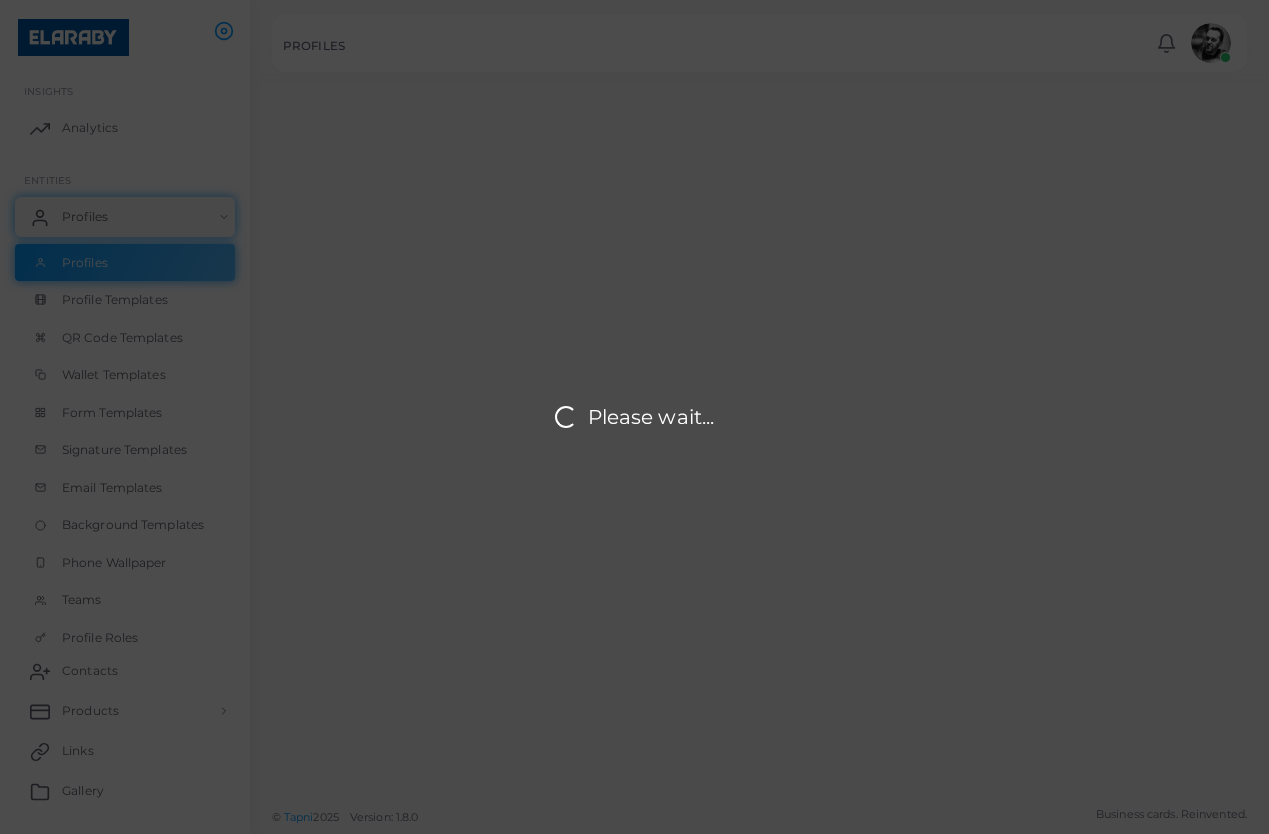 scroll, scrollTop: 0, scrollLeft: 0, axis: both 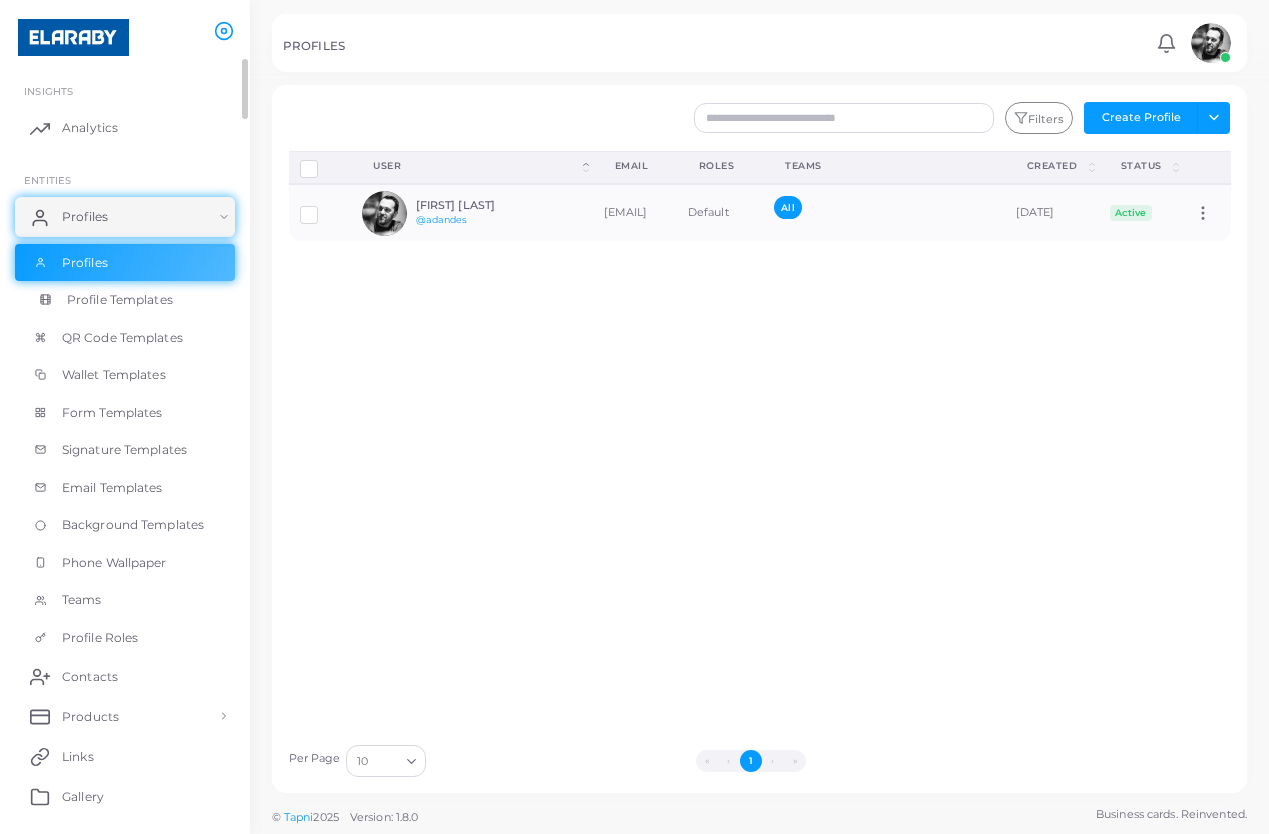click on "Profile Templates" at bounding box center (125, 300) 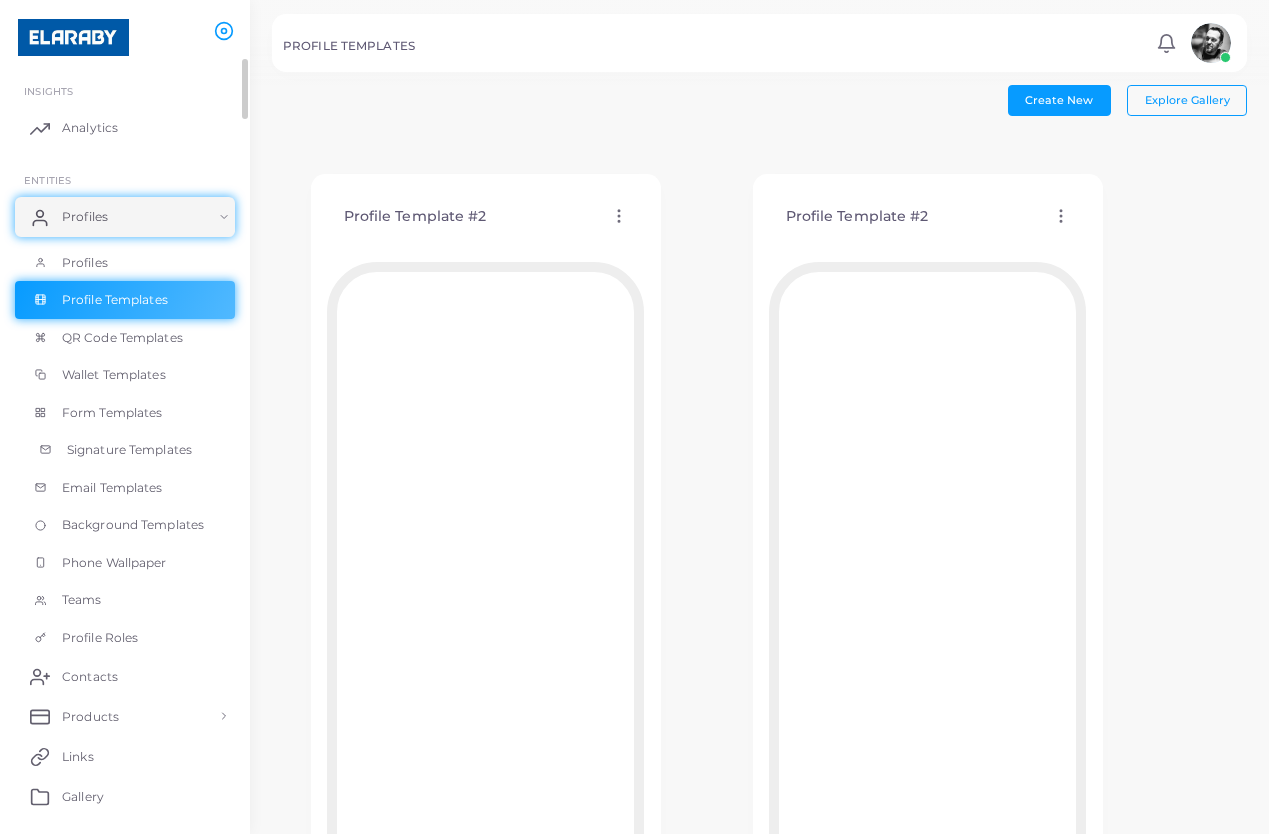 click on "Signature Templates" at bounding box center (129, 450) 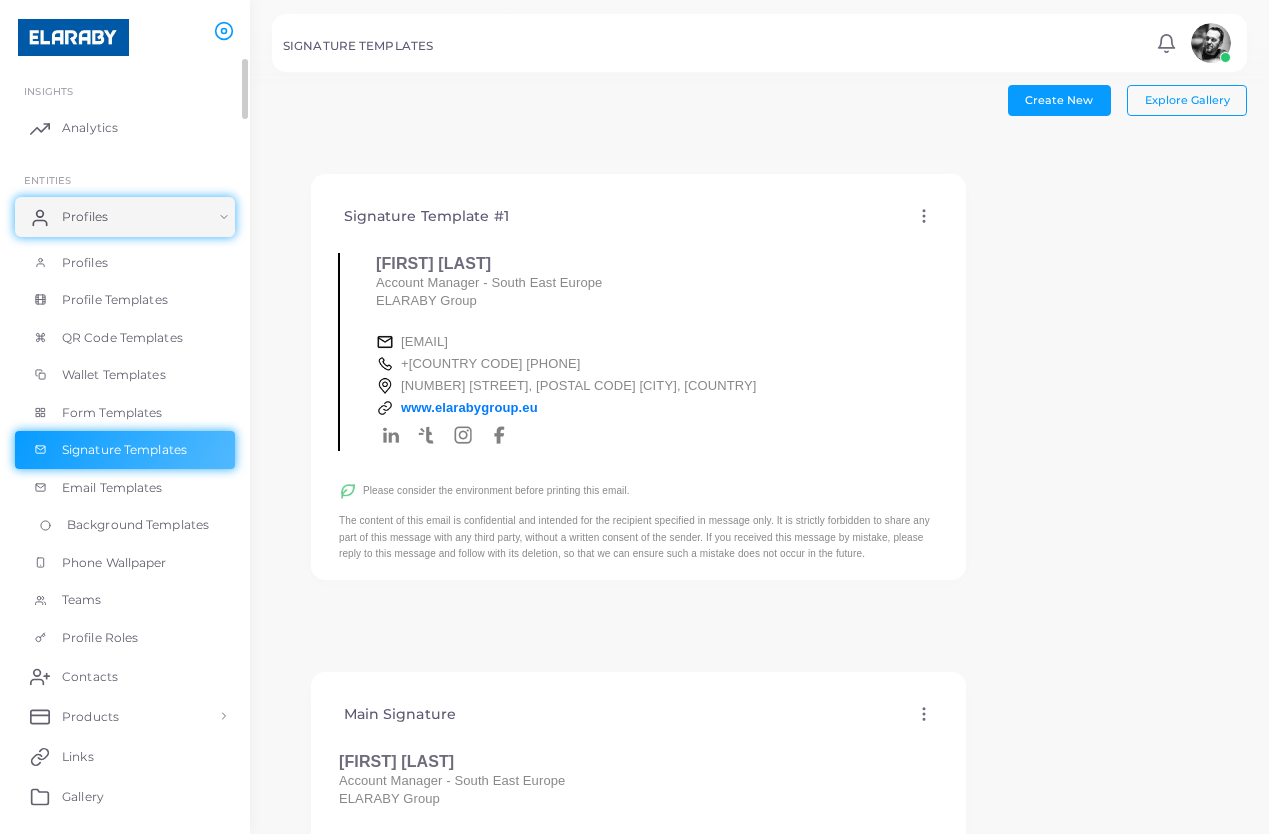 click on "Background Templates" at bounding box center (125, 525) 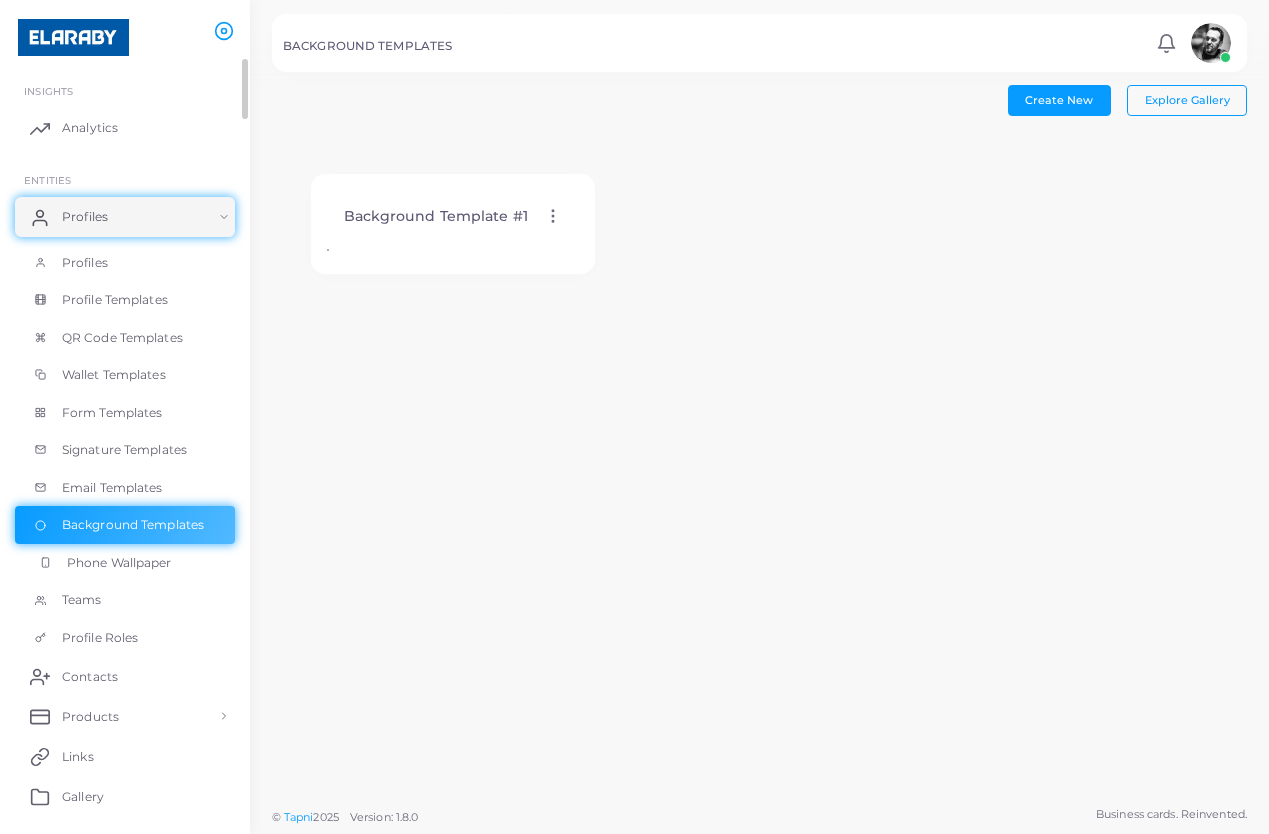 click on "Phone Wallpaper" at bounding box center (119, 563) 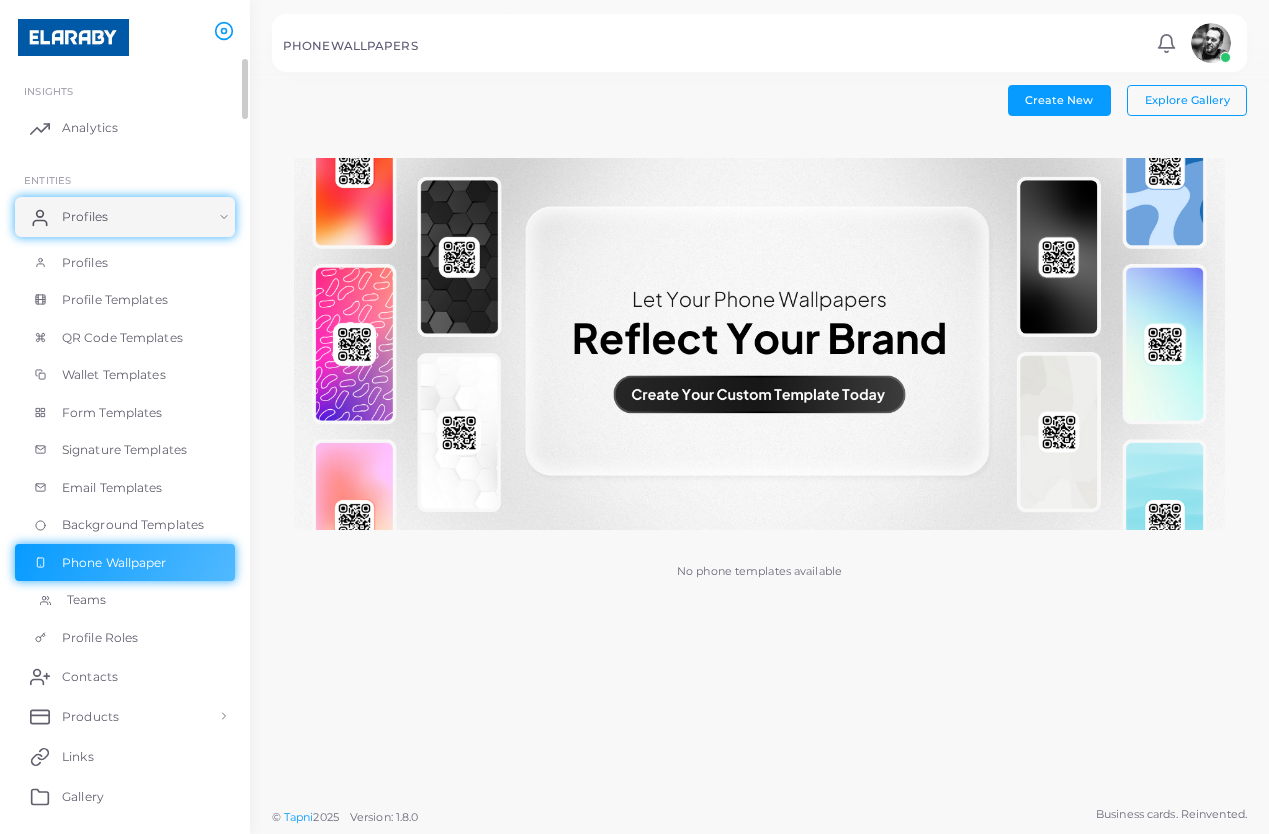 click on "Teams" at bounding box center [125, 600] 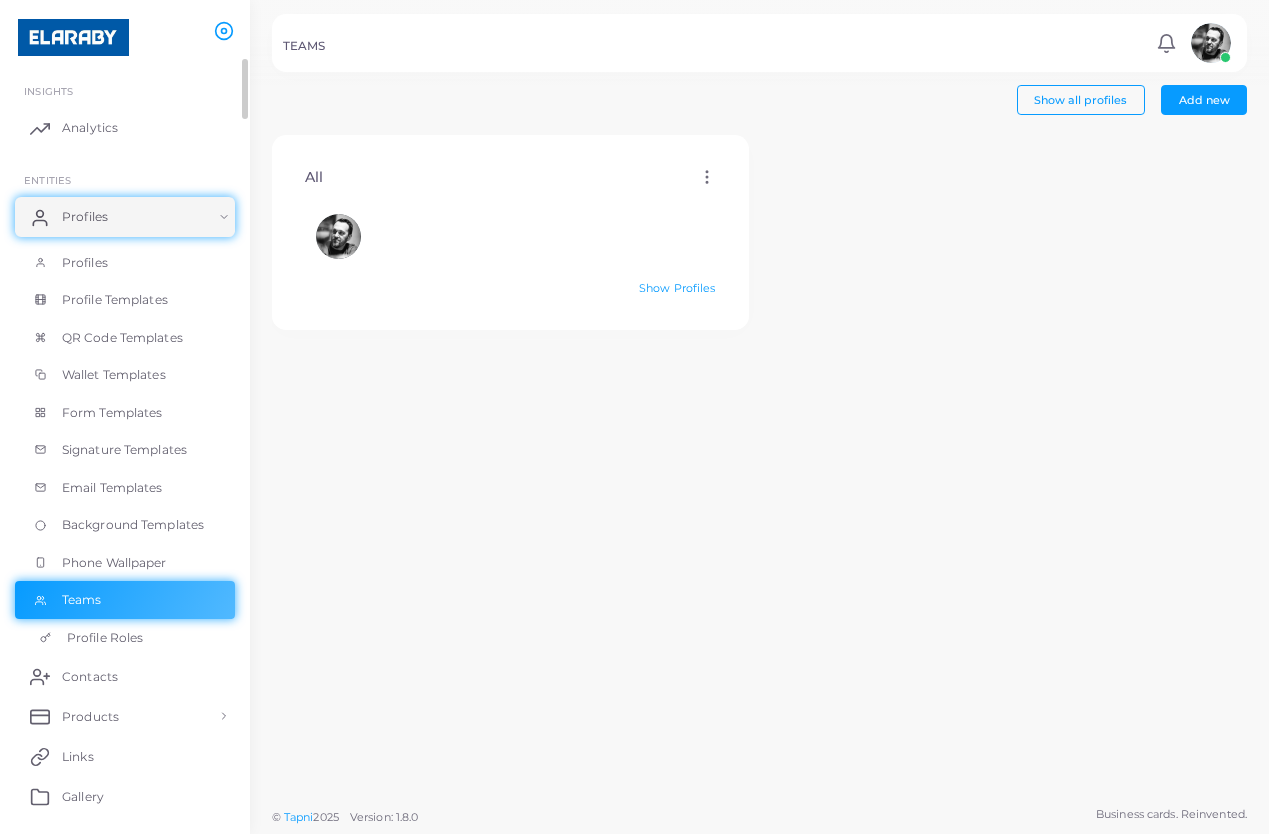 click on "Profile Roles" at bounding box center (125, 638) 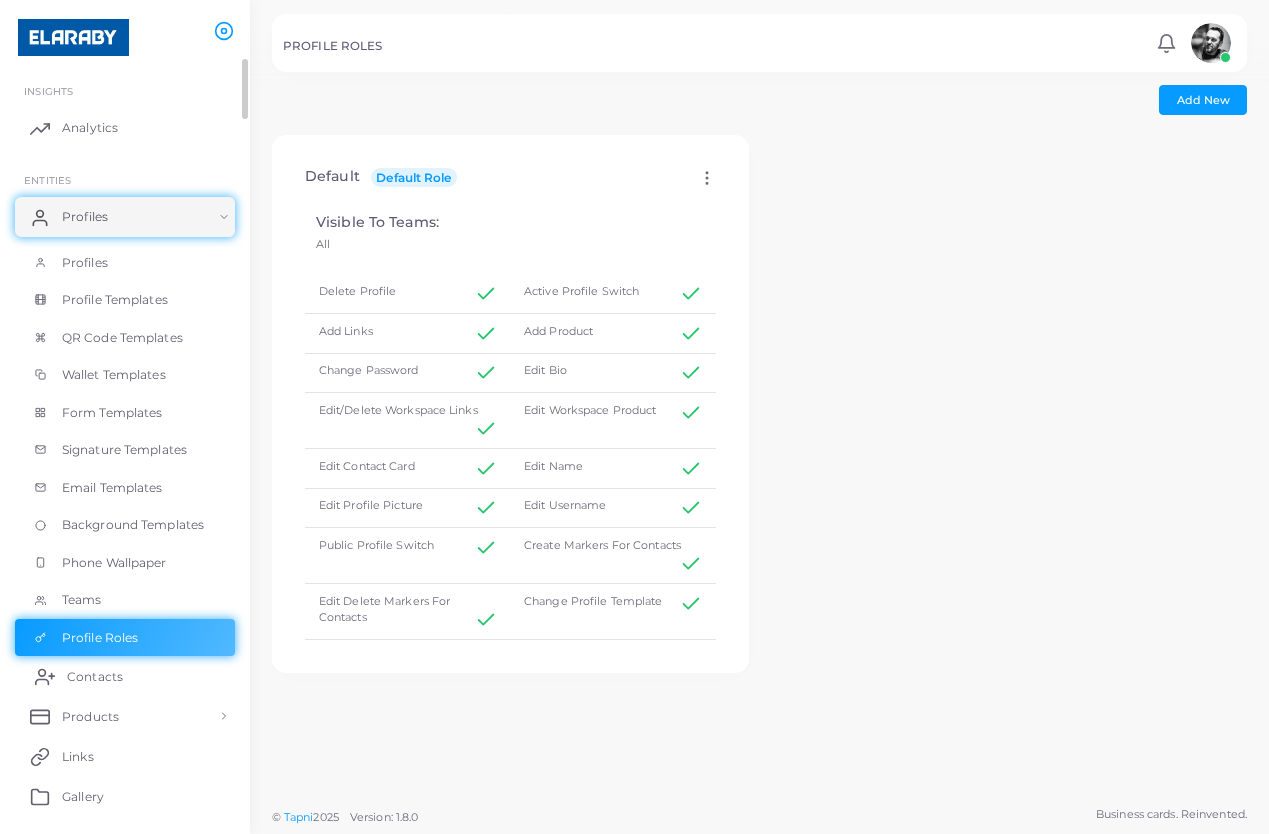 click on "Contacts" at bounding box center (125, 676) 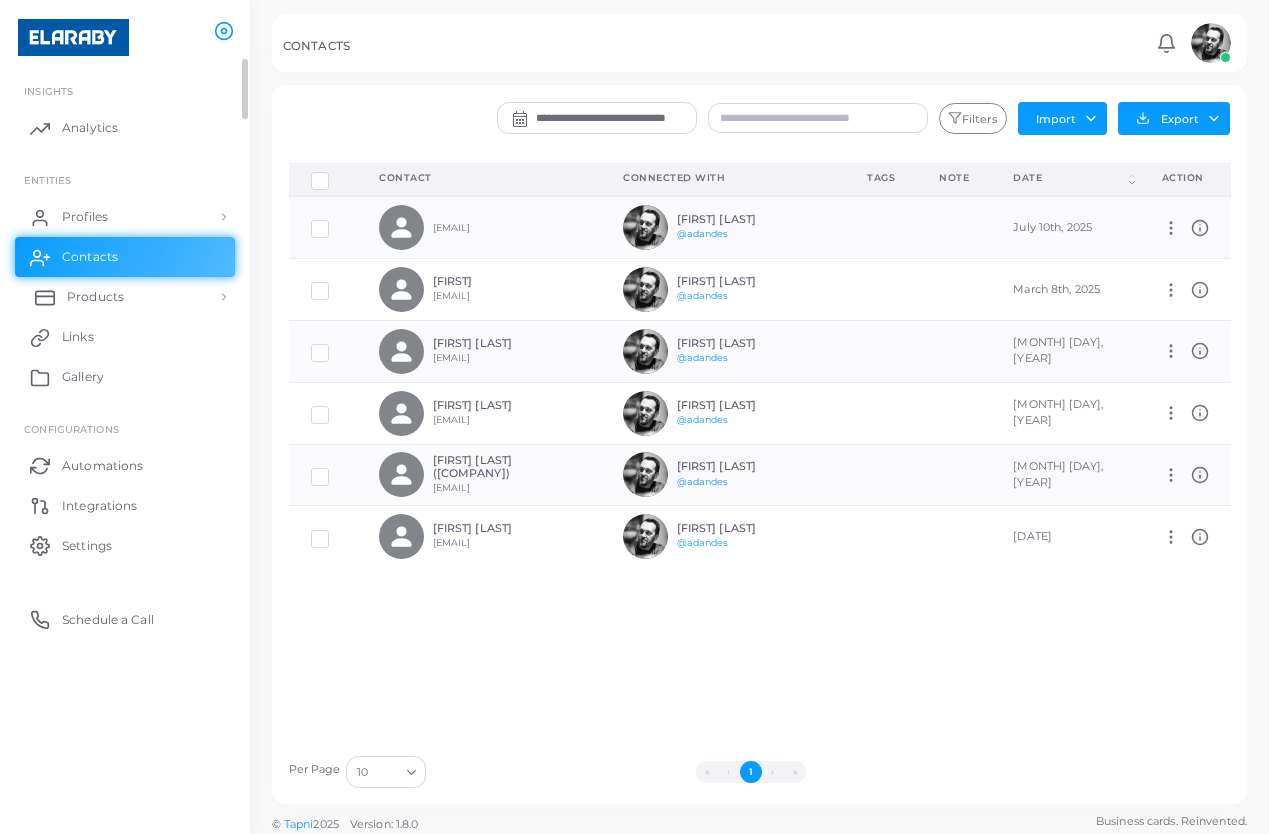 click on "Products" at bounding box center [125, 297] 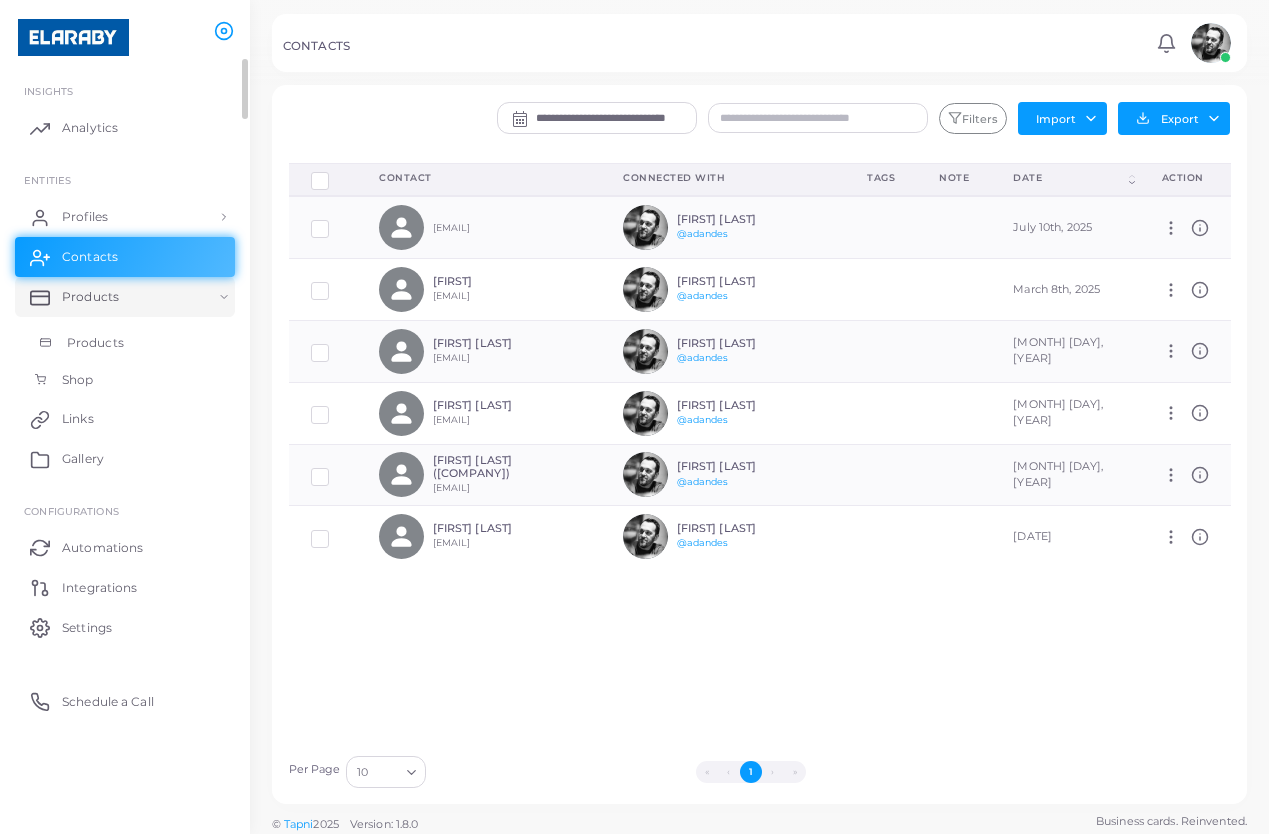click on "Products" at bounding box center (95, 343) 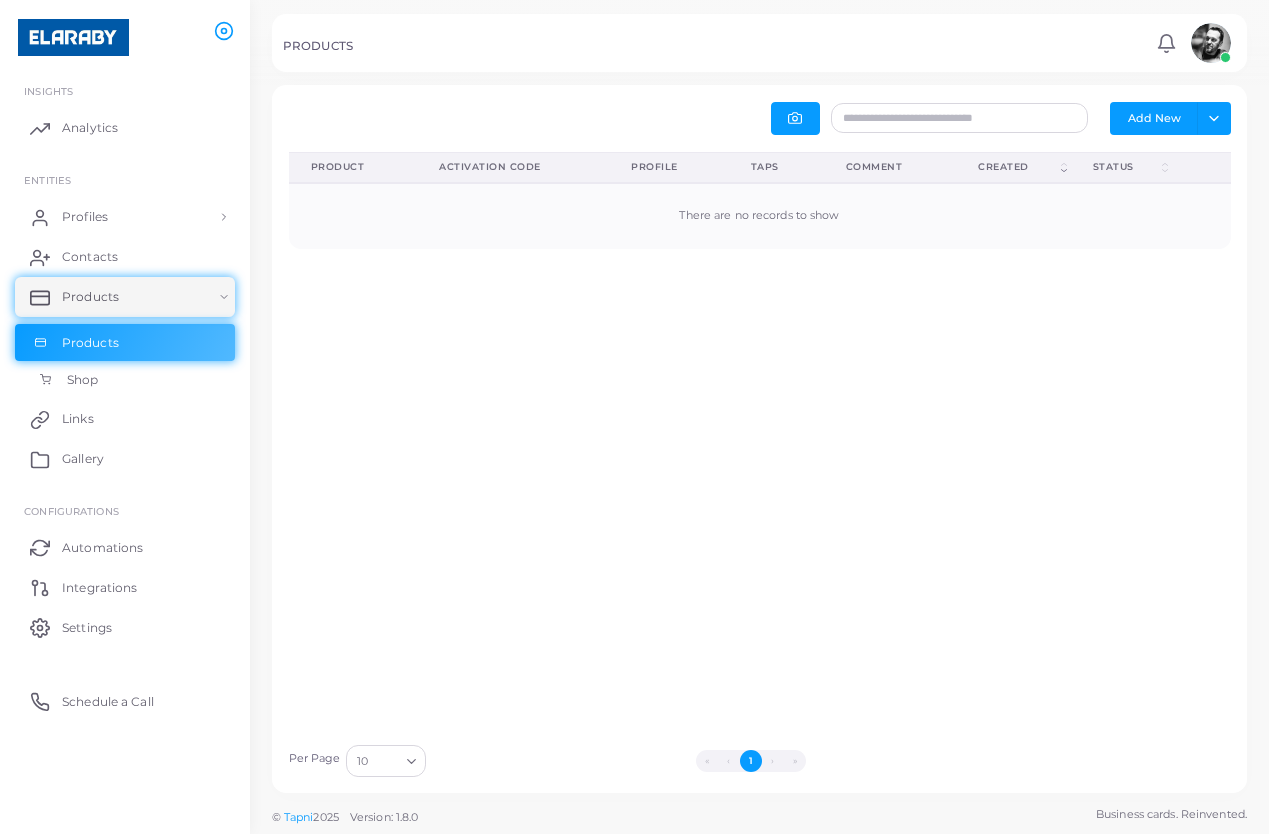 click on "Shop" at bounding box center (125, 380) 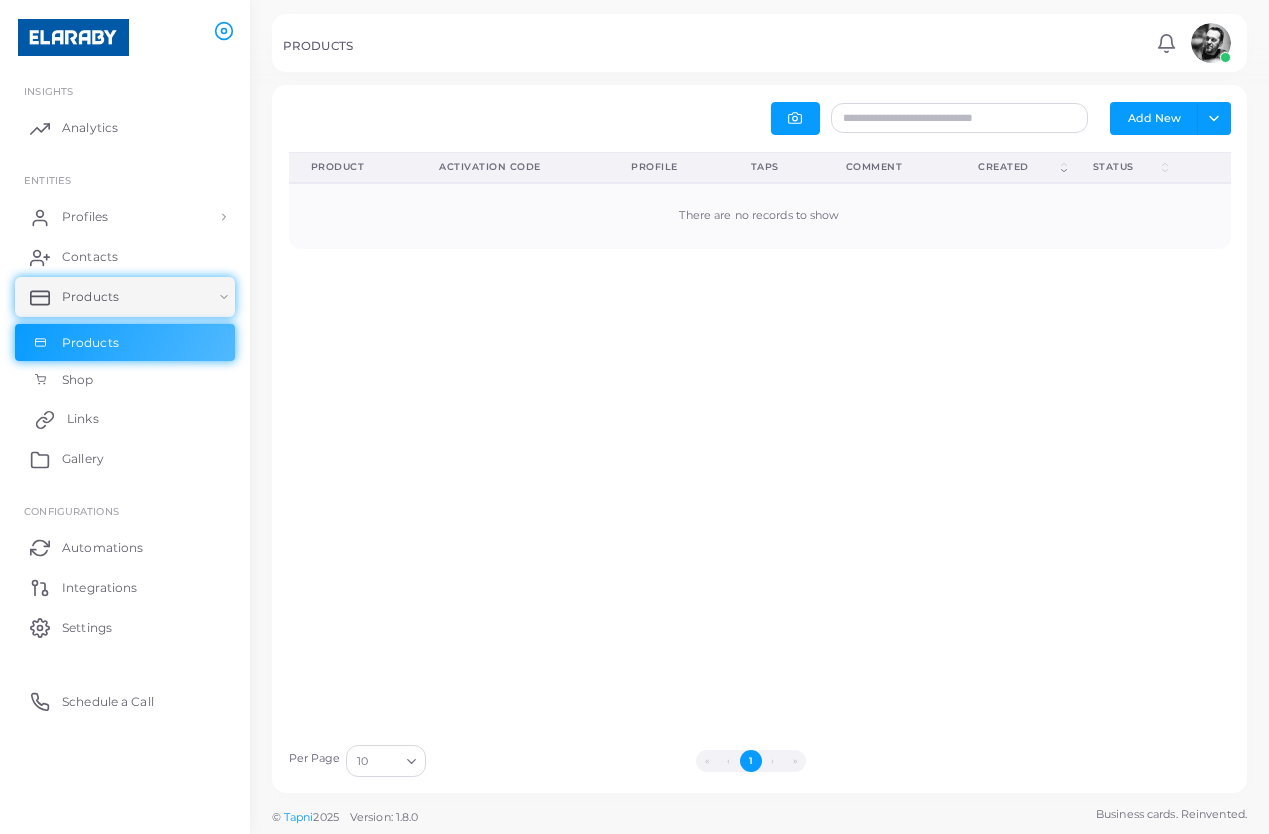click on "Links" at bounding box center [125, 419] 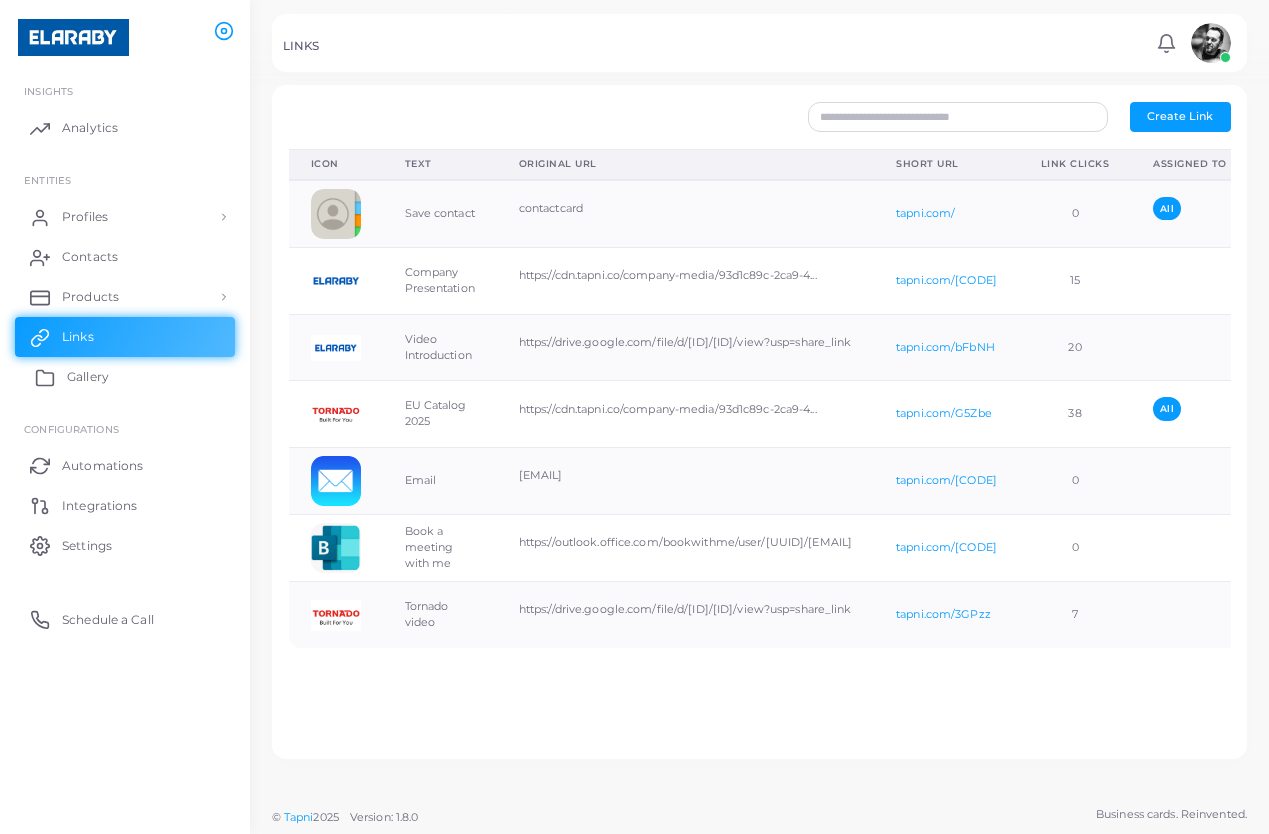click on "Gallery" at bounding box center (125, 377) 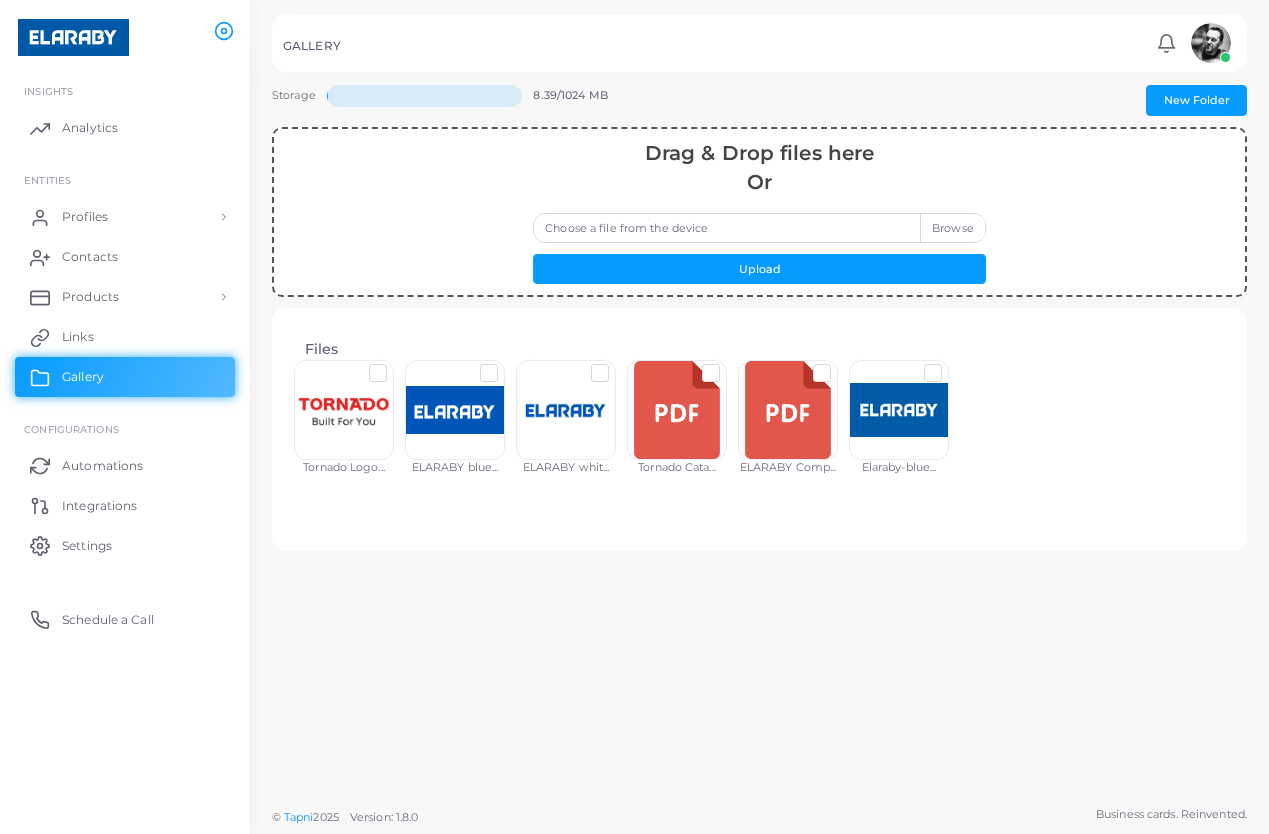 click at bounding box center (344, 410) 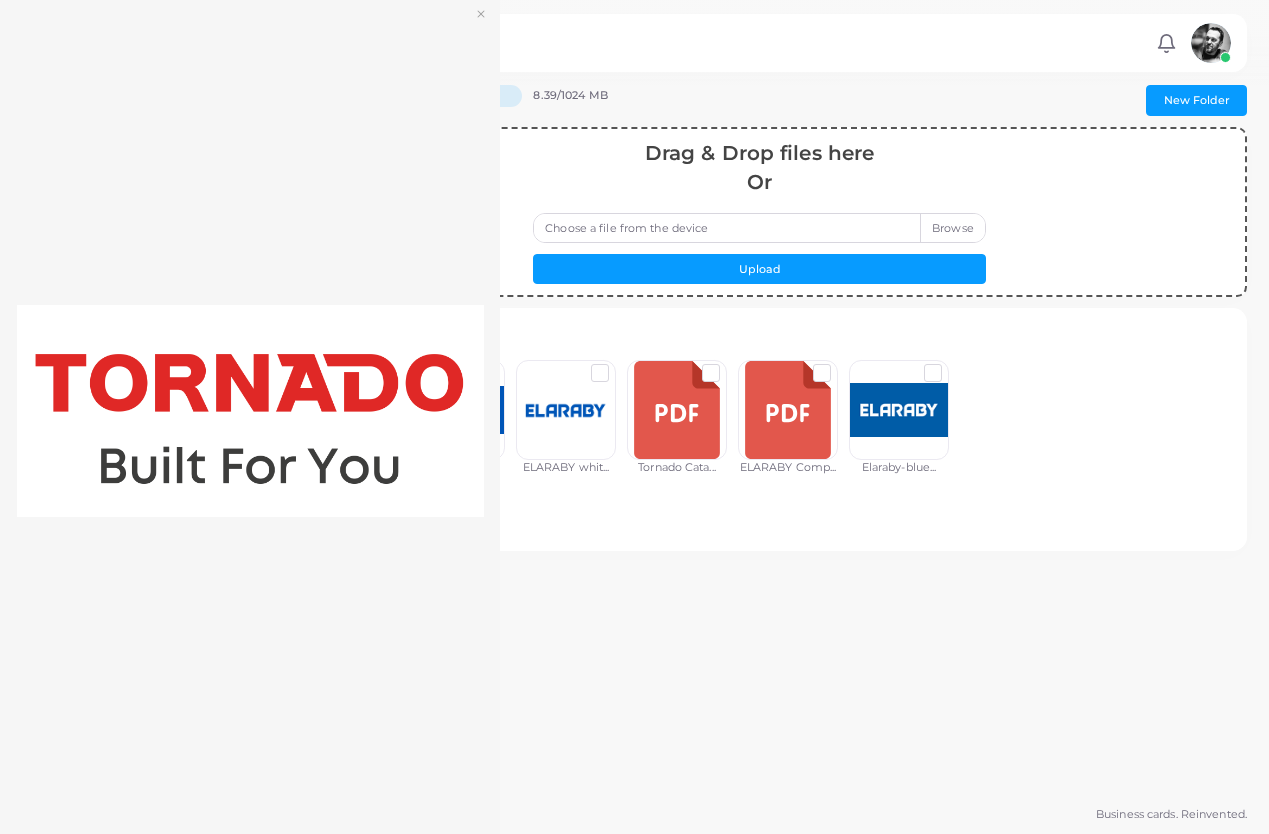 click at bounding box center (250, 411) 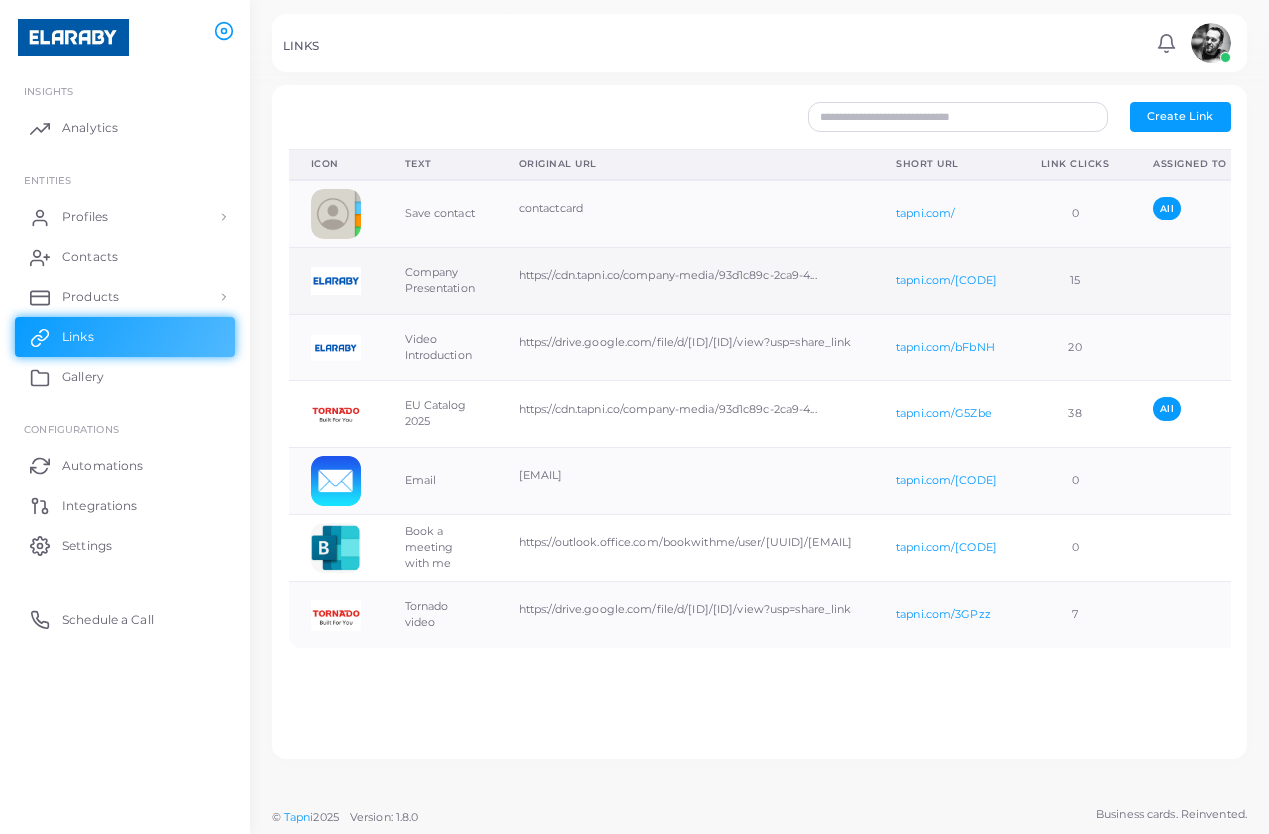 click on "15" at bounding box center [1075, 280] 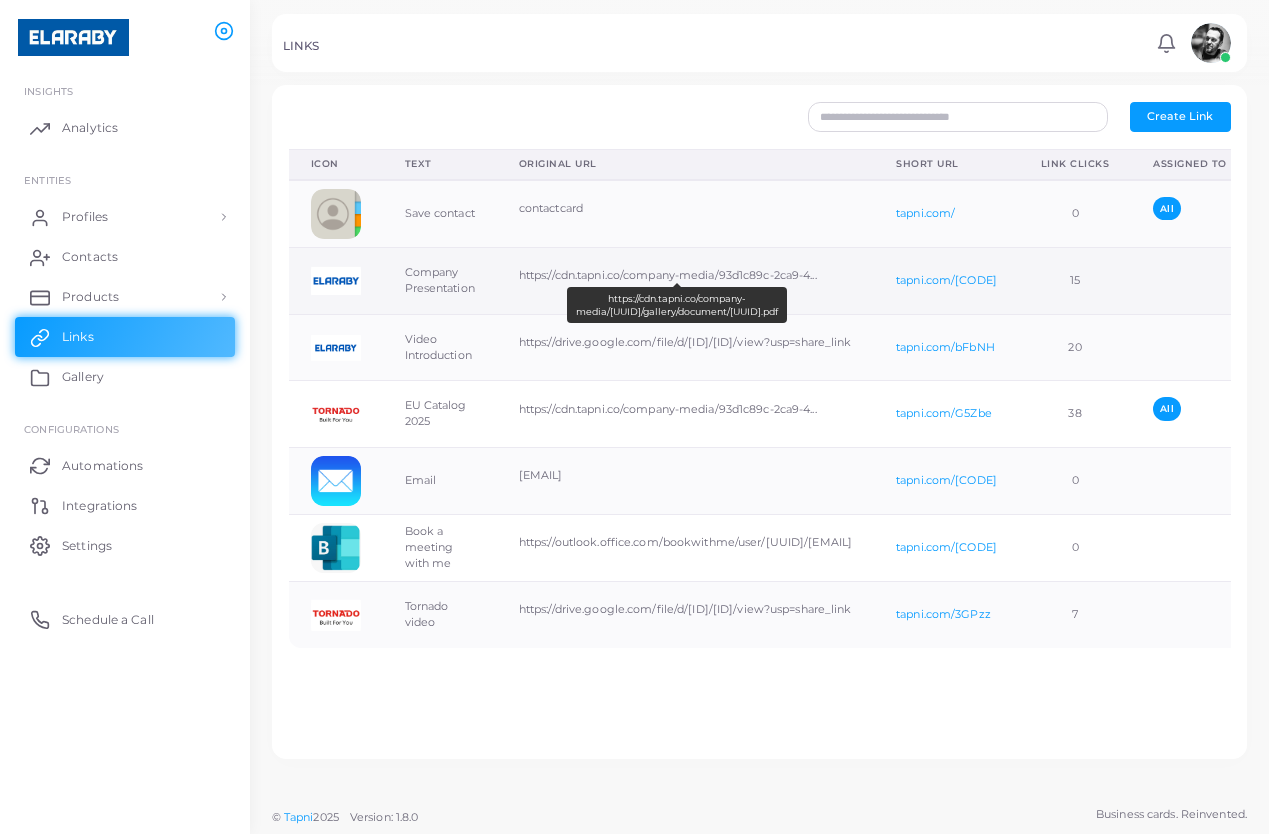 click on "https://cdn.tapni.co/company-media/93d1c89c-2ca9-4..." at bounding box center [685, 275] 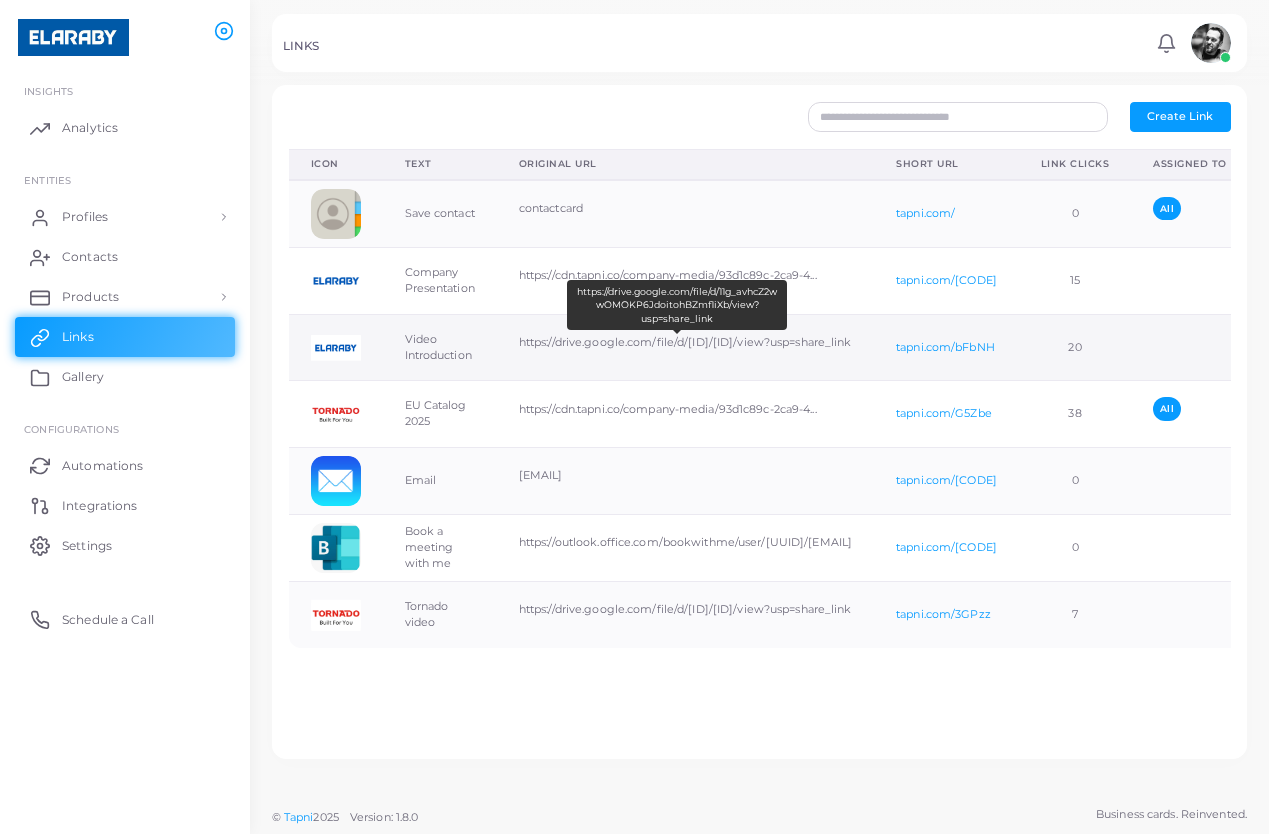 click on "https://drive.google.com/file/d/[ID]/[ID]/view?usp=share_link" at bounding box center (685, 342) 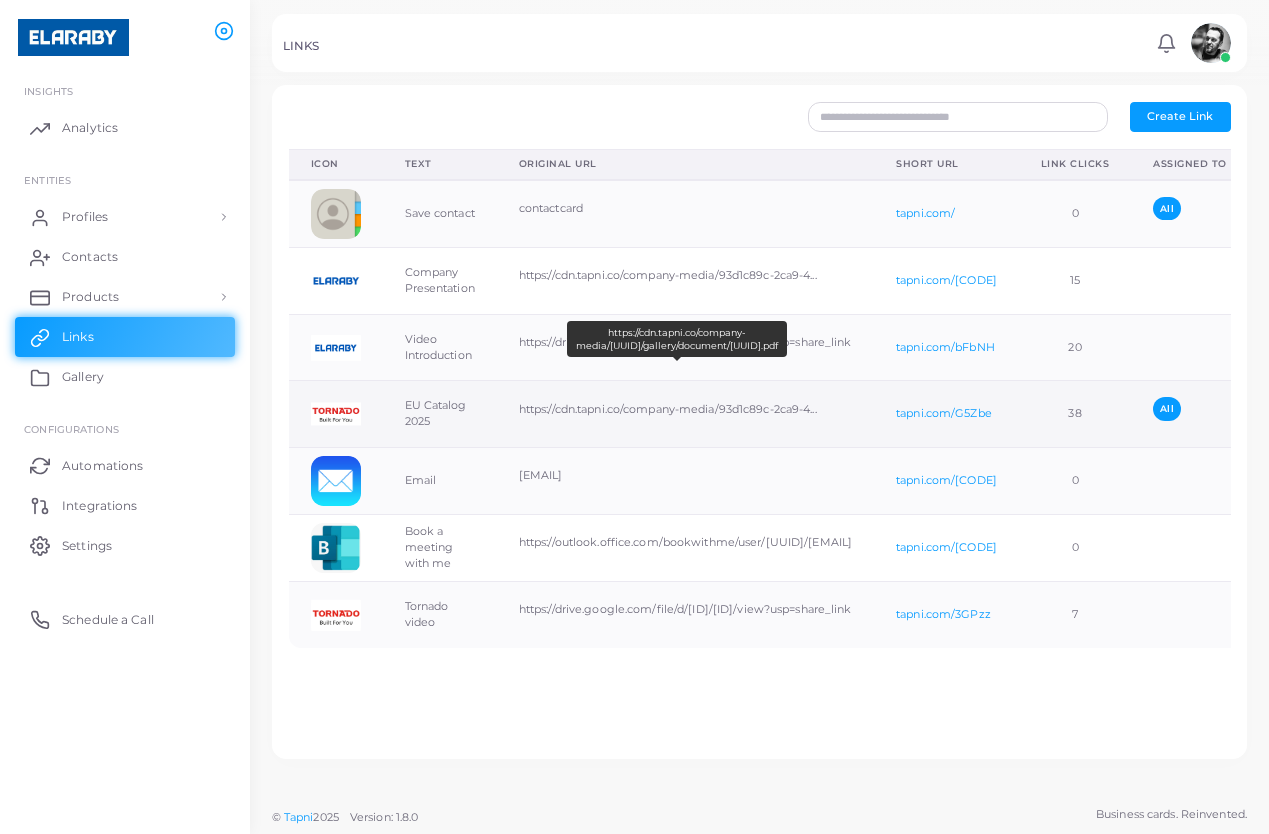 click on "https://cdn.tapni.co/company-media/93d1c89c-2ca9-4..." at bounding box center (685, 409) 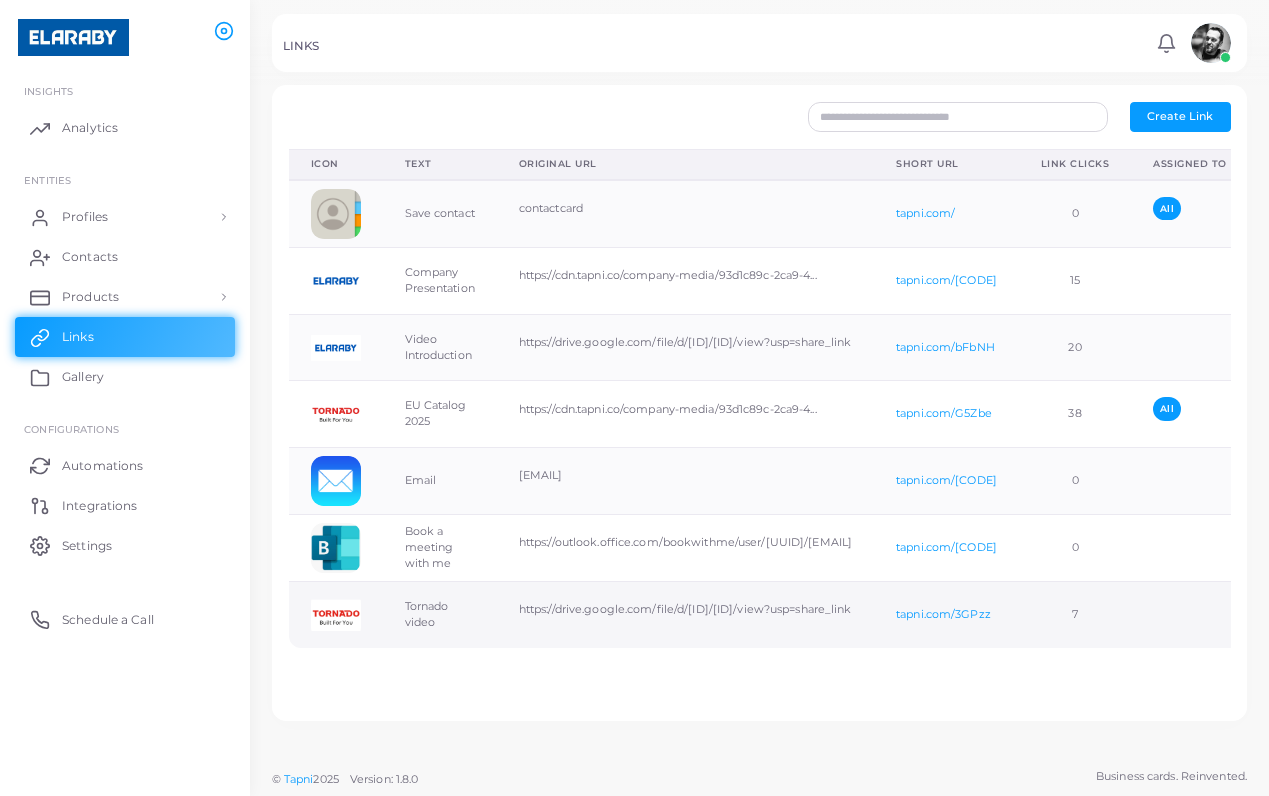 click on "https://drive.google.com/file/d/[ID]/[ID]/view?usp=share_link" at bounding box center (685, 609) 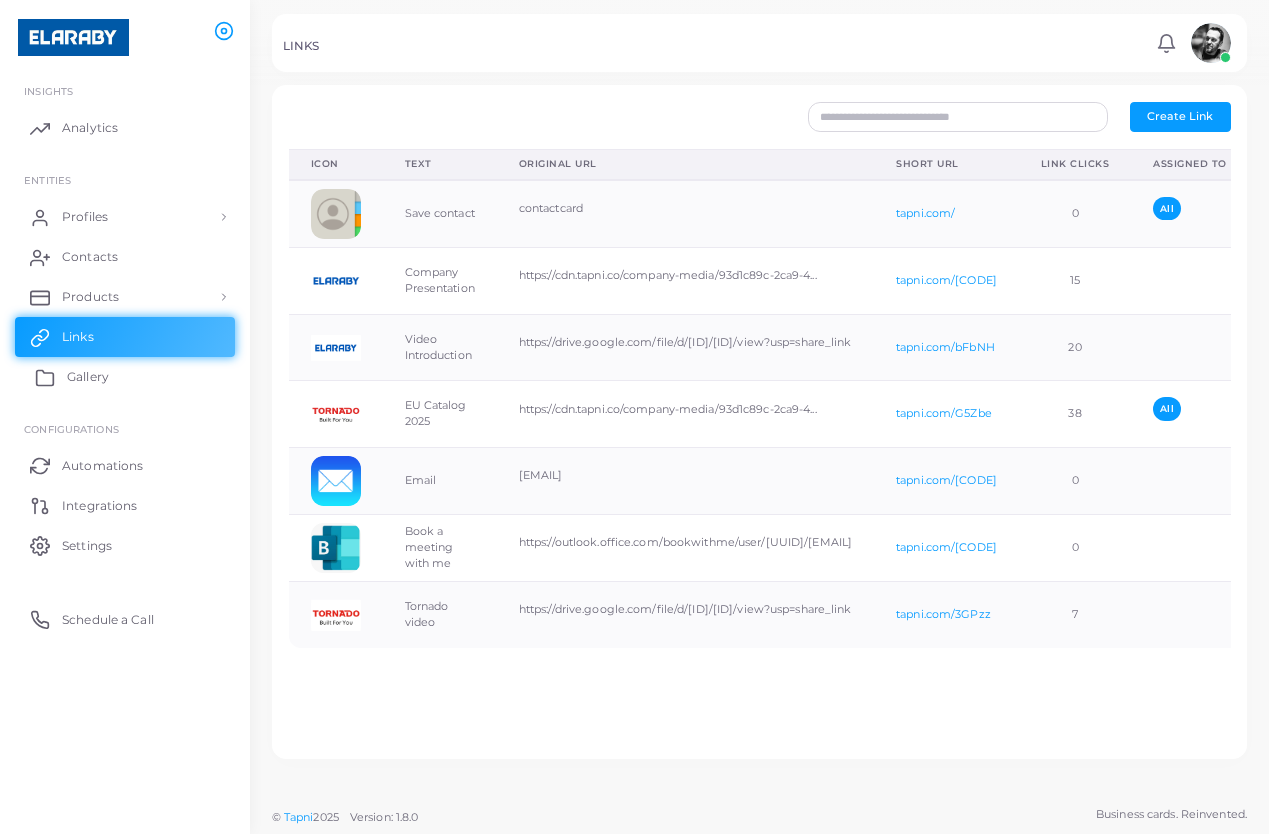 click on "Gallery" at bounding box center (88, 377) 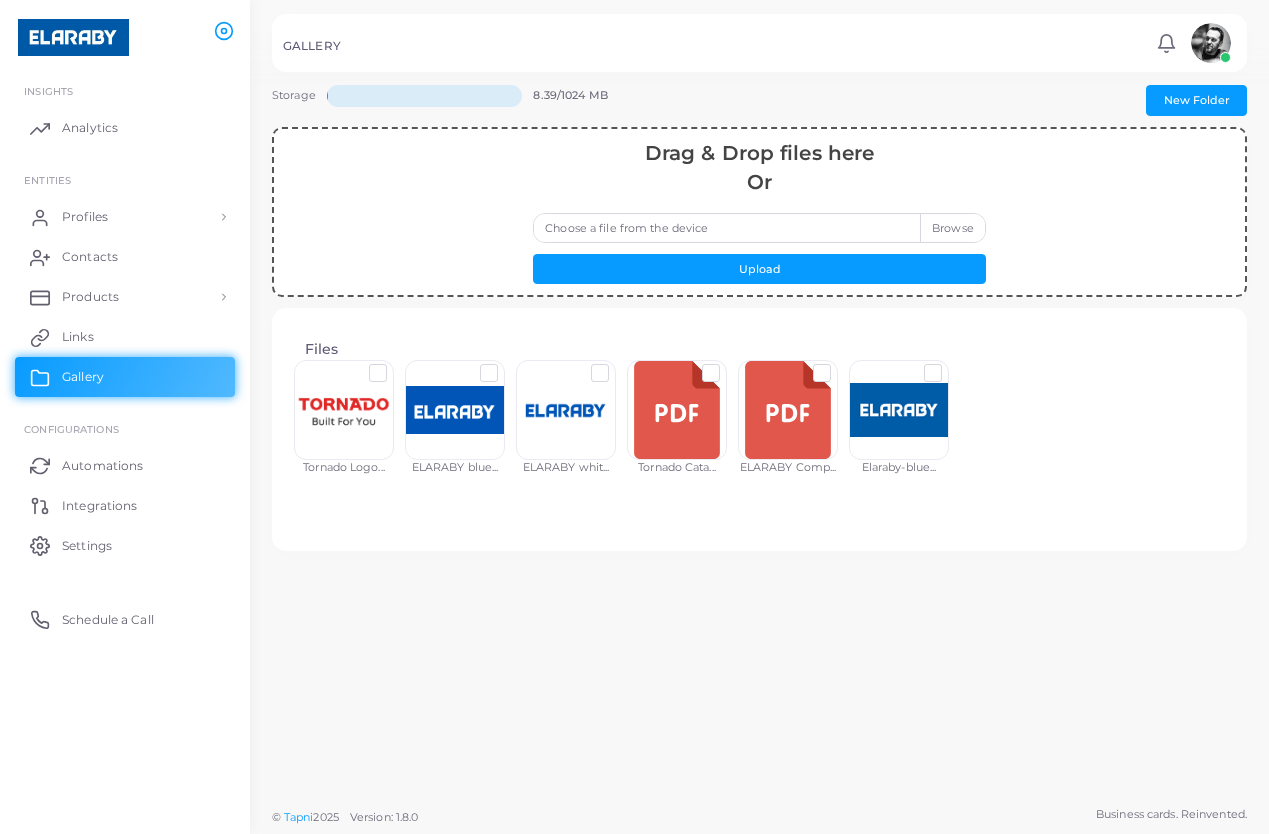 click at bounding box center [566, 410] 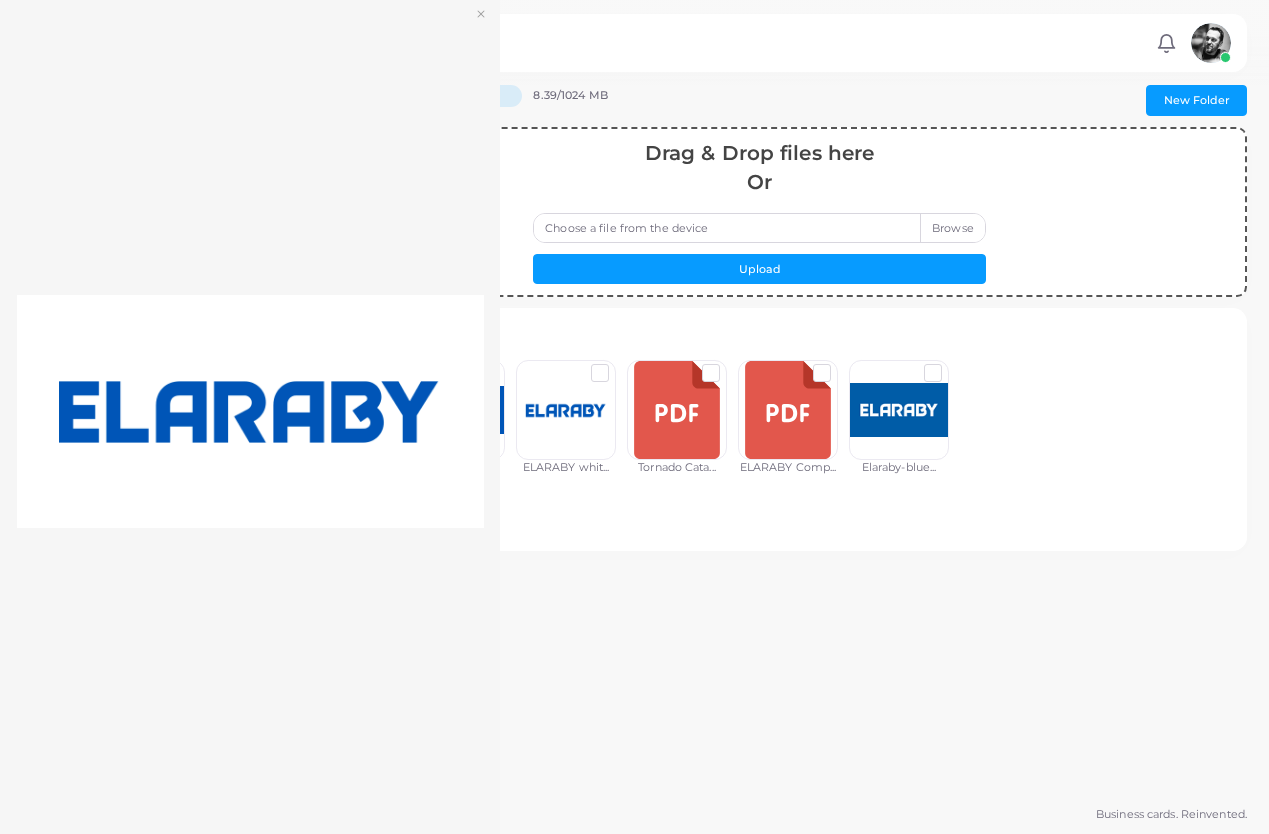 click on "Files Tornado Logo... ELARABY blue... ELARABY whit... Tornado Cata... ELARABY Comp... Elaraby-blue..." at bounding box center (760, 429) 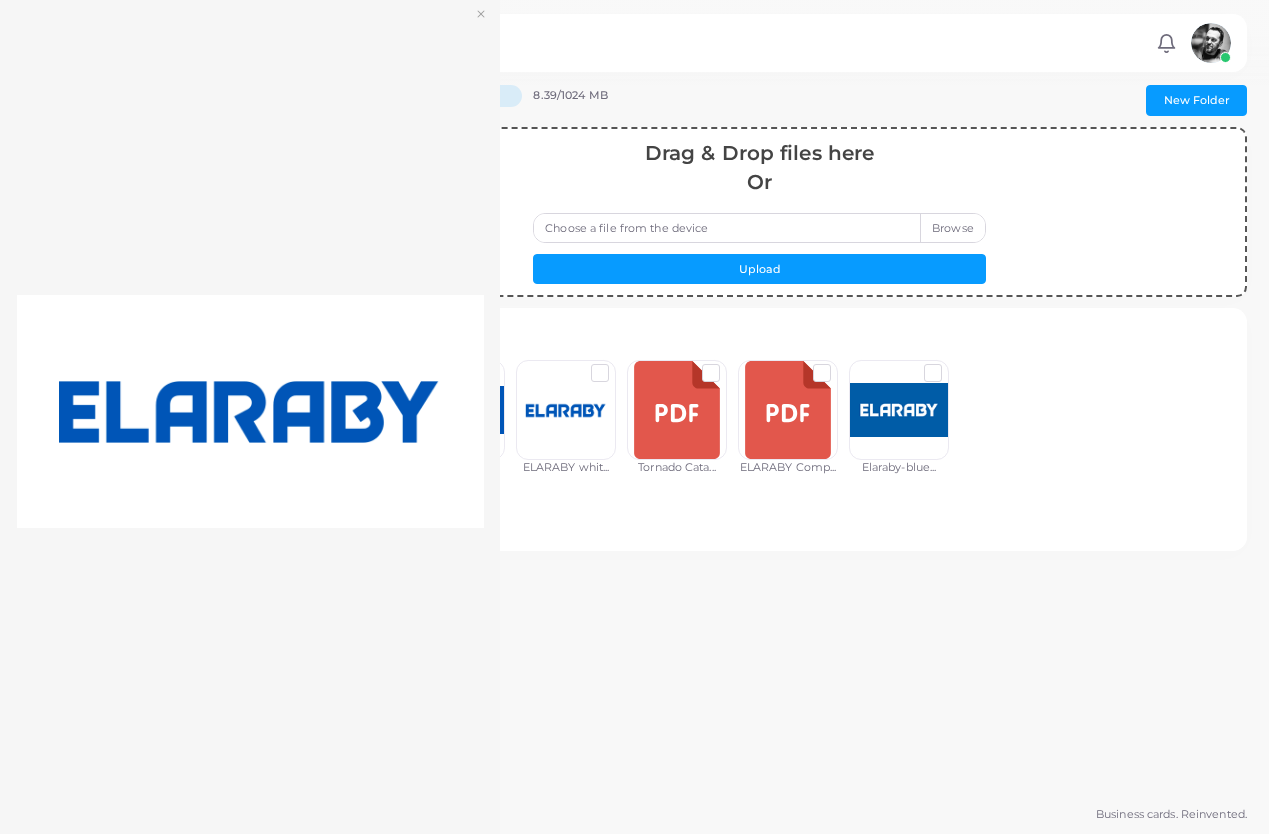 click on "Files Tornado Logo... ELARABY blue... ELARABY whit... Tornado Cata... ELARABY Comp... Elaraby-blue..." at bounding box center [759, 430] 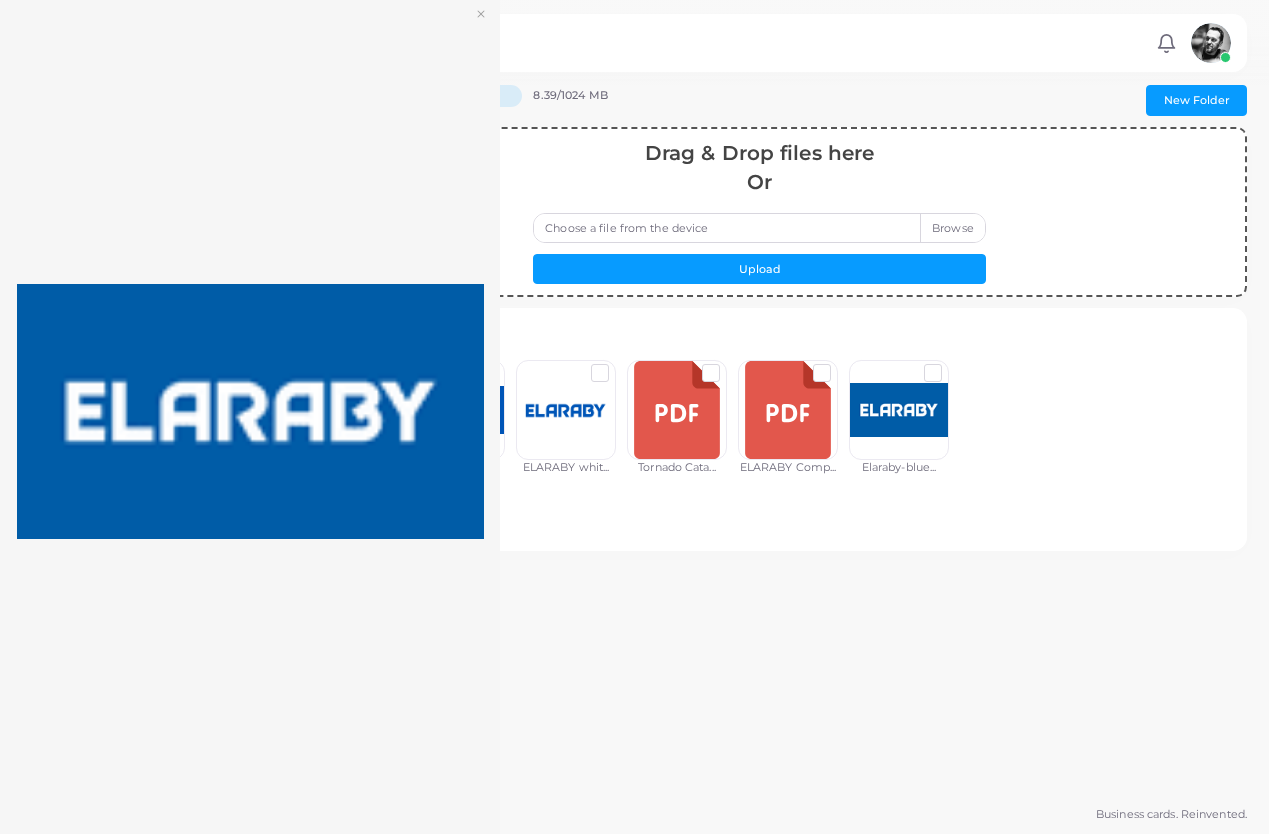 click on "Files Tornado Logo... ELARABY blue... ELARABY whit... Tornado Cata... ELARABY Comp... Elaraby-blue..." at bounding box center [760, 429] 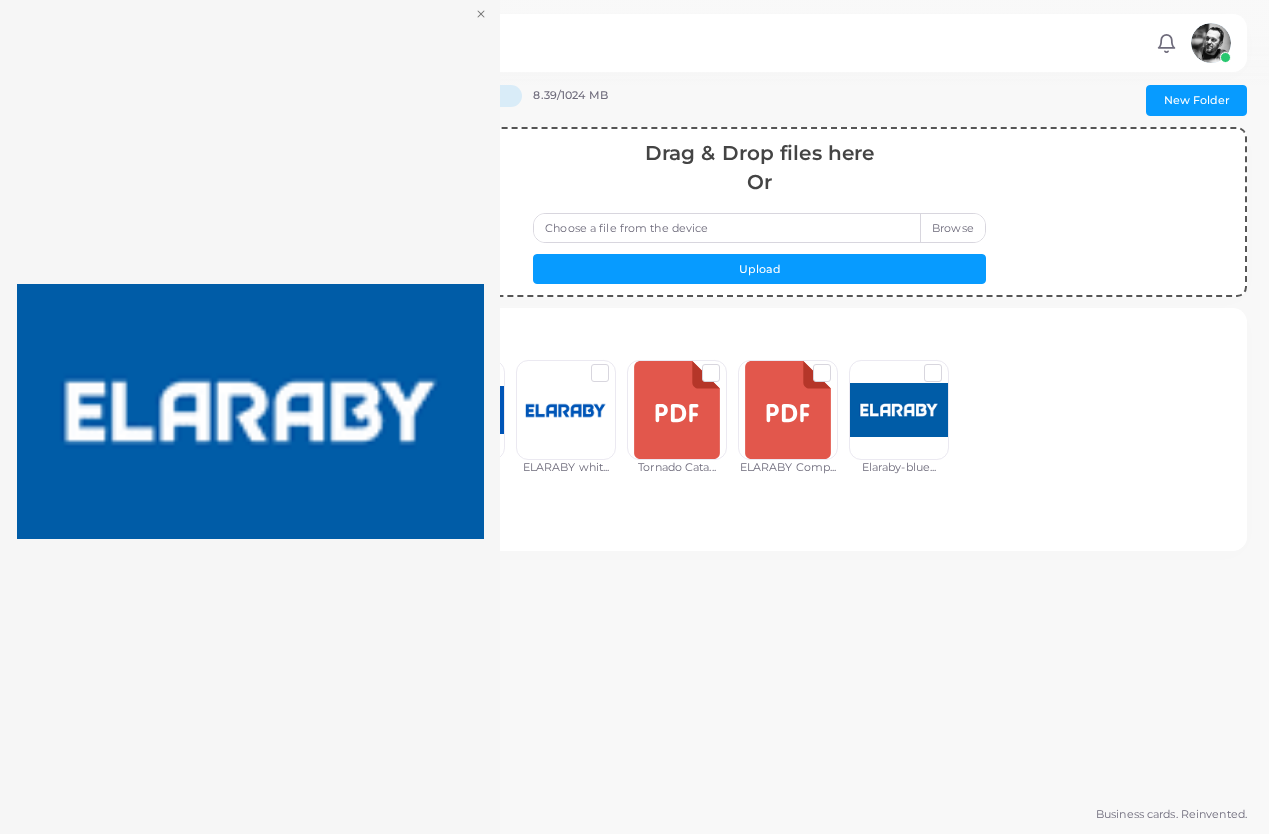 click 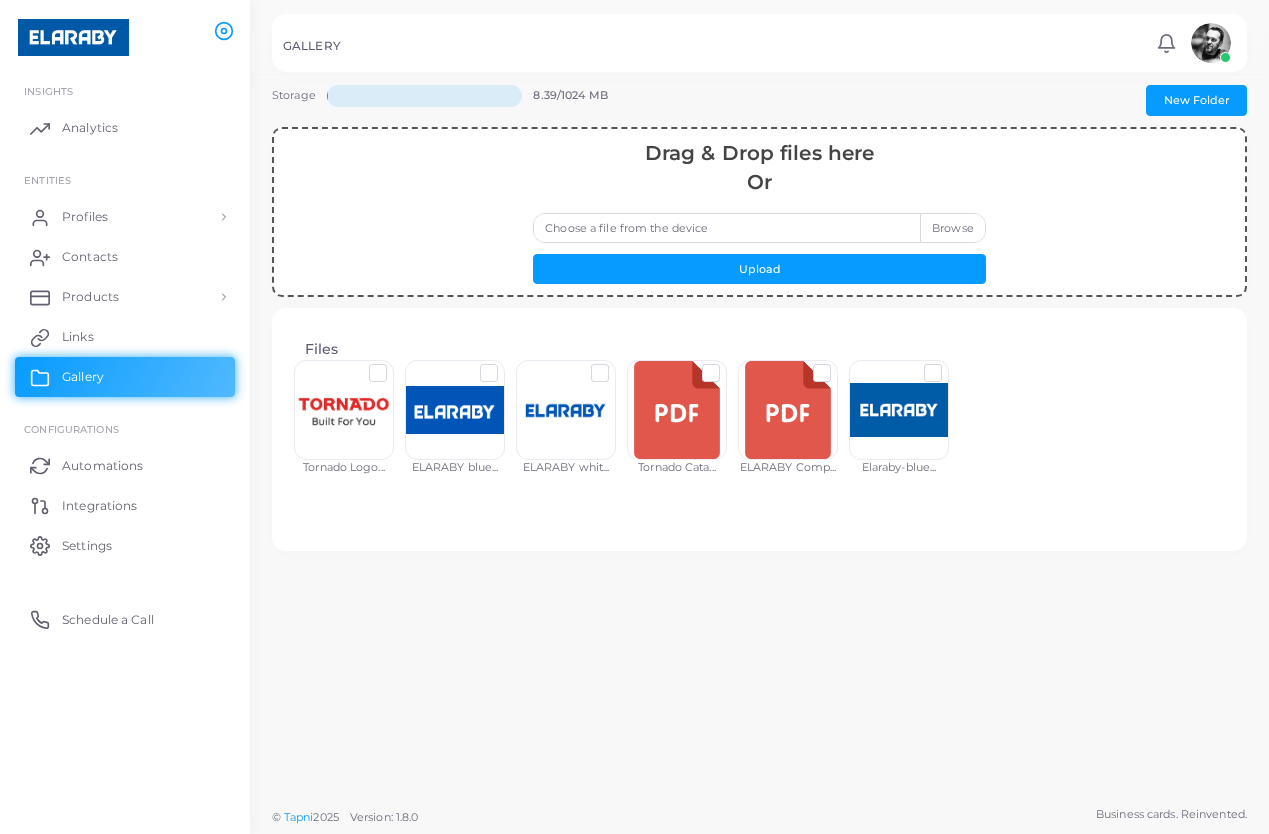 click at bounding box center [394, 365] 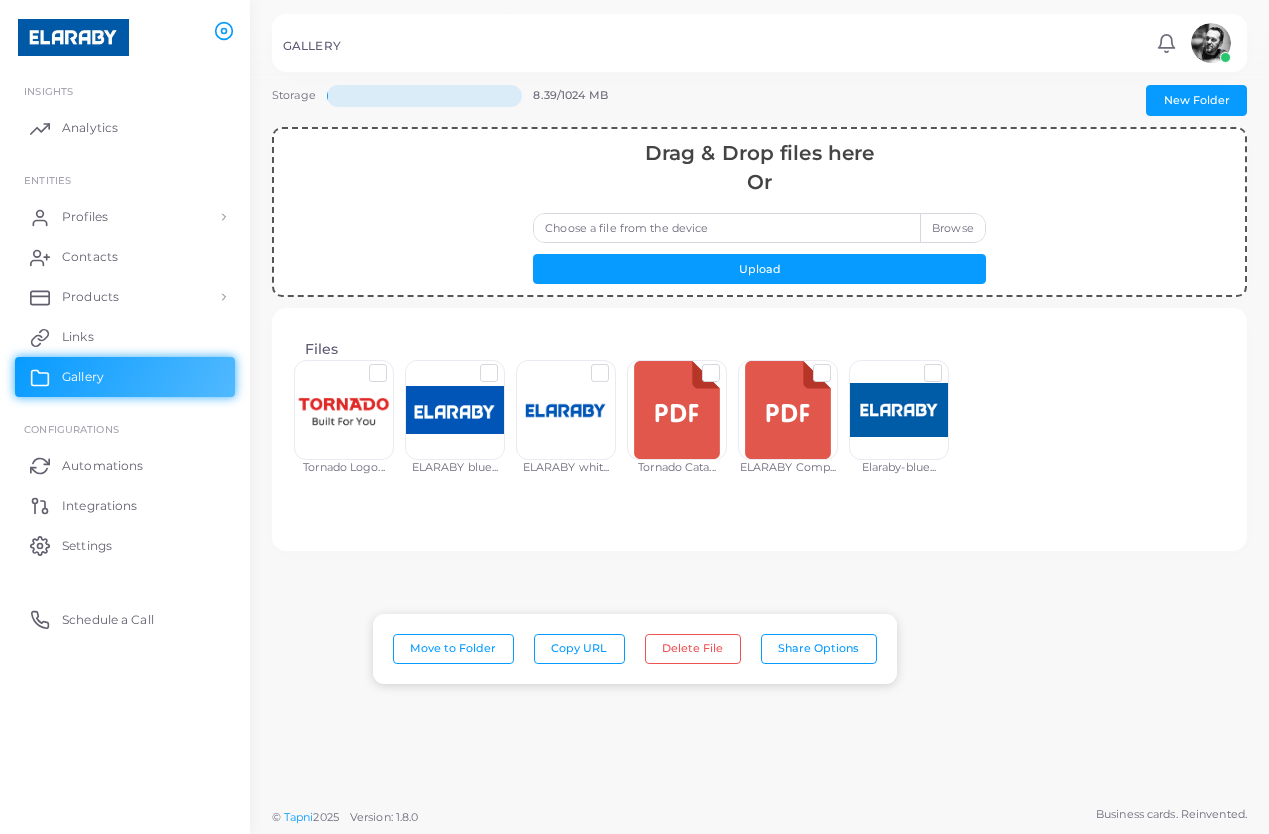click at bounding box center [505, 365] 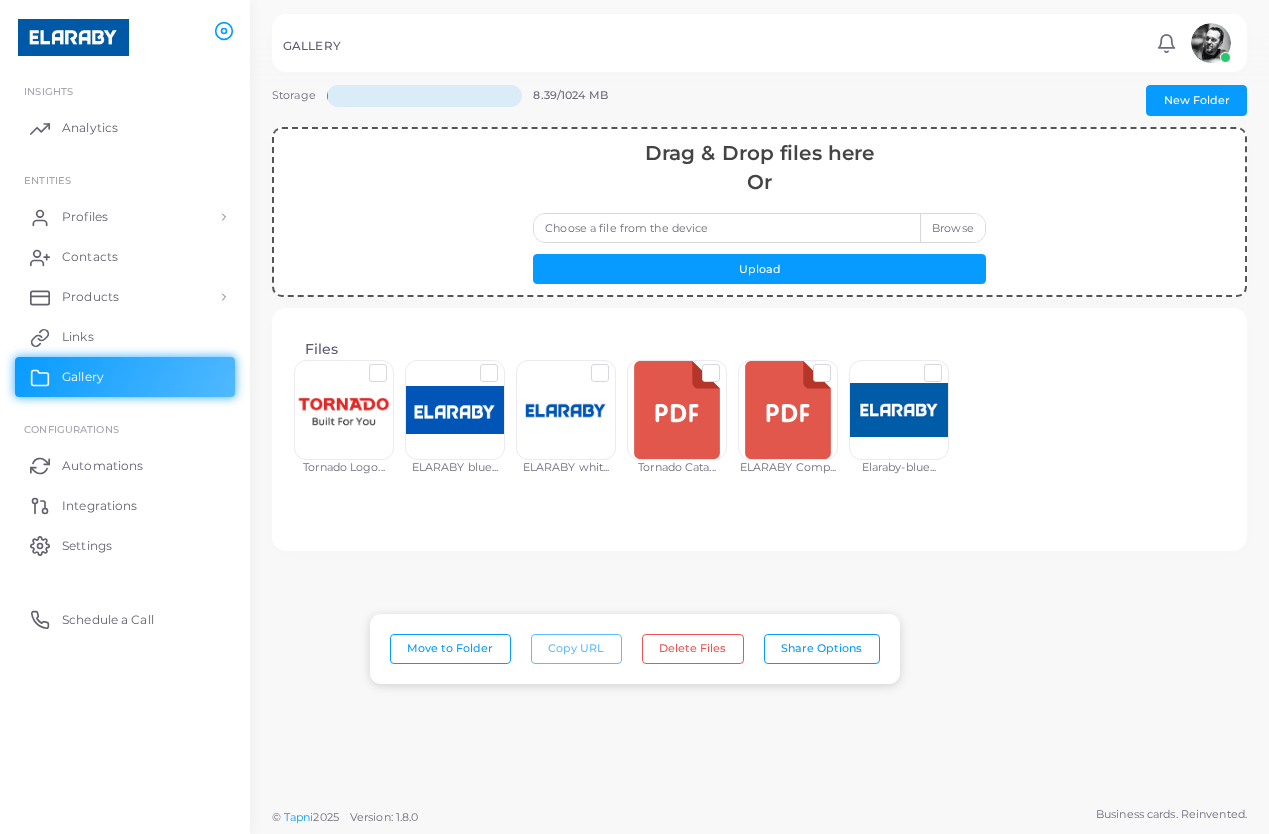 click at bounding box center (616, 365) 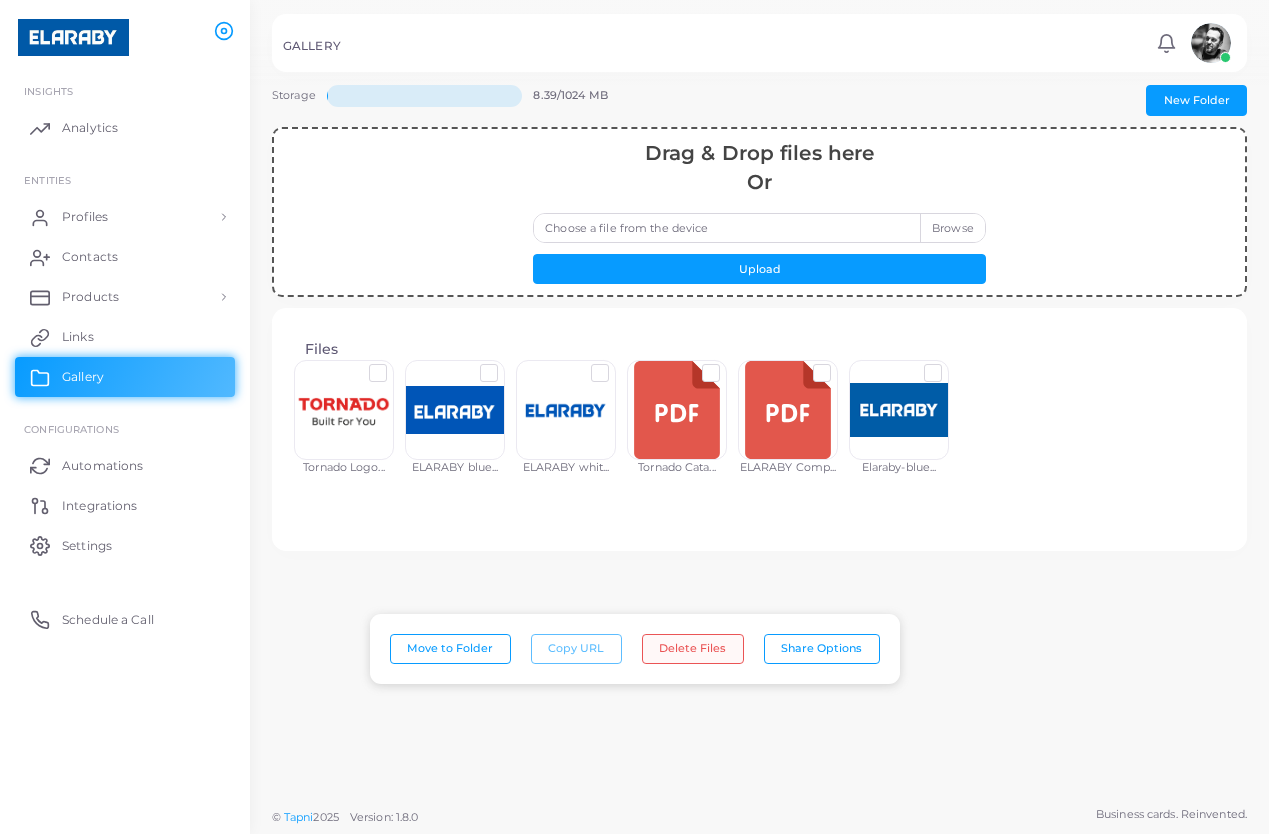 click on "Delete Files" at bounding box center [693, 649] 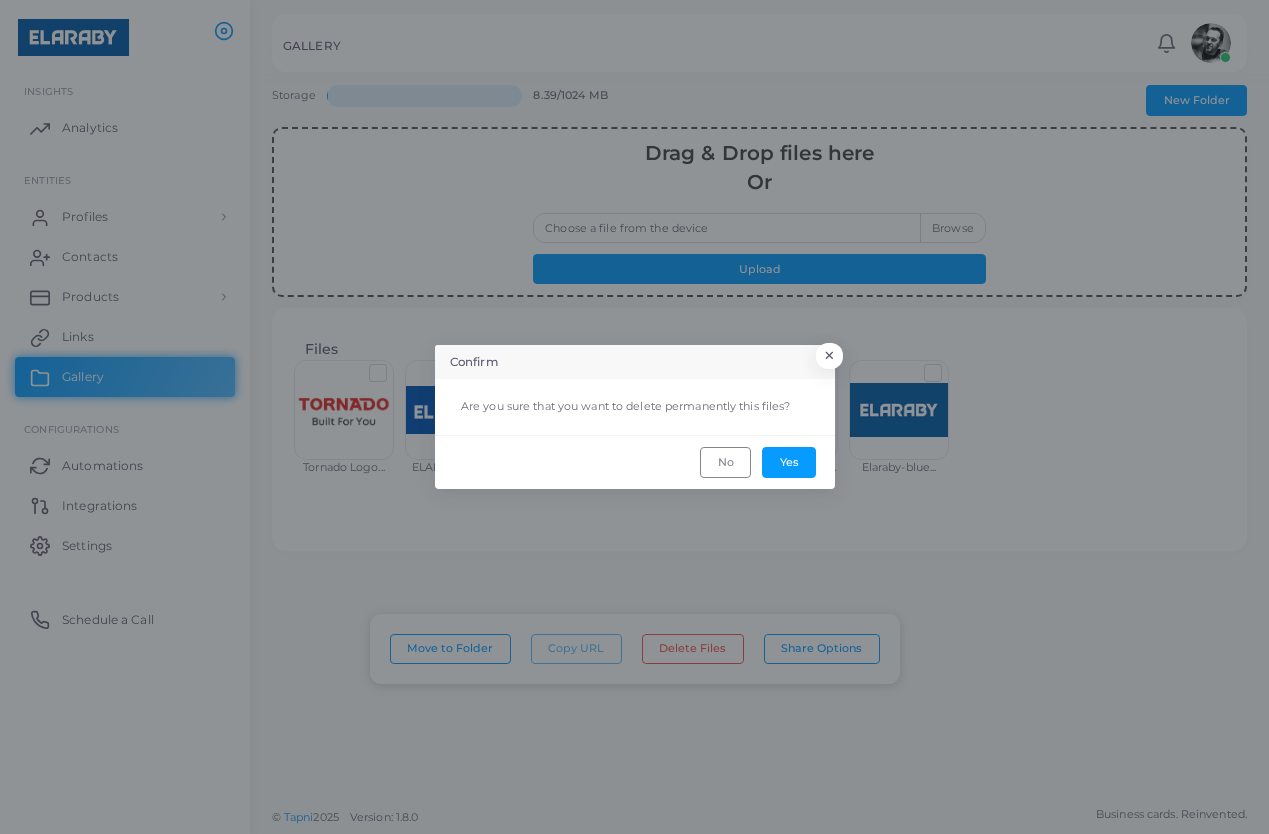 click on "Confirm × Are you sure that you want to delete permanently this files? No Yes" at bounding box center [634, 417] 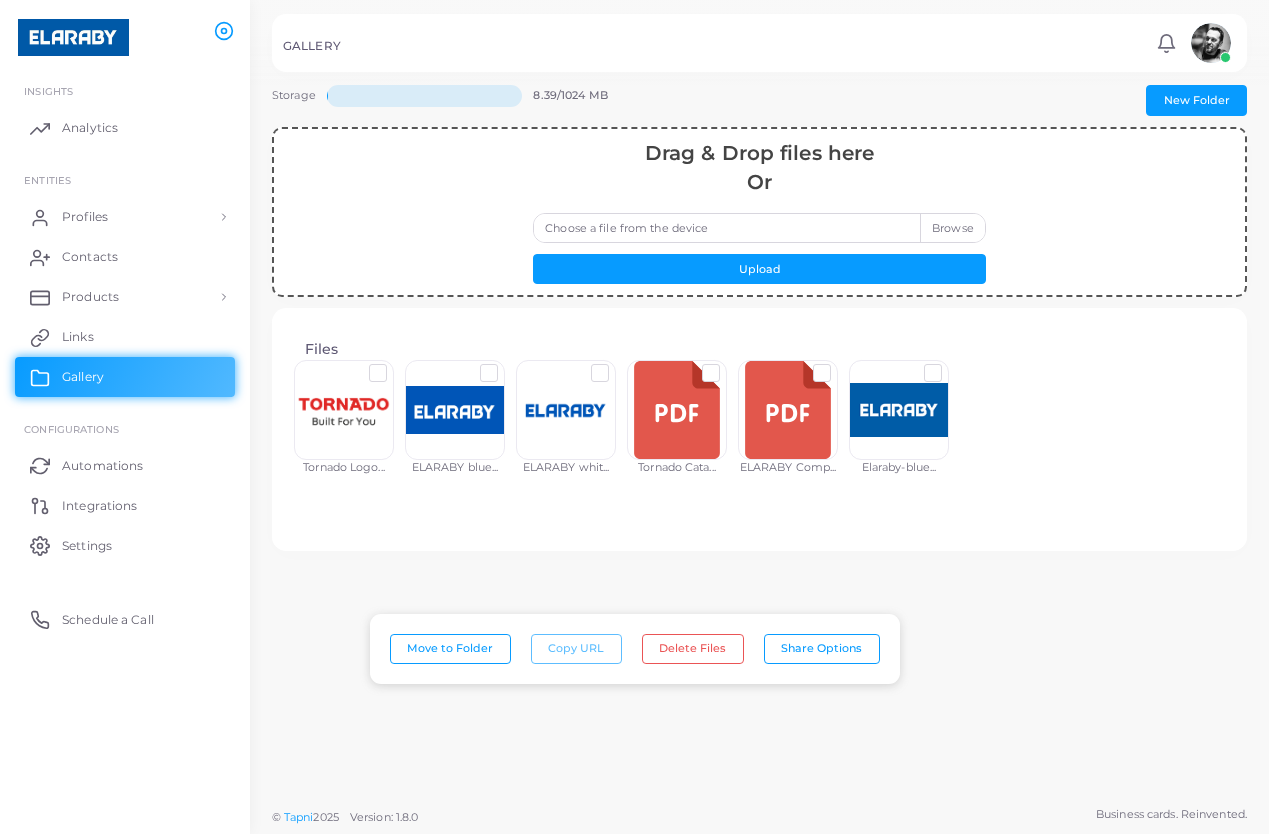 click at bounding box center [727, 365] 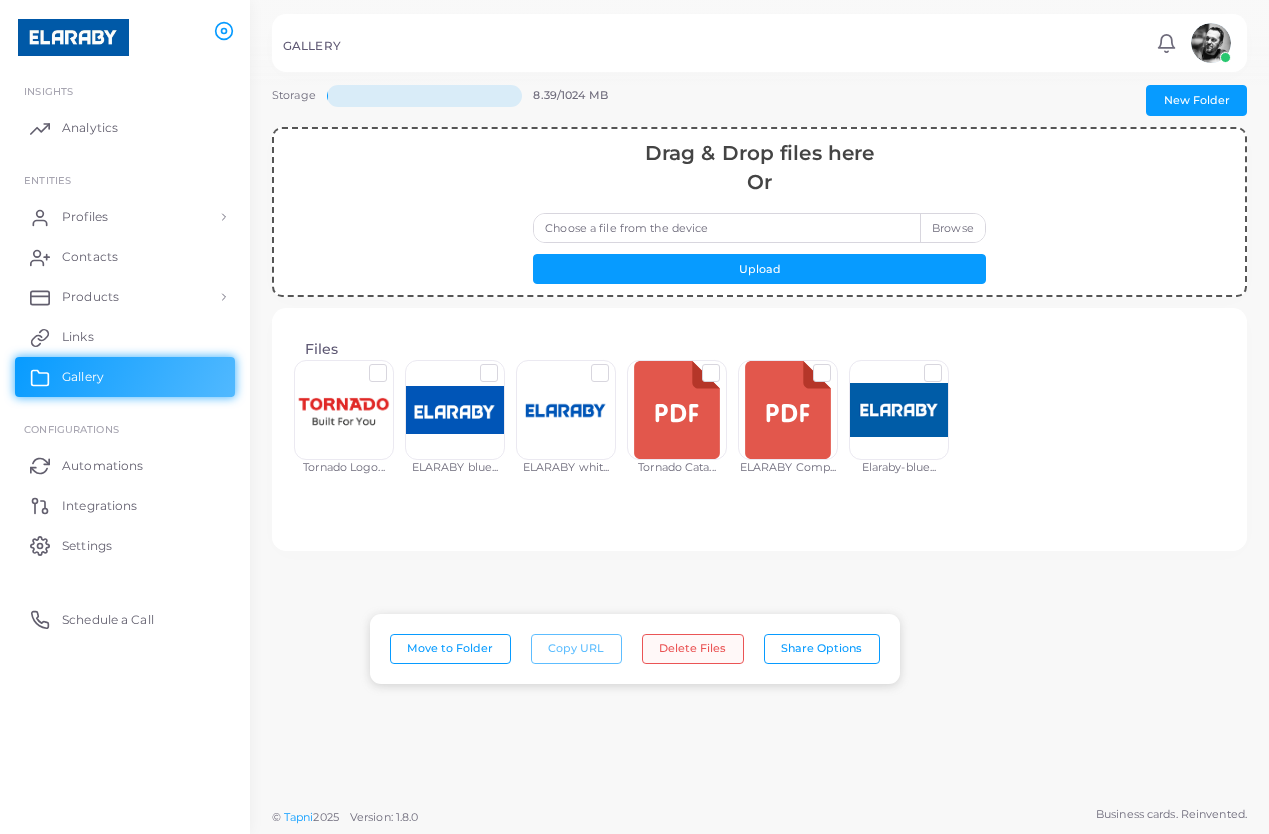 click on "Delete Files" at bounding box center (693, 649) 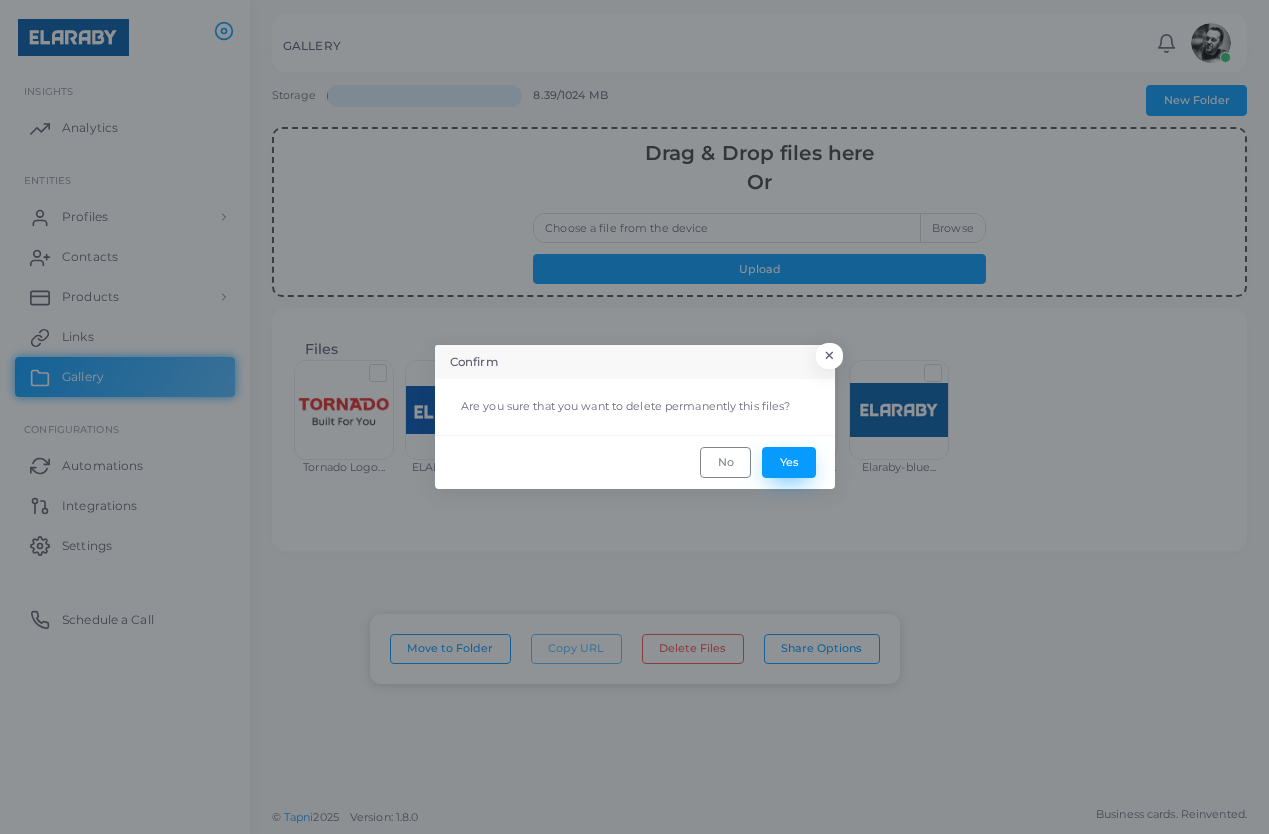 click on "Yes" at bounding box center [789, 462] 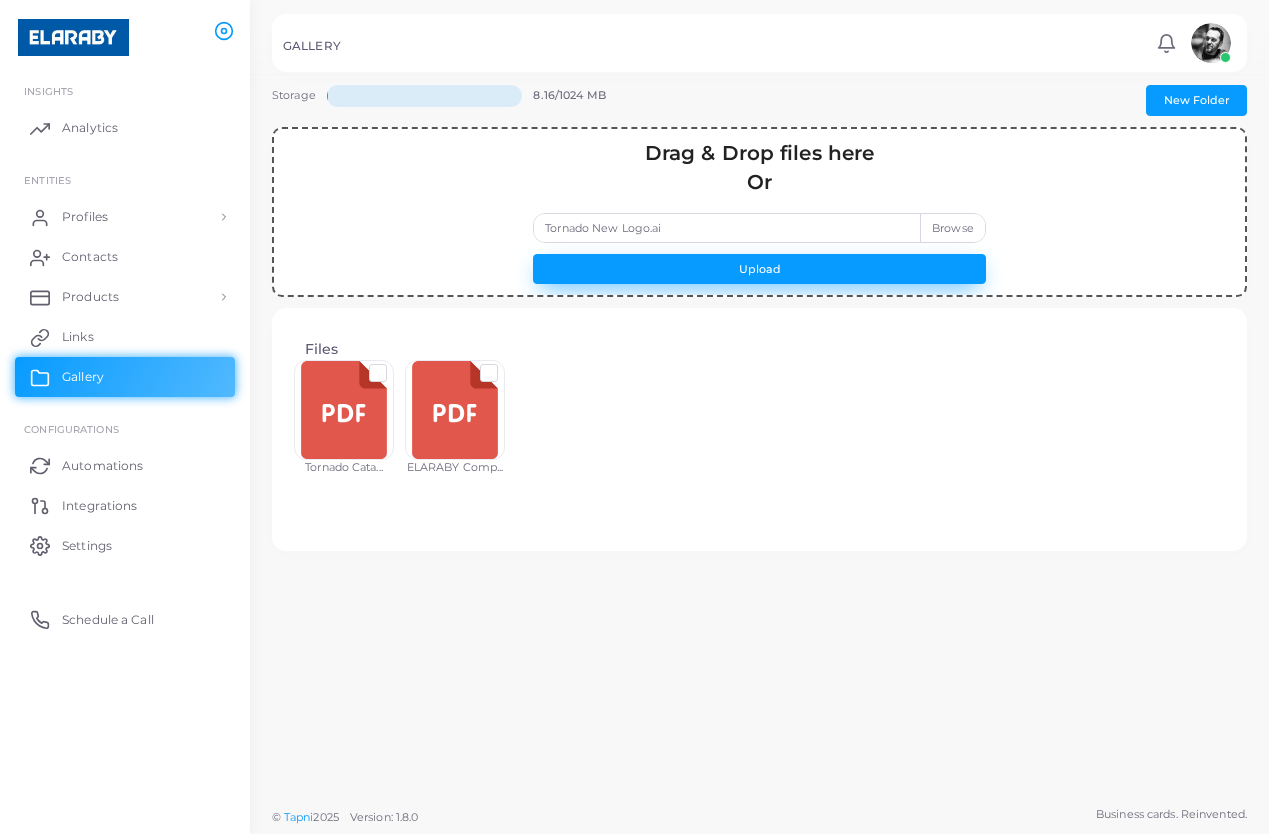 click on "Upload" at bounding box center [759, 269] 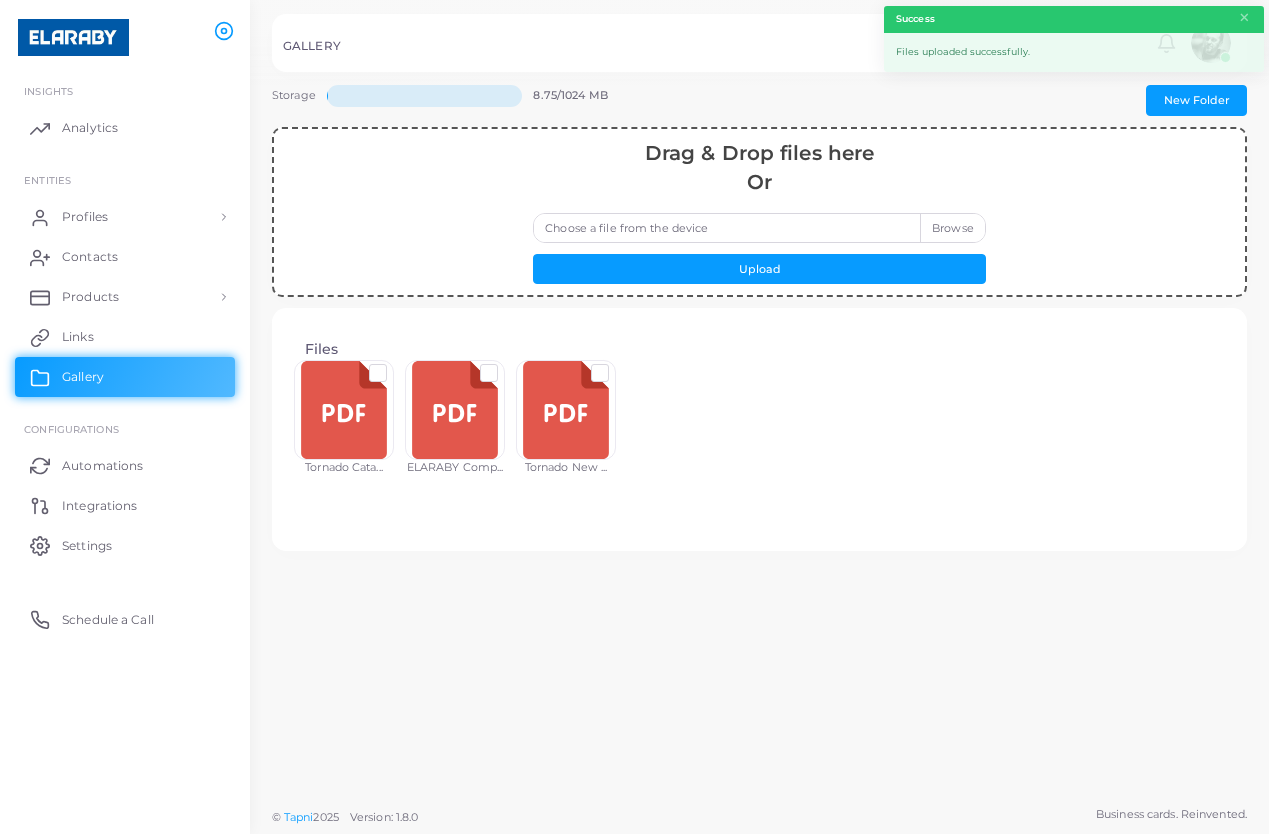 click at bounding box center (566, 410) 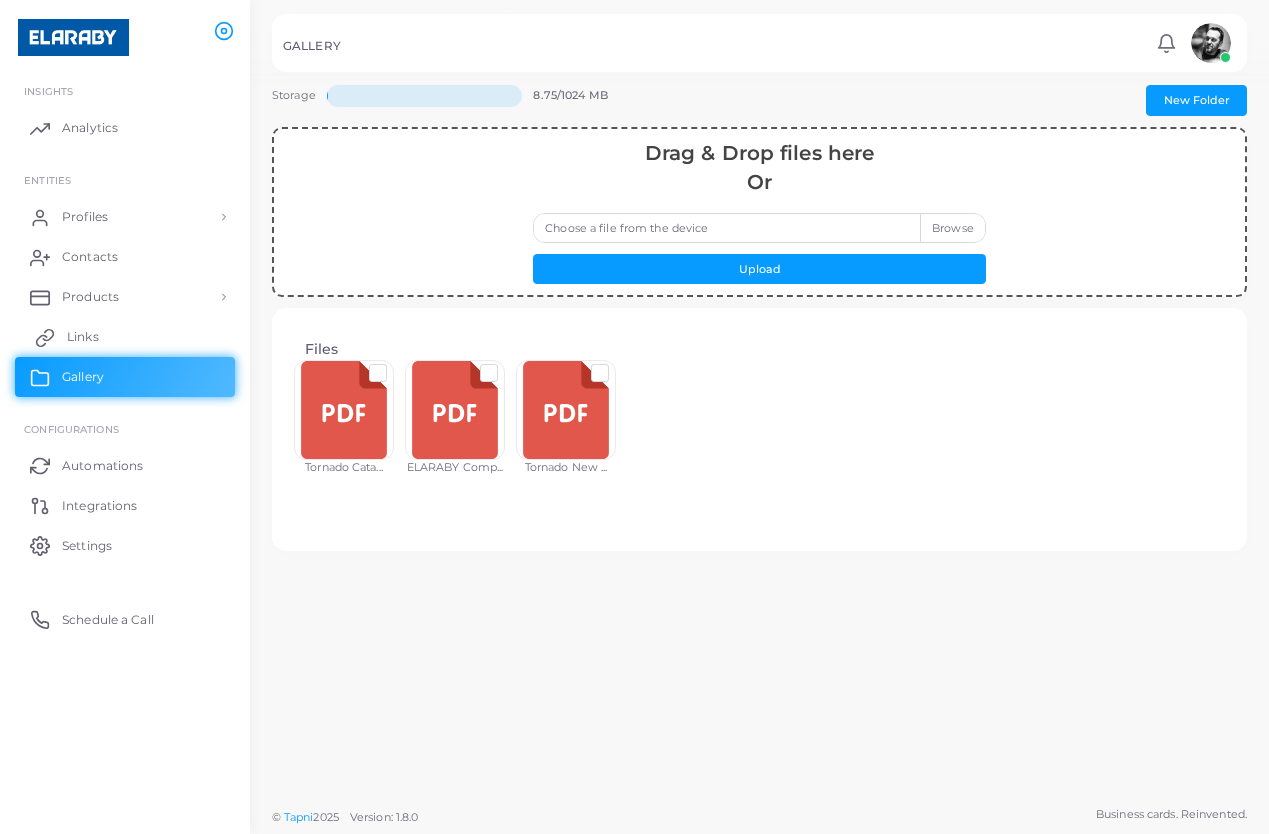 click on "Links" at bounding box center [125, 337] 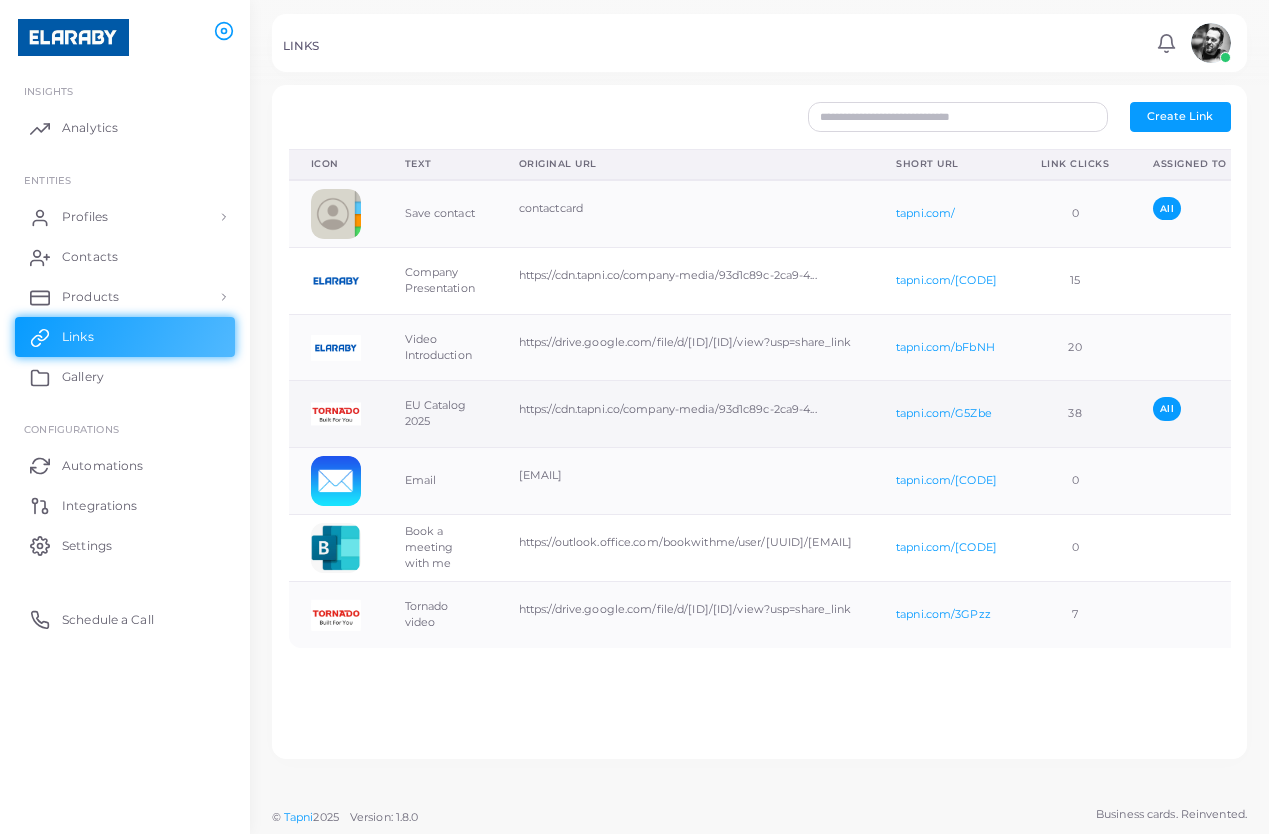 click at bounding box center (336, 414) 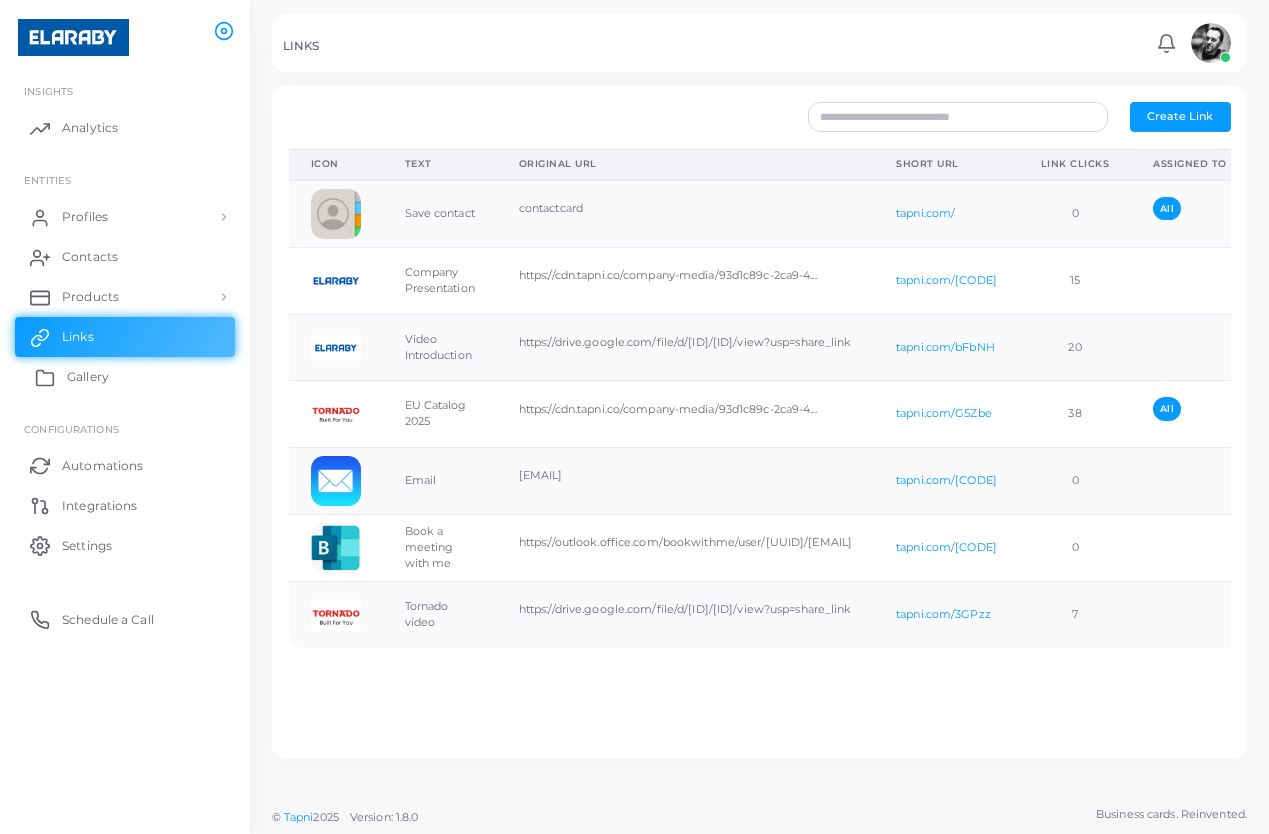 click on "Gallery" at bounding box center [125, 377] 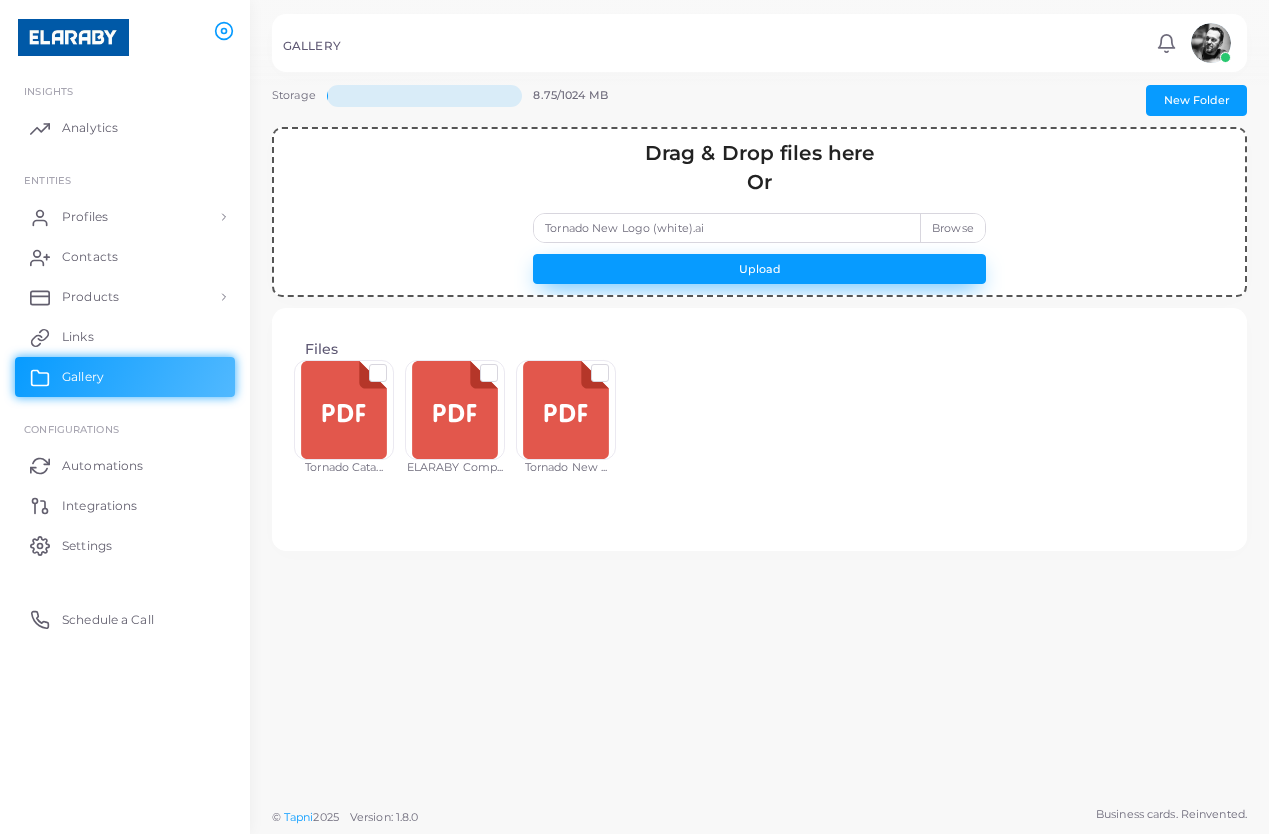 click on "Upload" at bounding box center (759, 269) 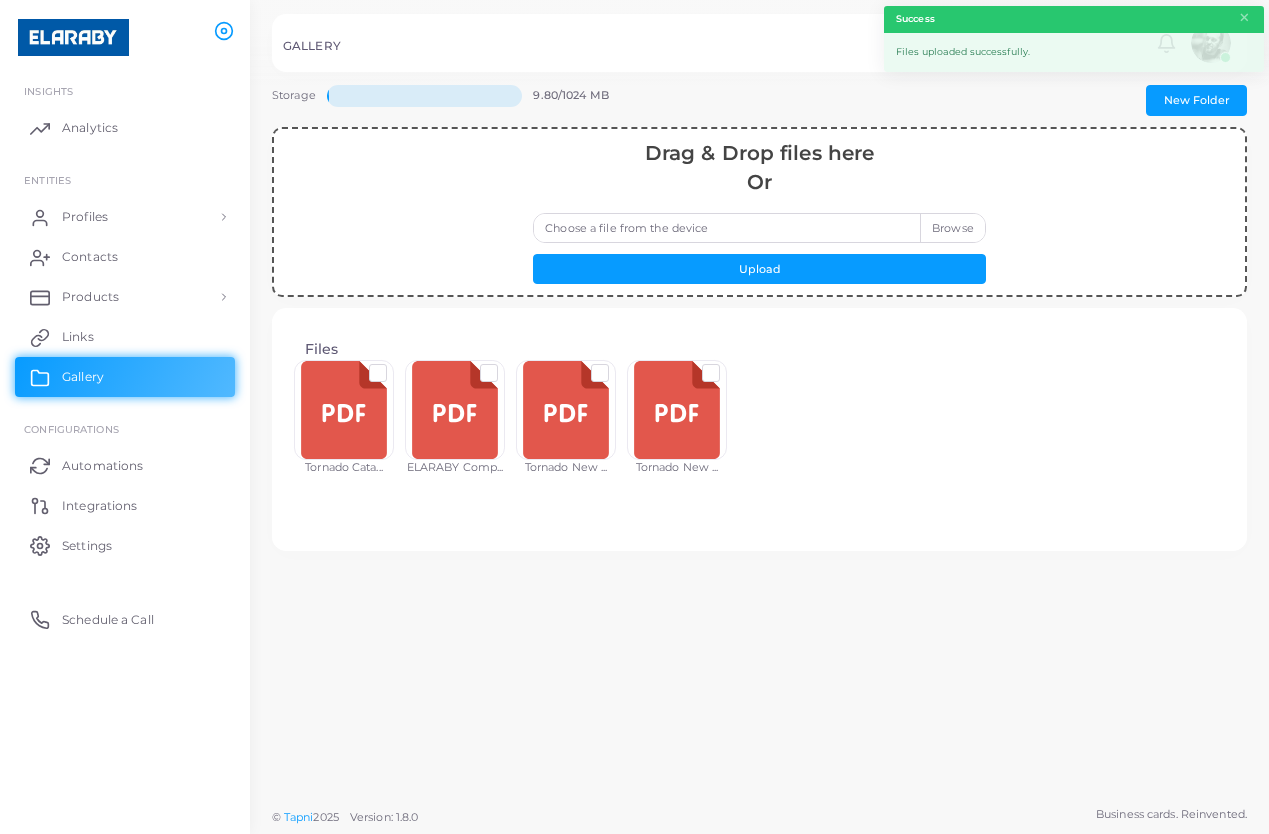click at bounding box center [566, 410] 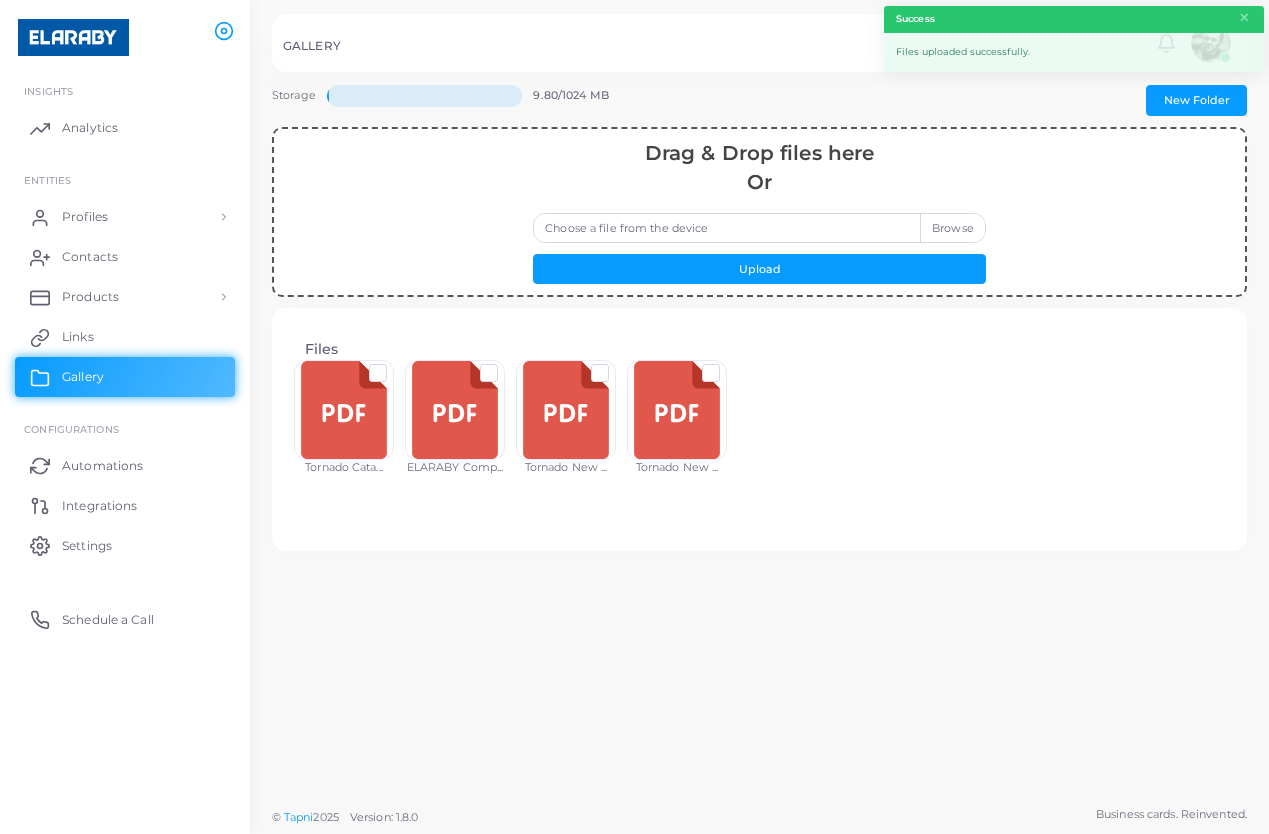 click at bounding box center [677, 410] 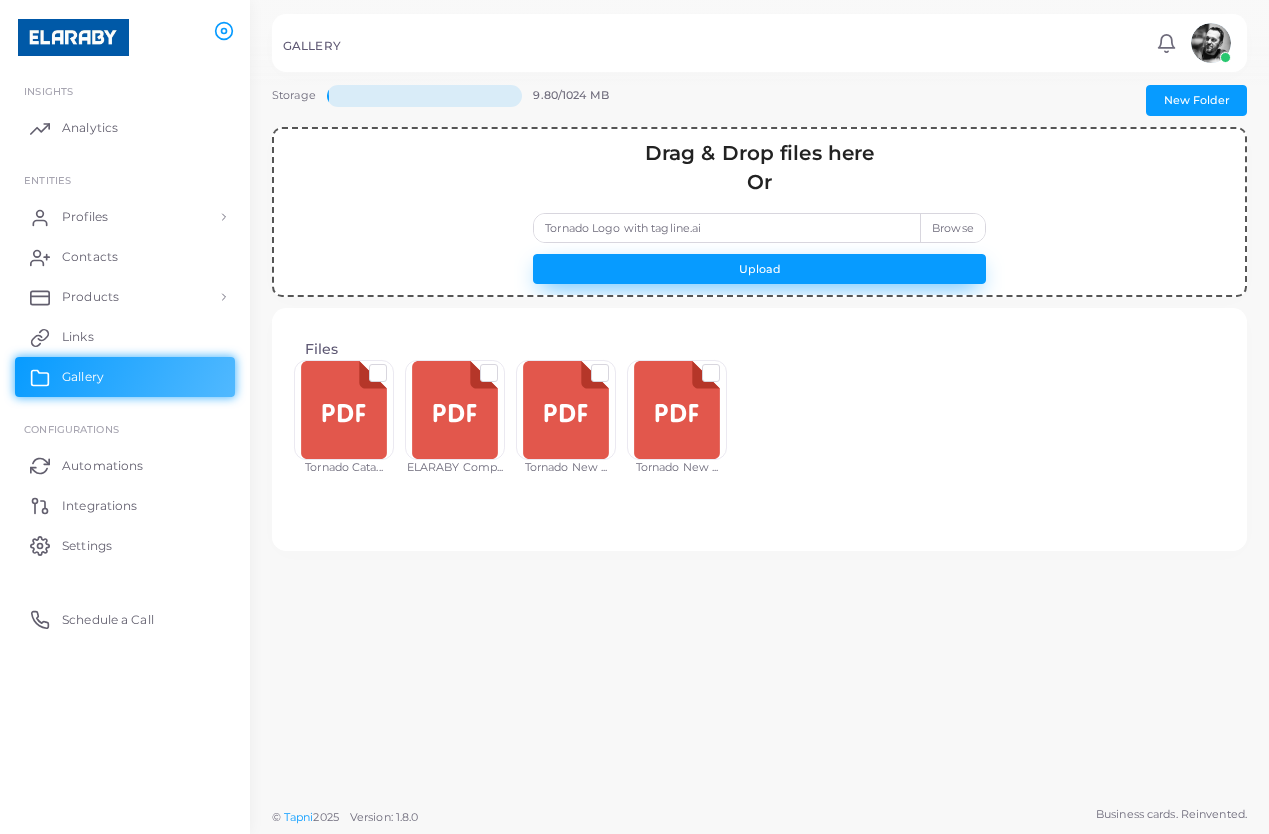 click on "Upload" at bounding box center [759, 269] 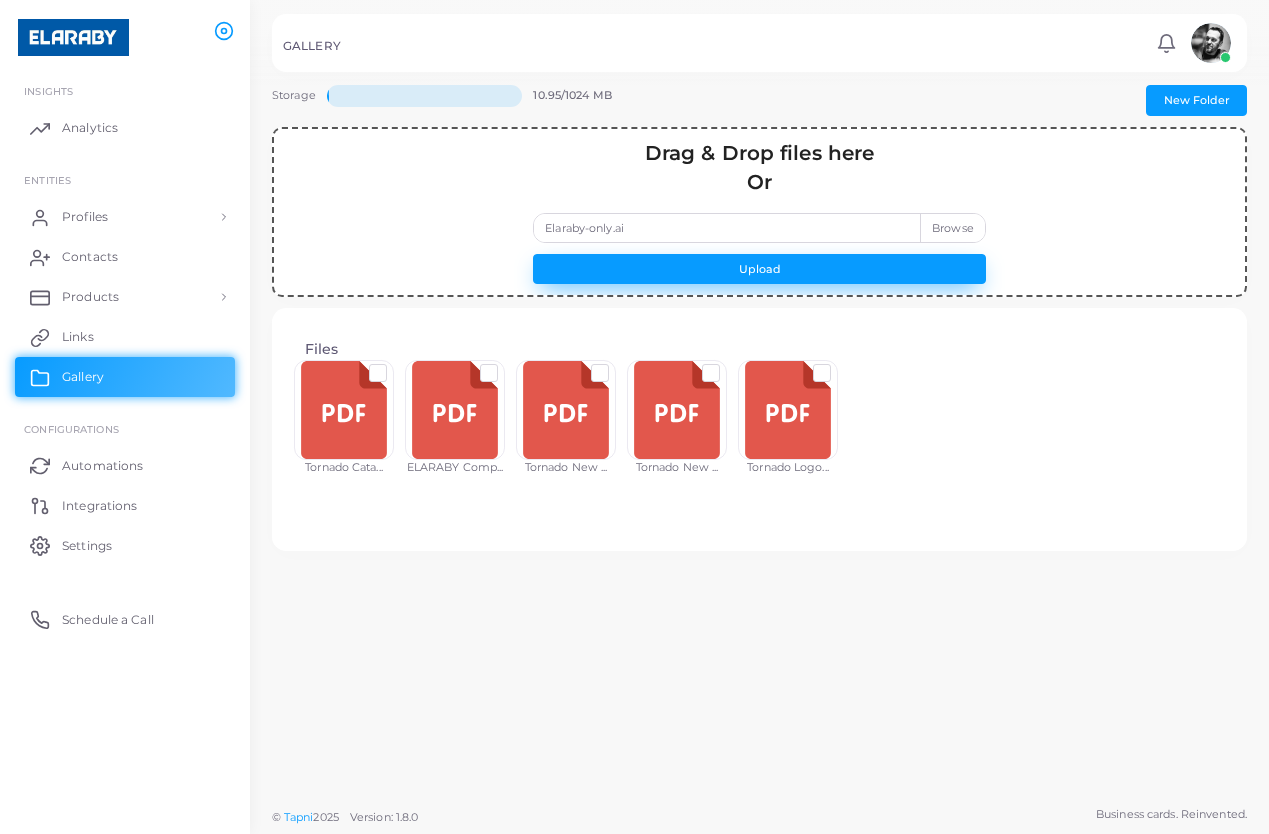 click on "Upload" at bounding box center [759, 269] 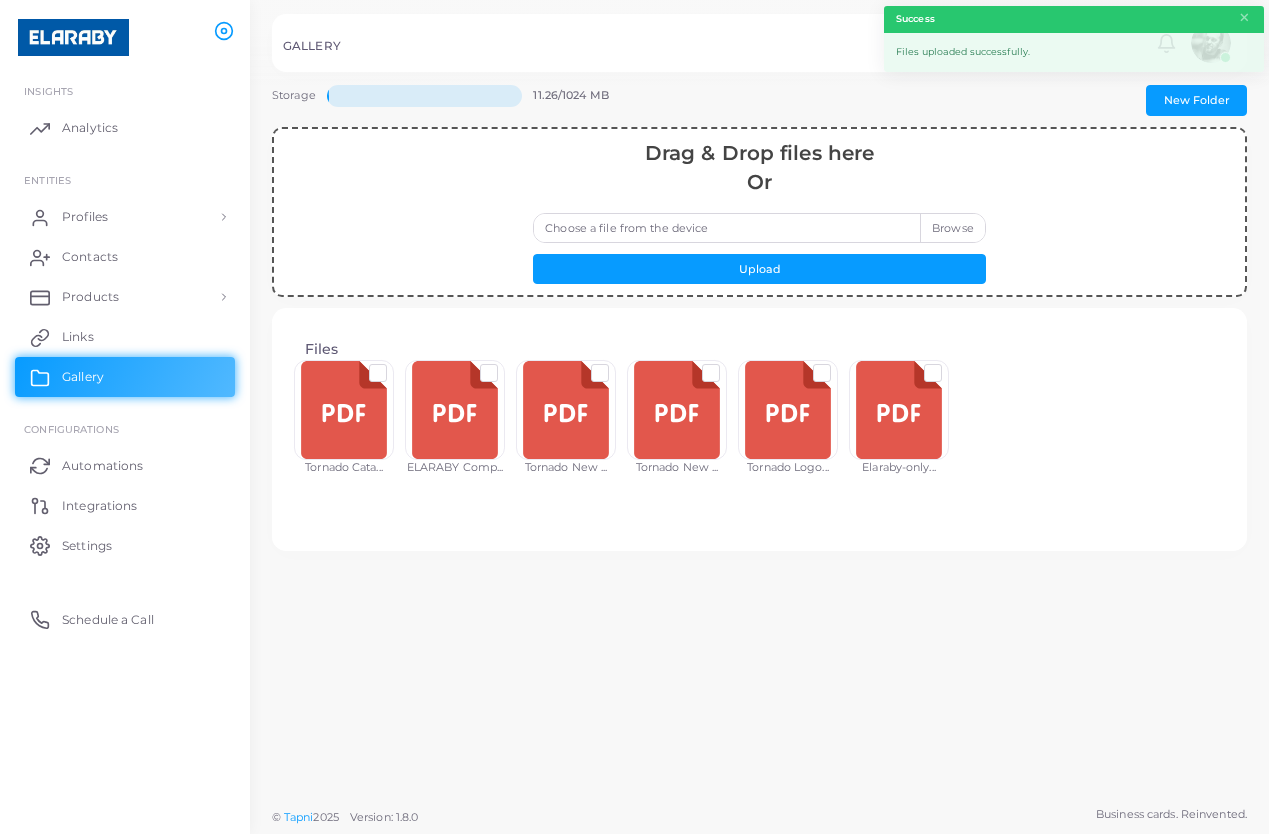 click at bounding box center [899, 410] 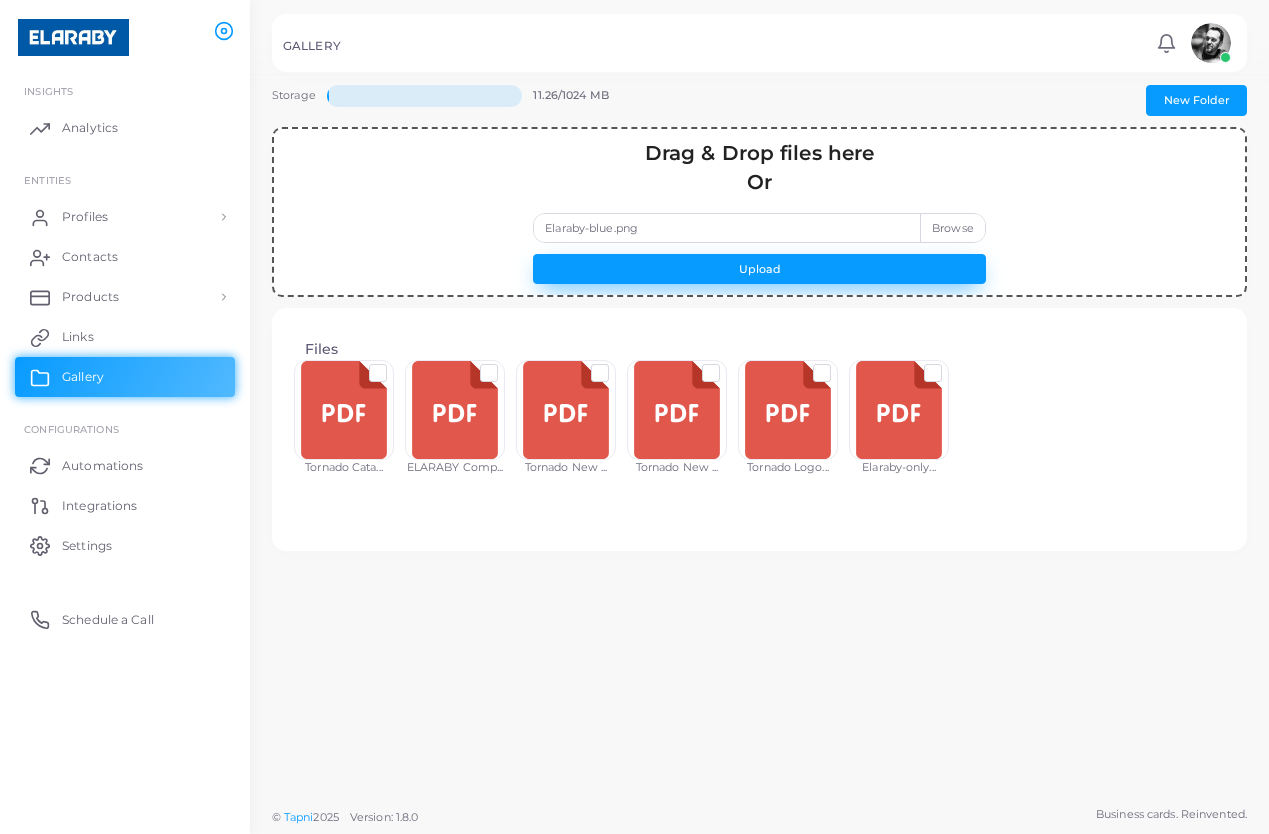 click on "Upload" at bounding box center (759, 269) 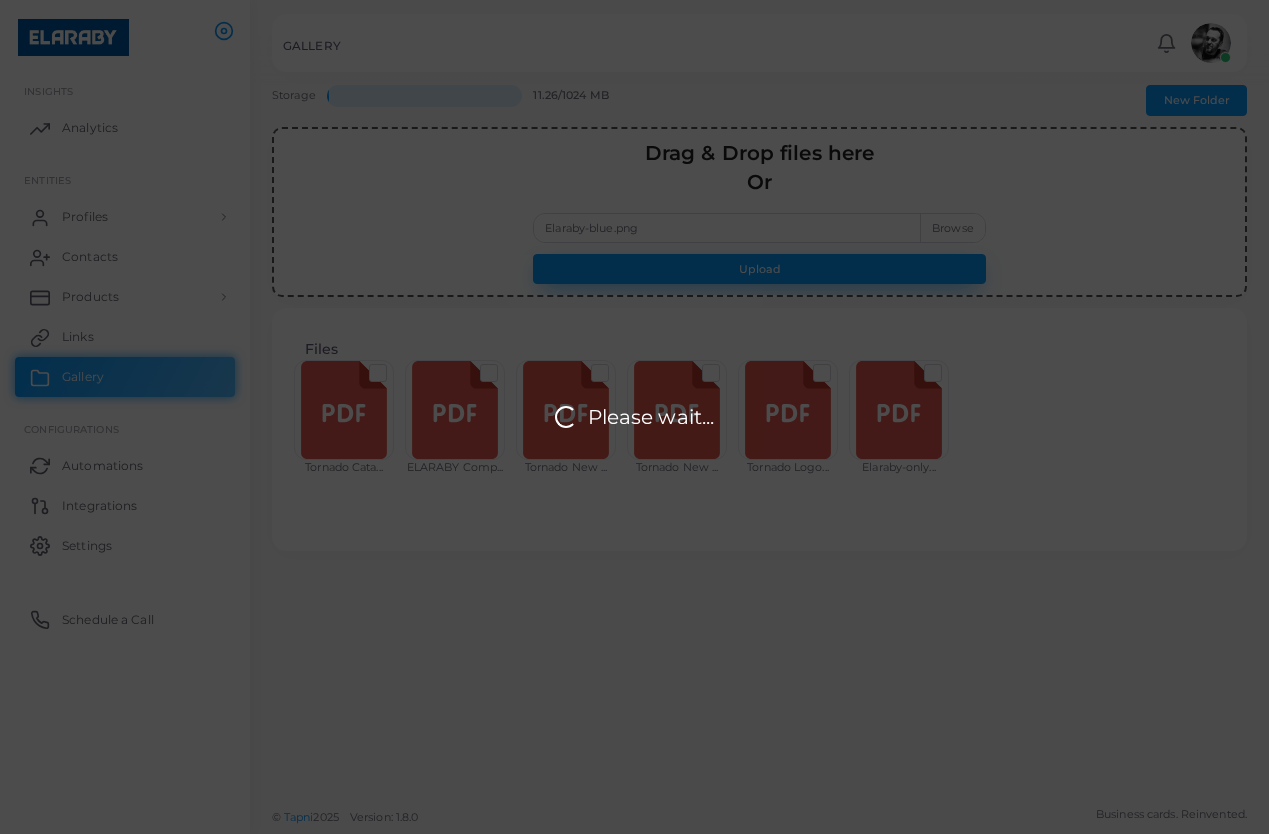 click on "Please wait..." at bounding box center [634, 417] 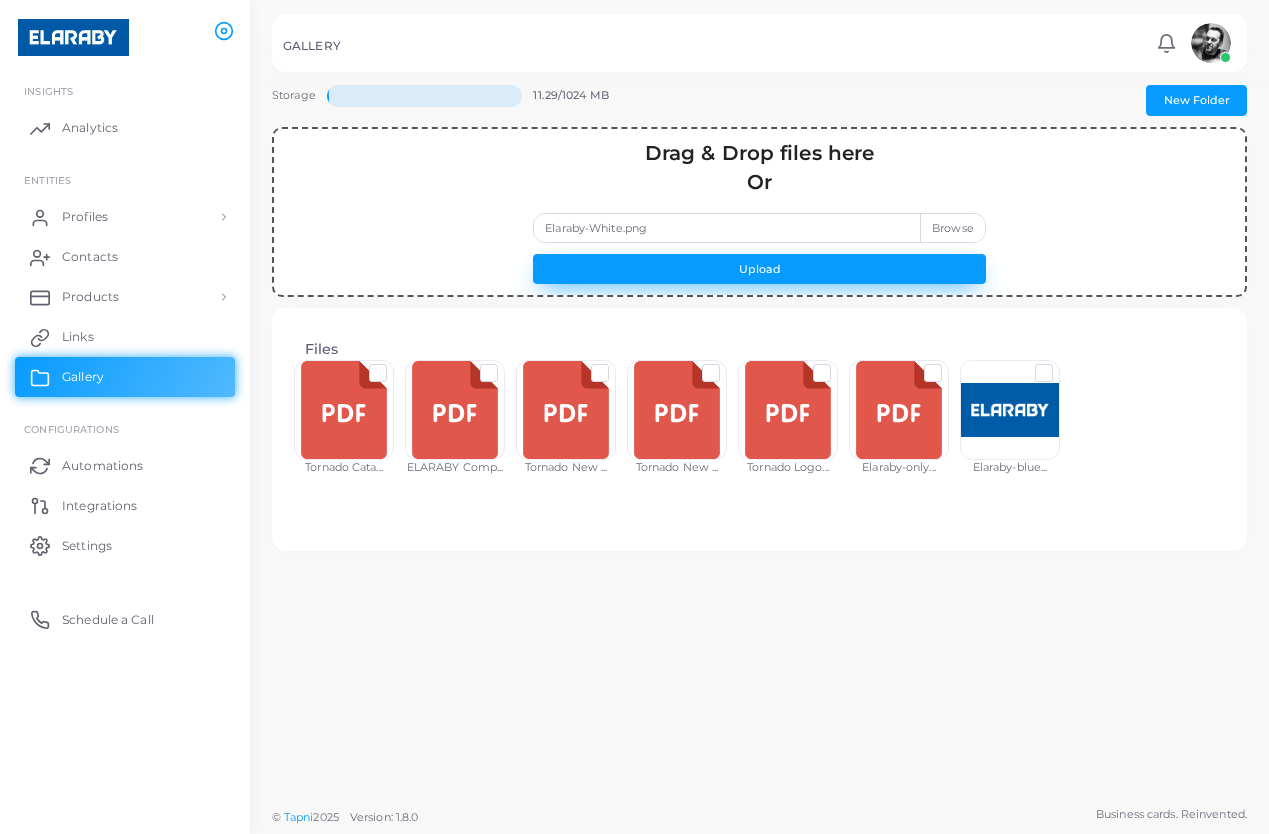 click on "Upload" at bounding box center (759, 269) 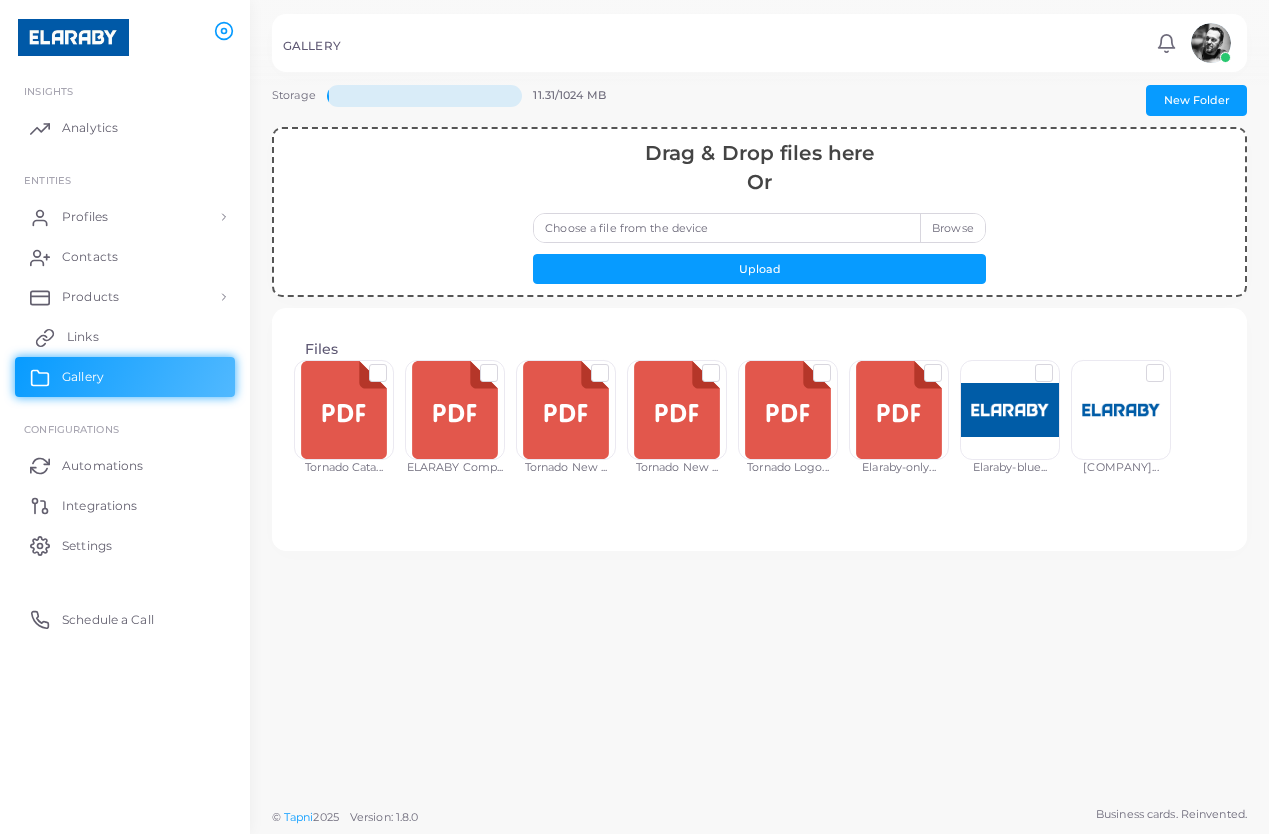 click on "Links" at bounding box center [125, 337] 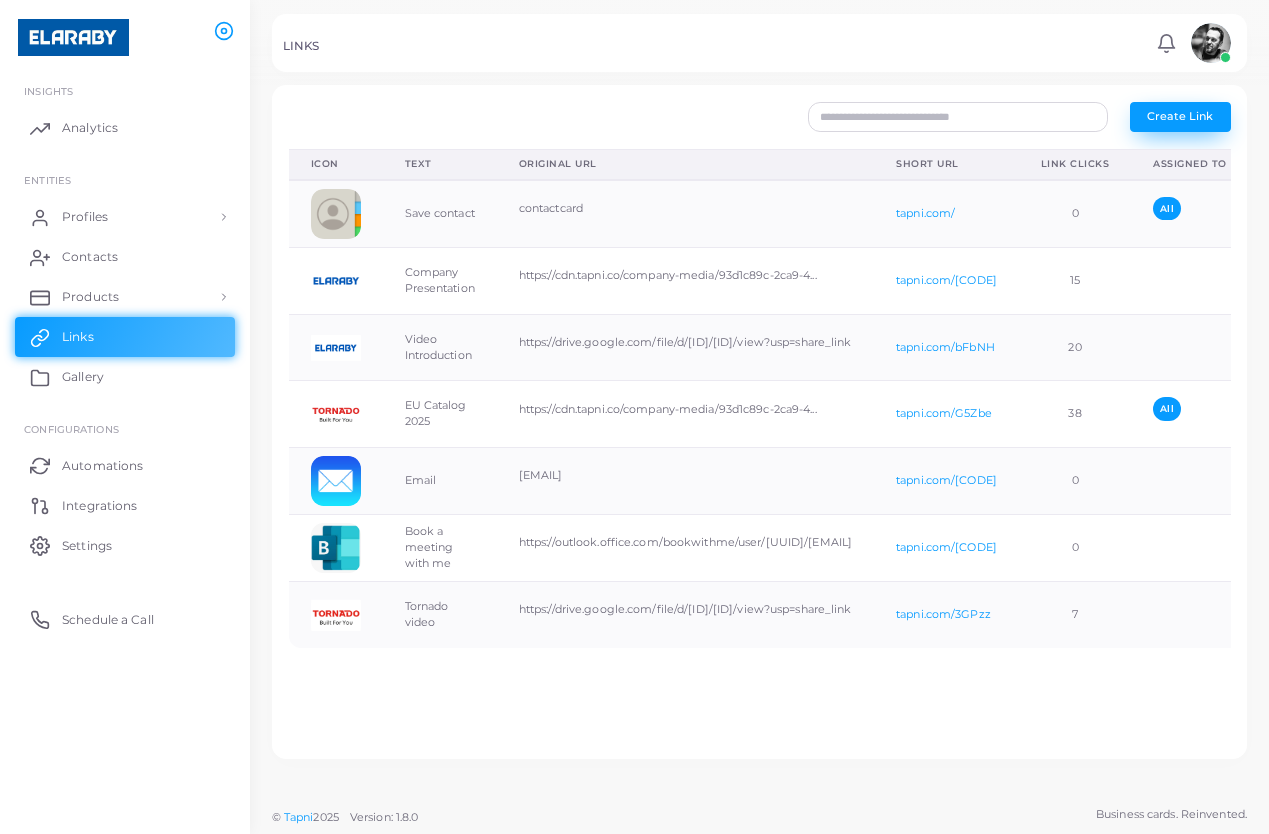 click on "Create Link" at bounding box center [1180, 116] 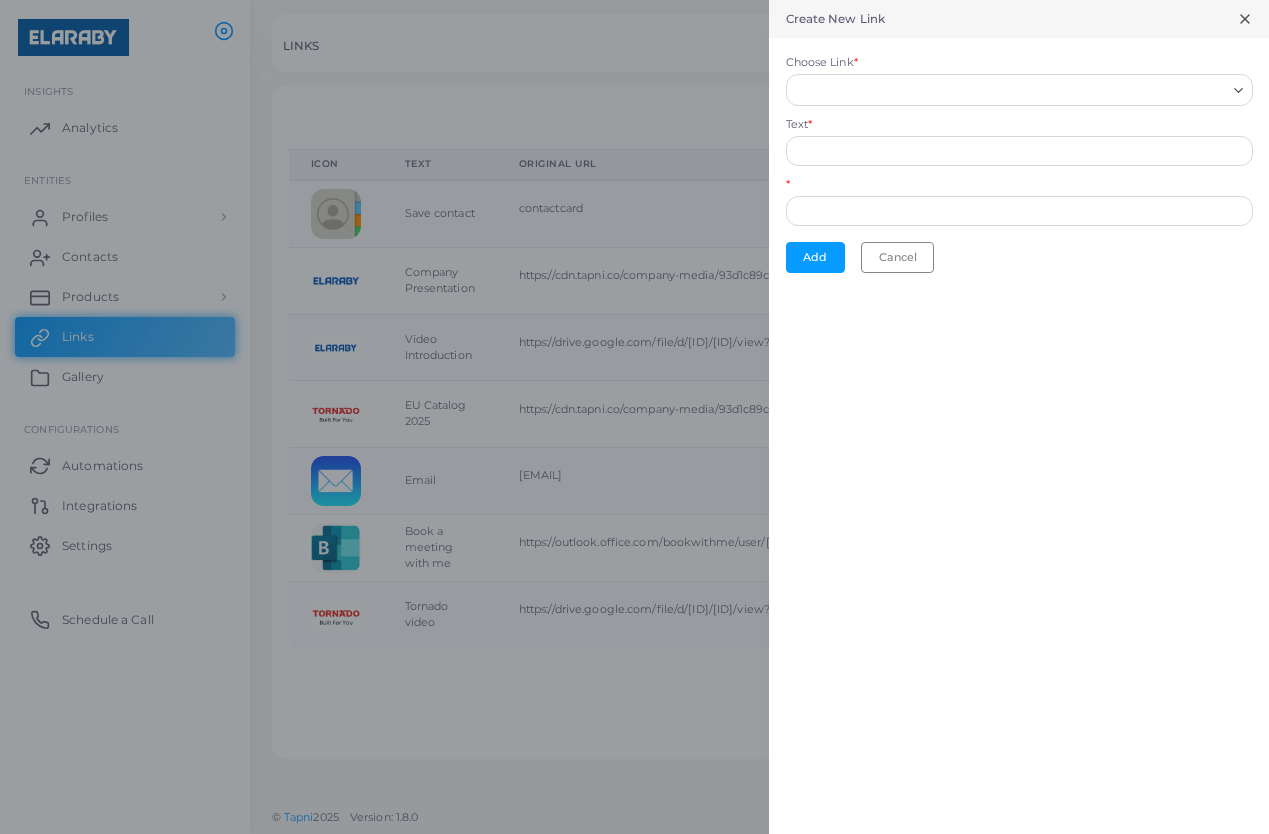 click 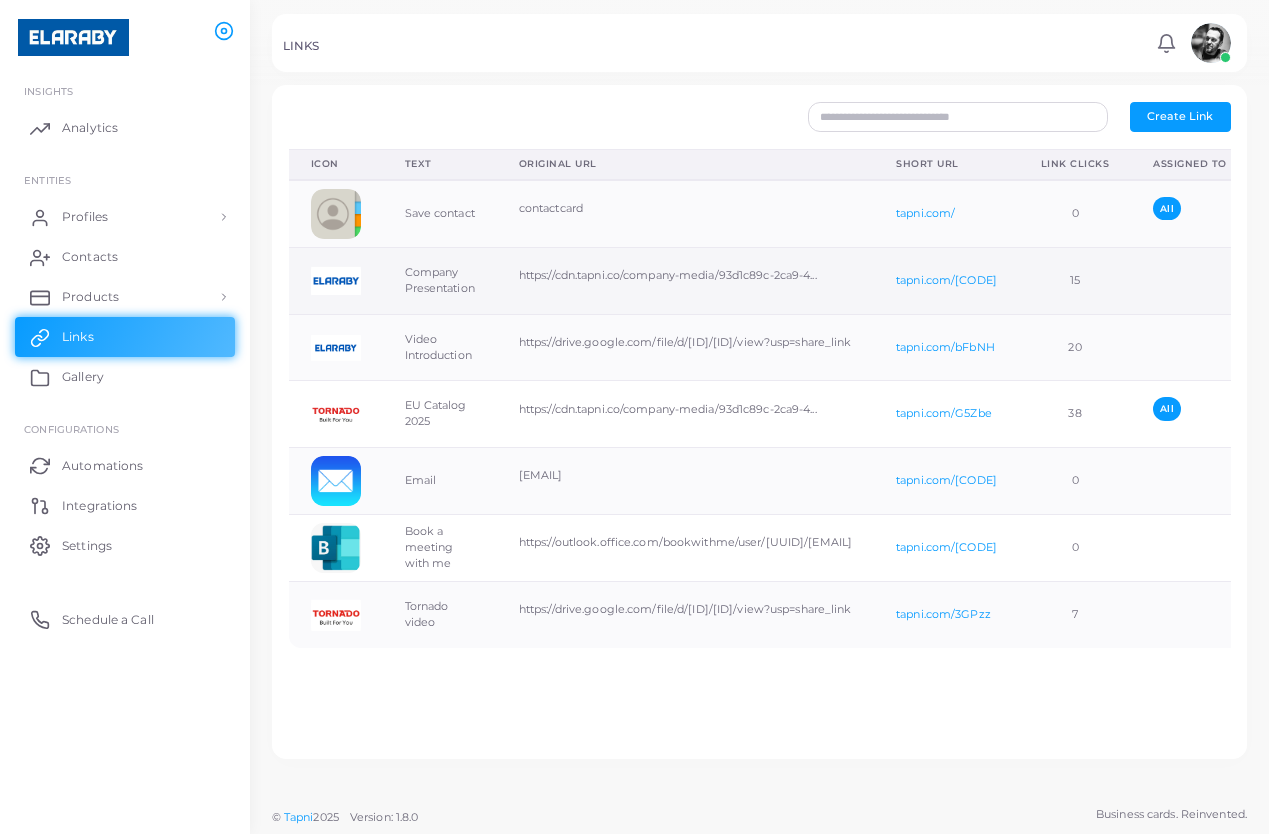 click at bounding box center [336, 281] 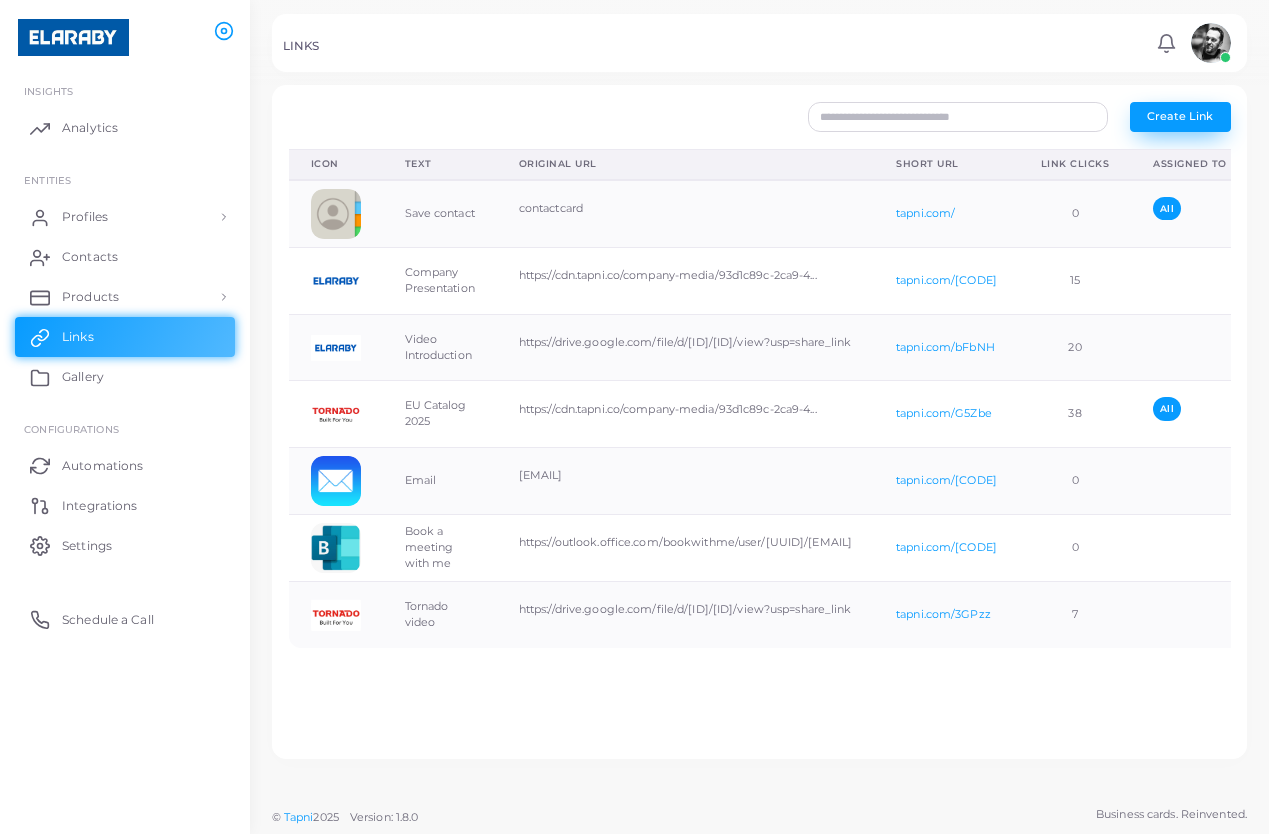 click on "Create Link" at bounding box center [1180, 116] 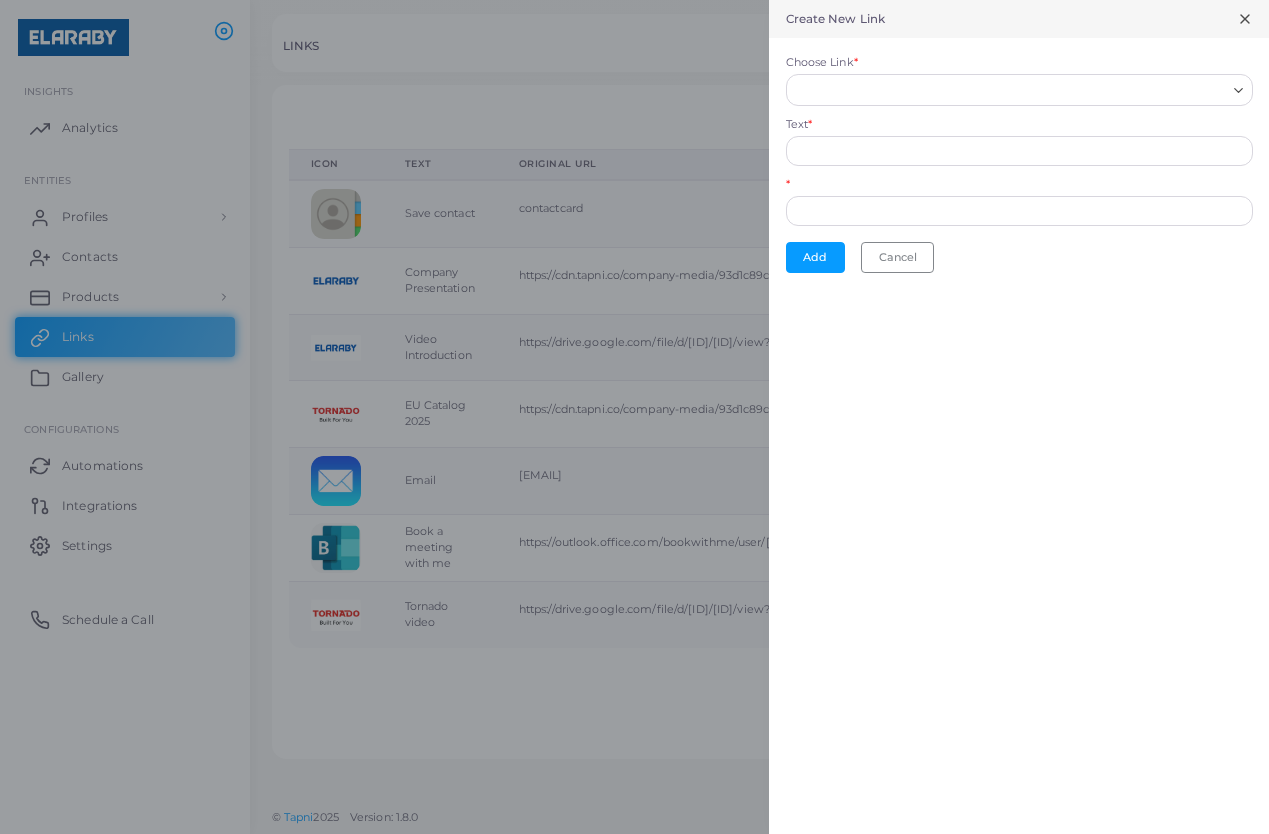 click 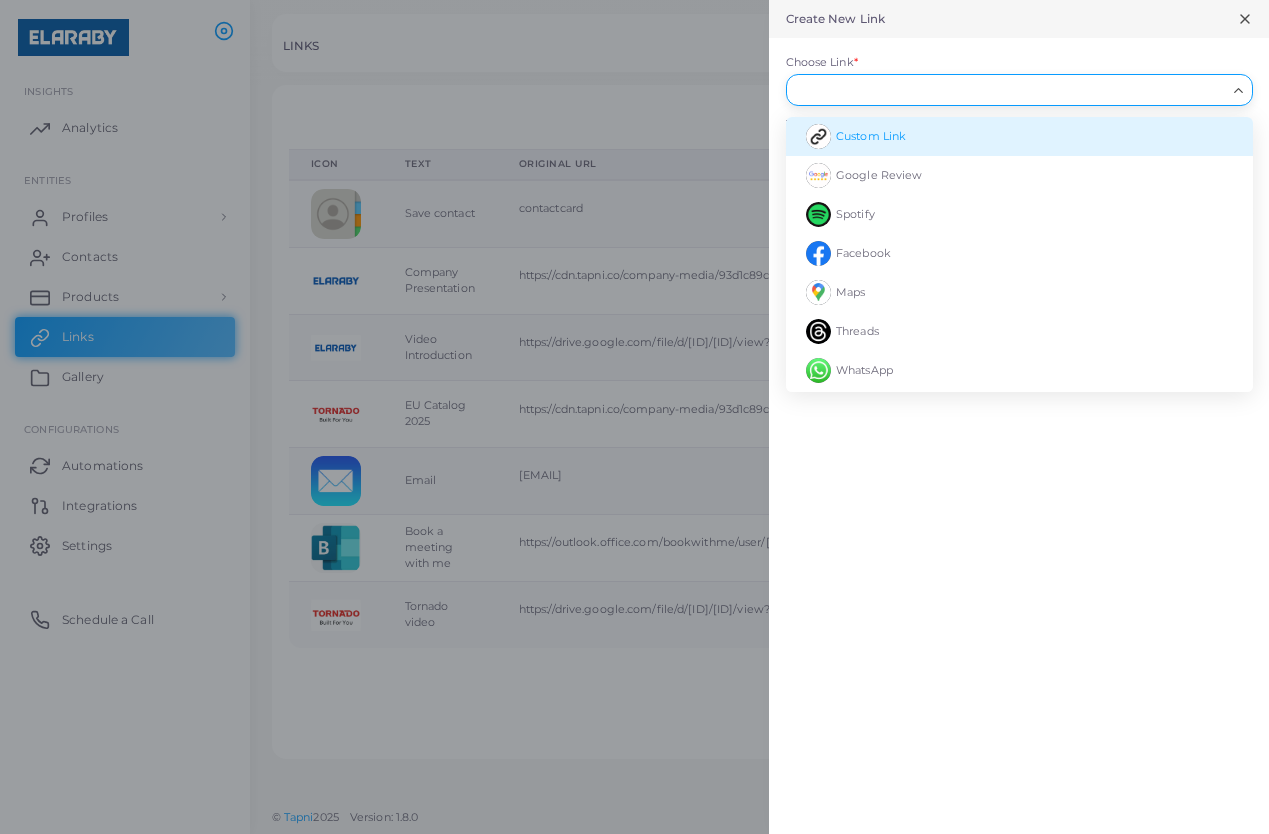click on "Custom Link" at bounding box center [871, 136] 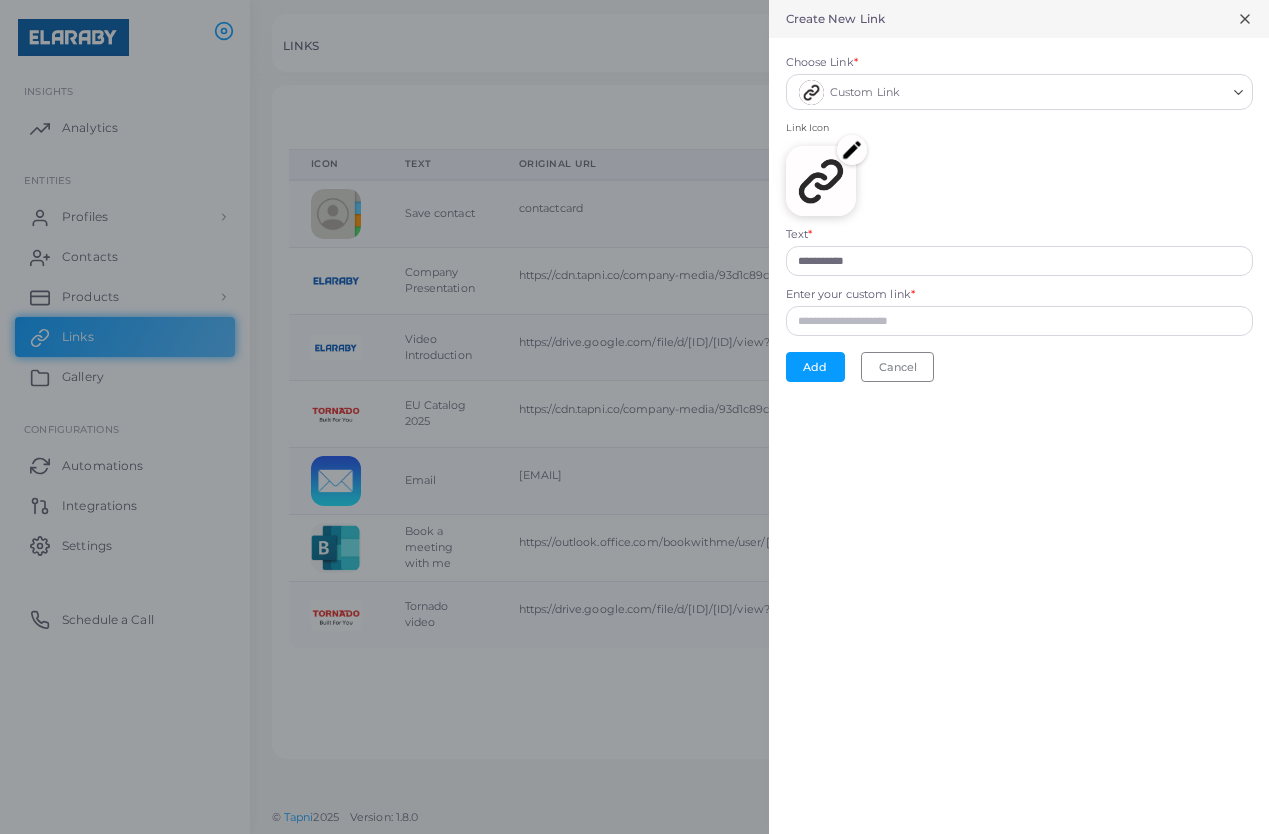 click at bounding box center (821, 181) 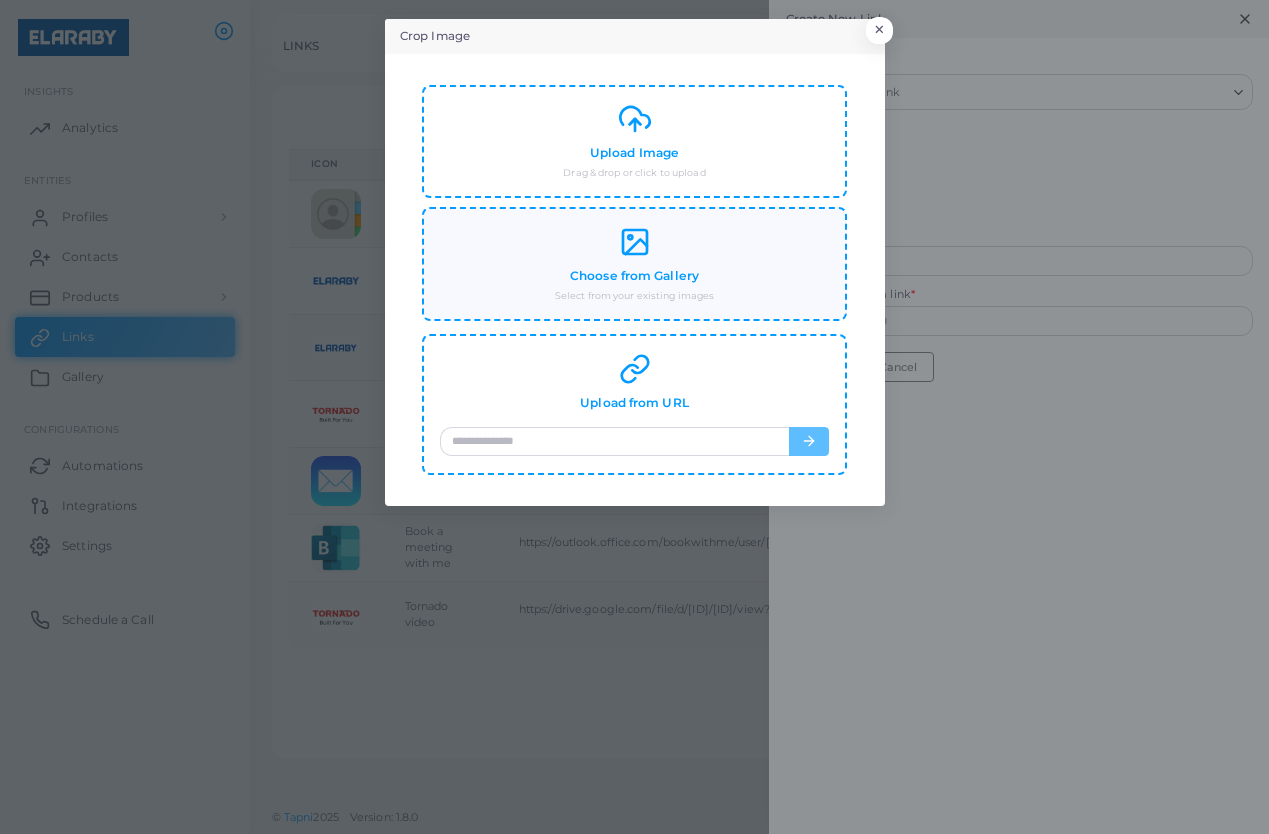 click 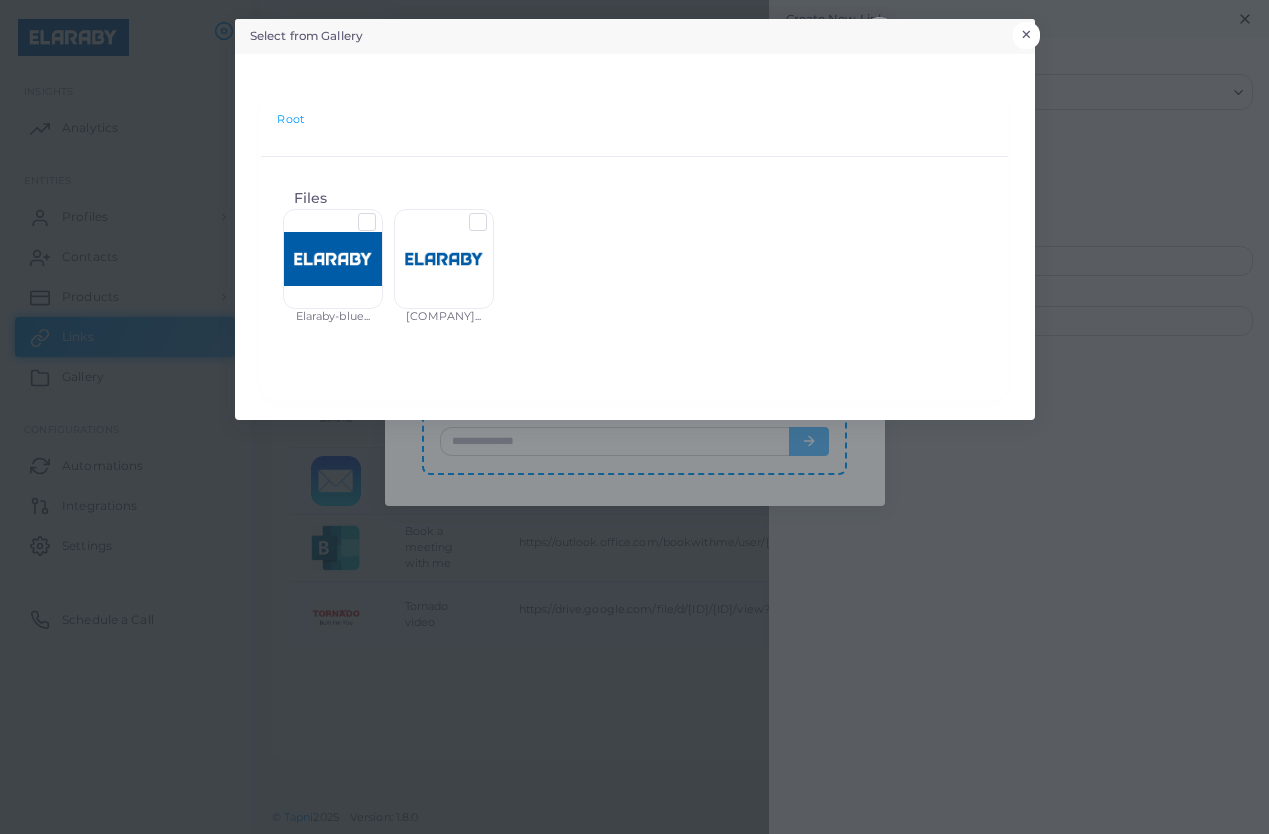 click on "×" at bounding box center (1026, 35) 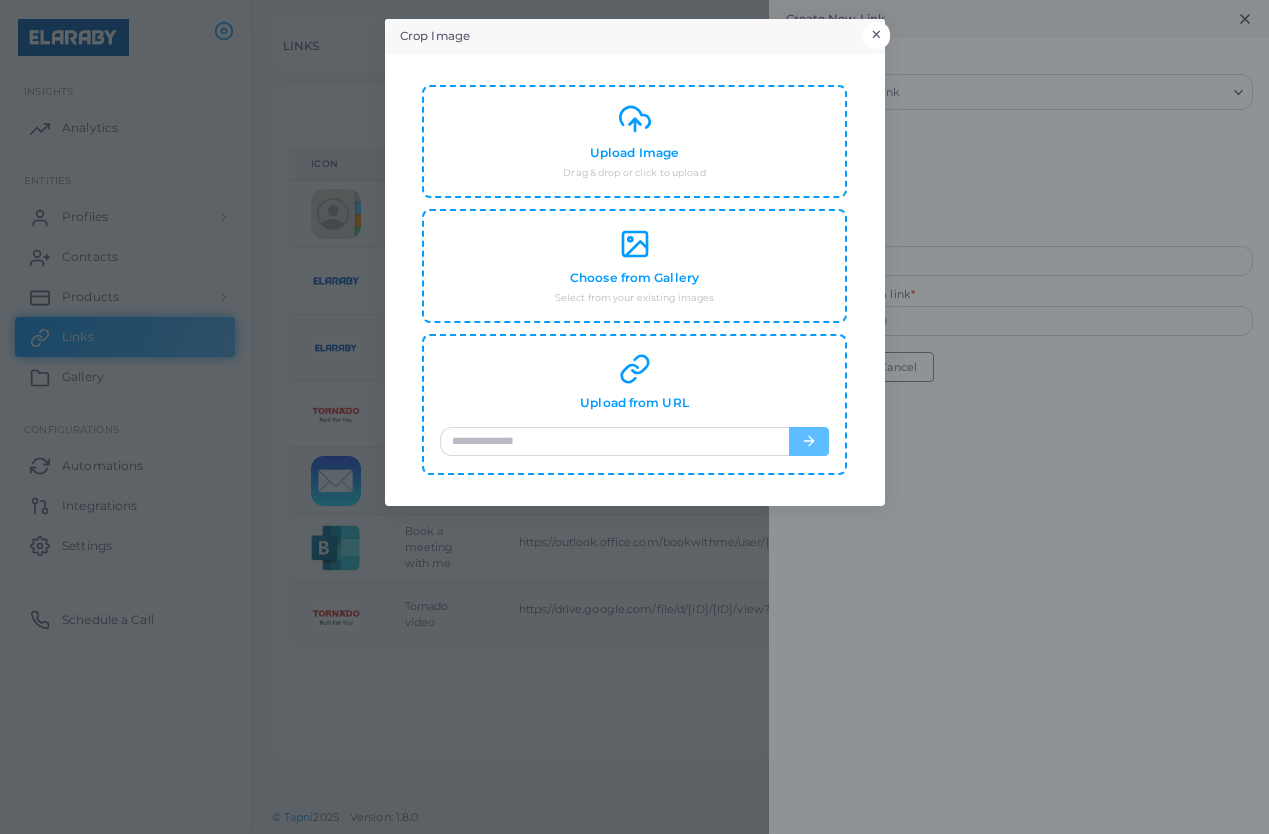 click on "×" at bounding box center (876, 35) 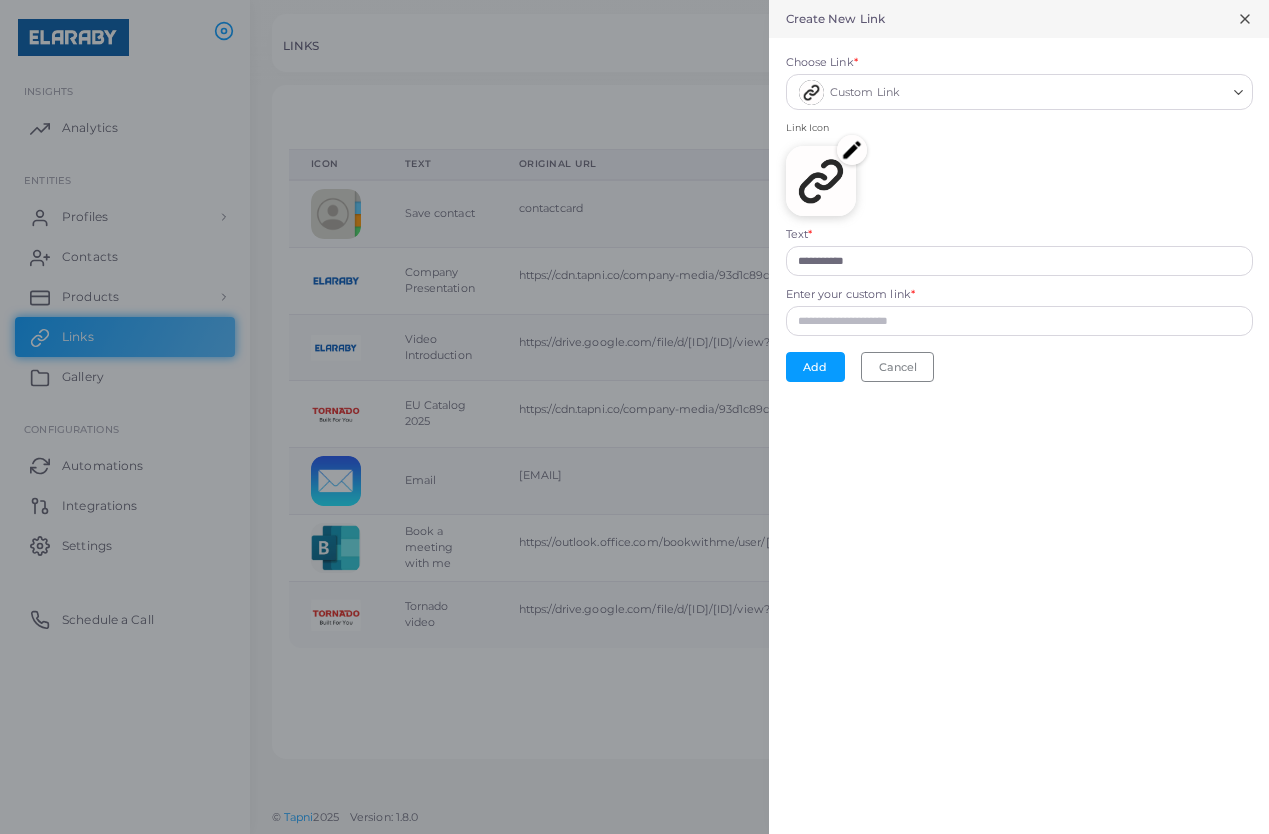 click at bounding box center [634, 417] 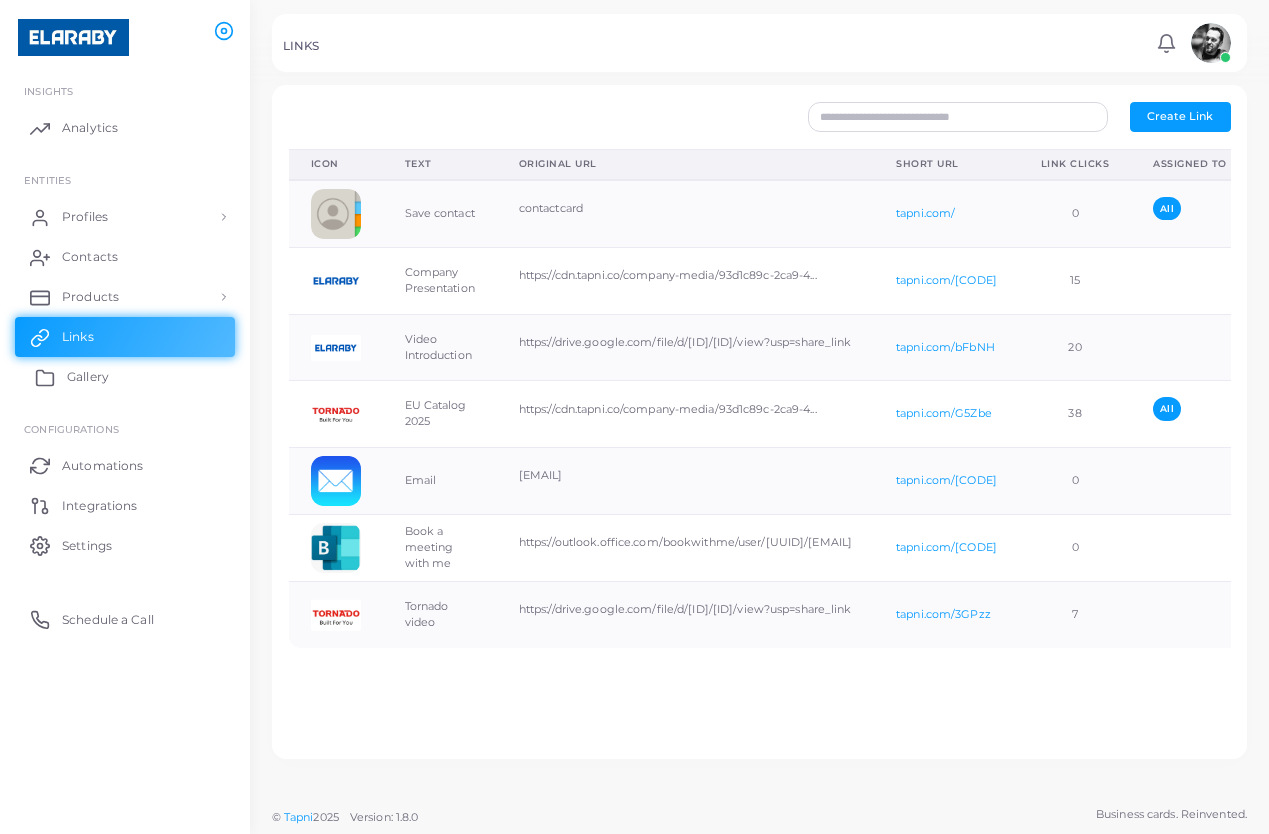 click on "Gallery" at bounding box center [88, 377] 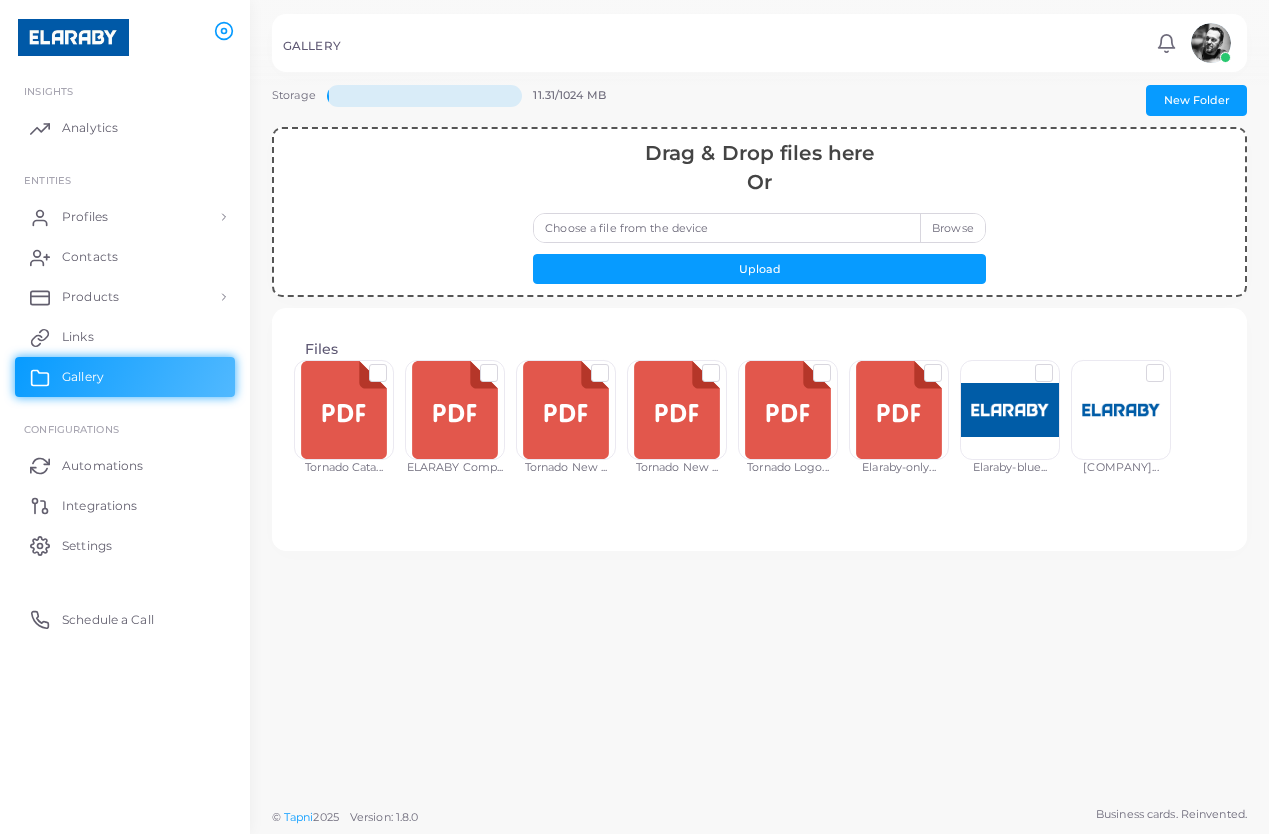 click at bounding box center [949, 365] 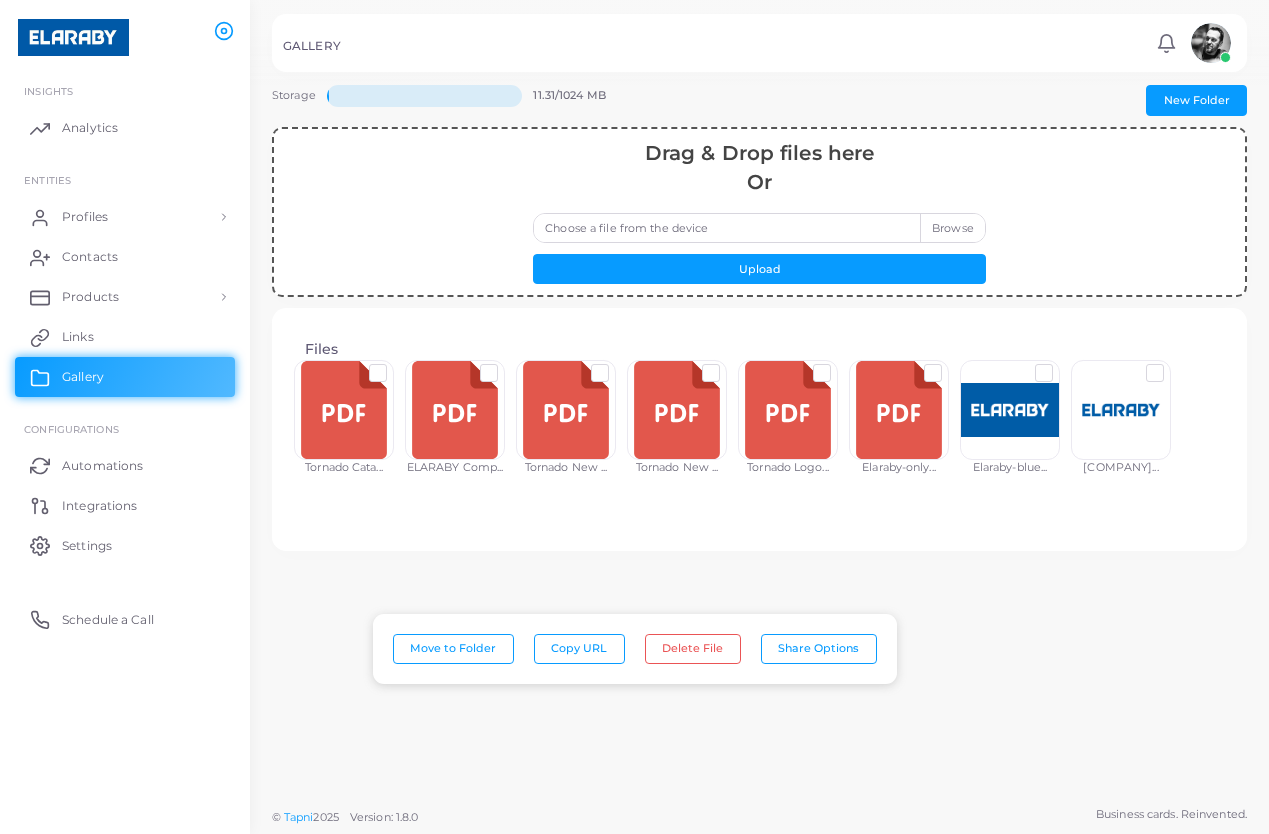 click at bounding box center (788, 410) 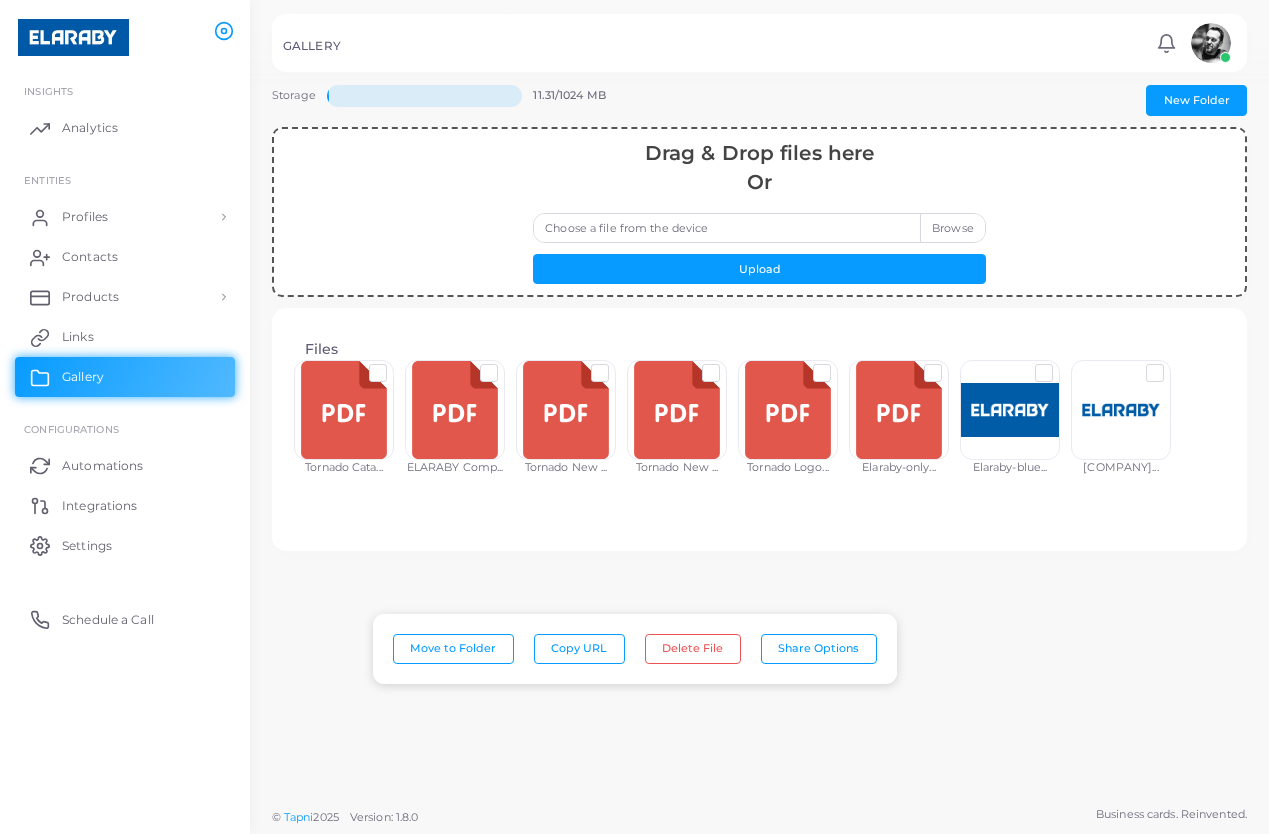 click at bounding box center [838, 365] 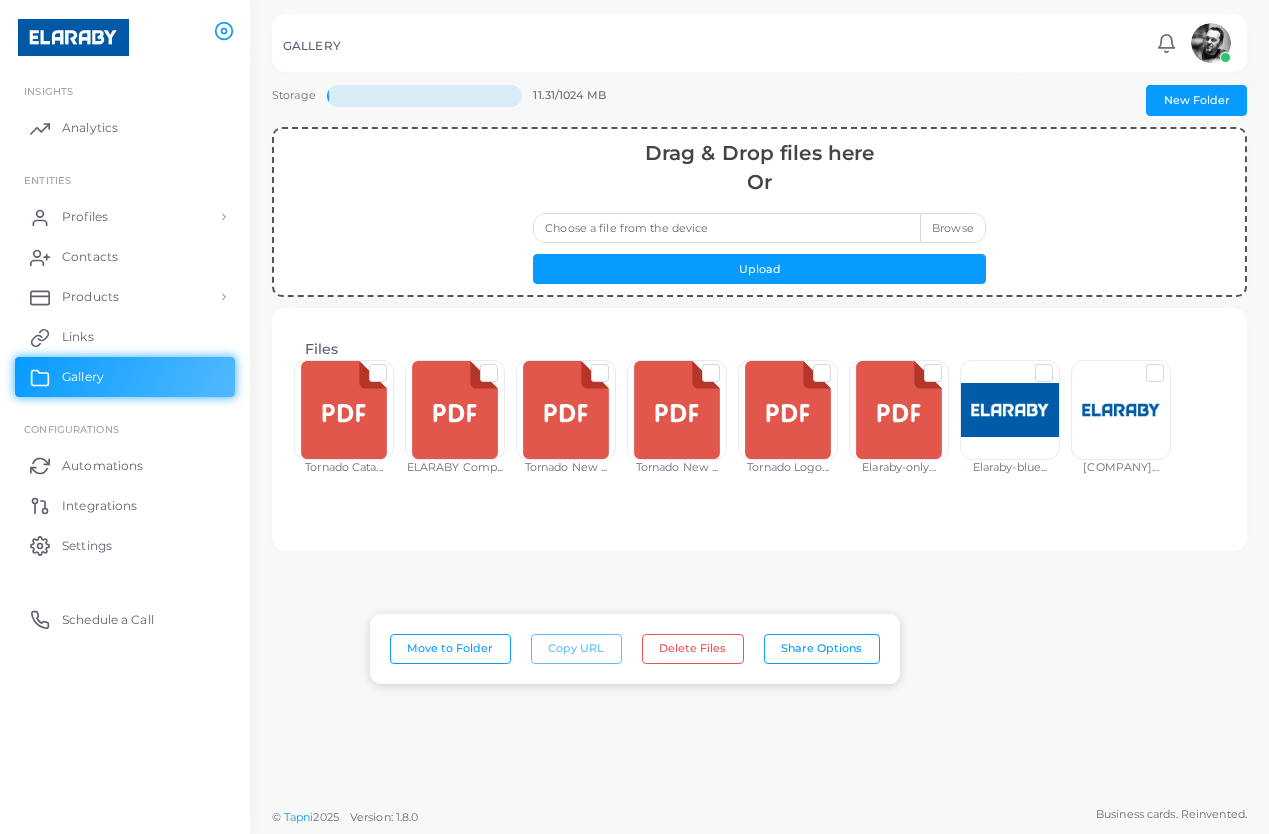 click at bounding box center (727, 365) 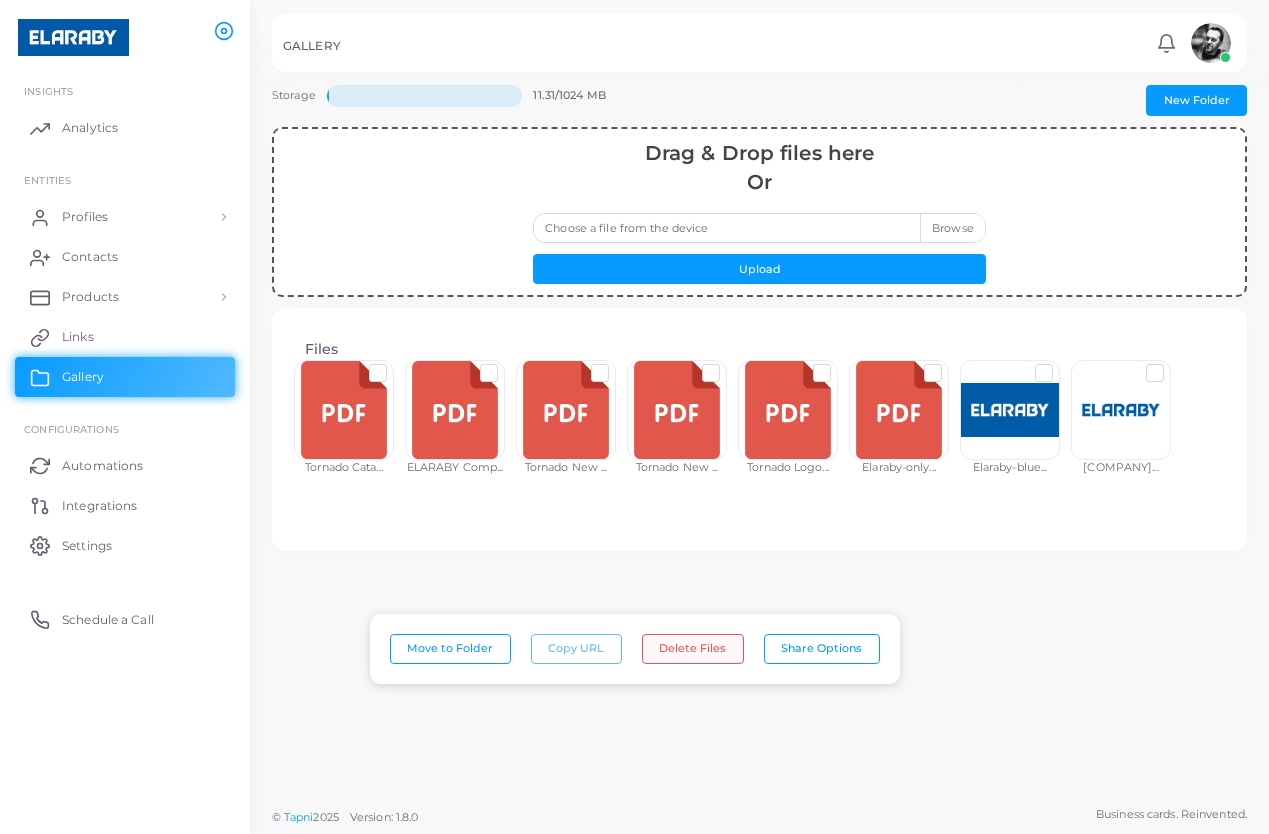 click on "Delete Files" at bounding box center [693, 649] 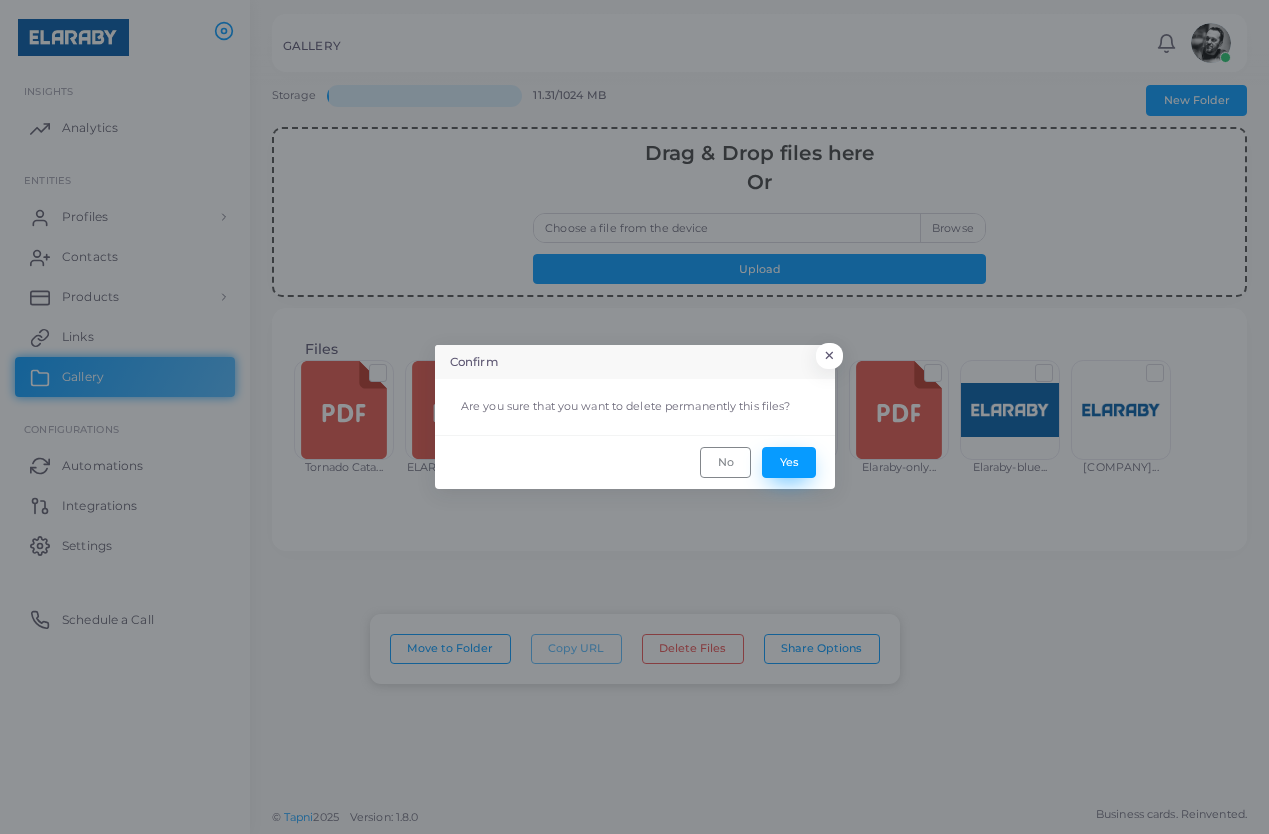 click on "Yes" at bounding box center [789, 462] 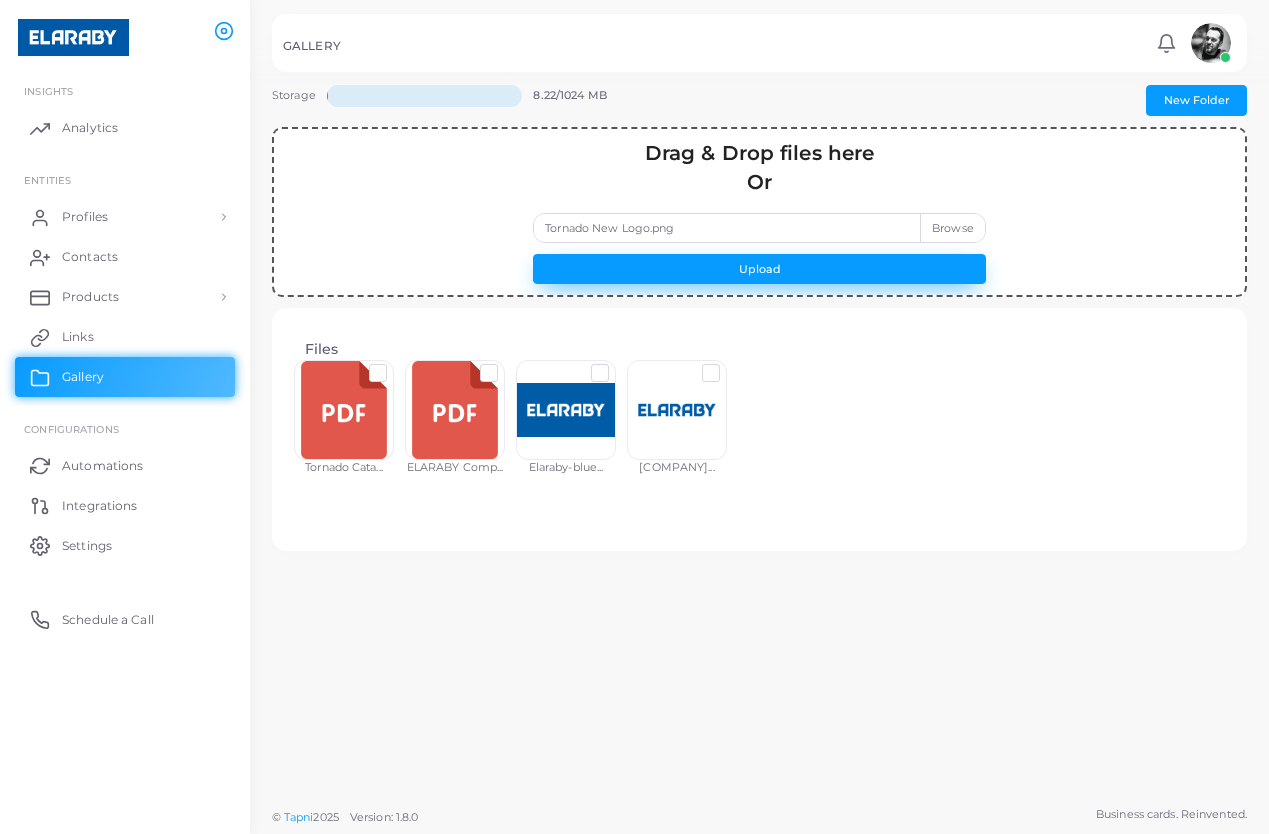 click on "Upload" at bounding box center (759, 269) 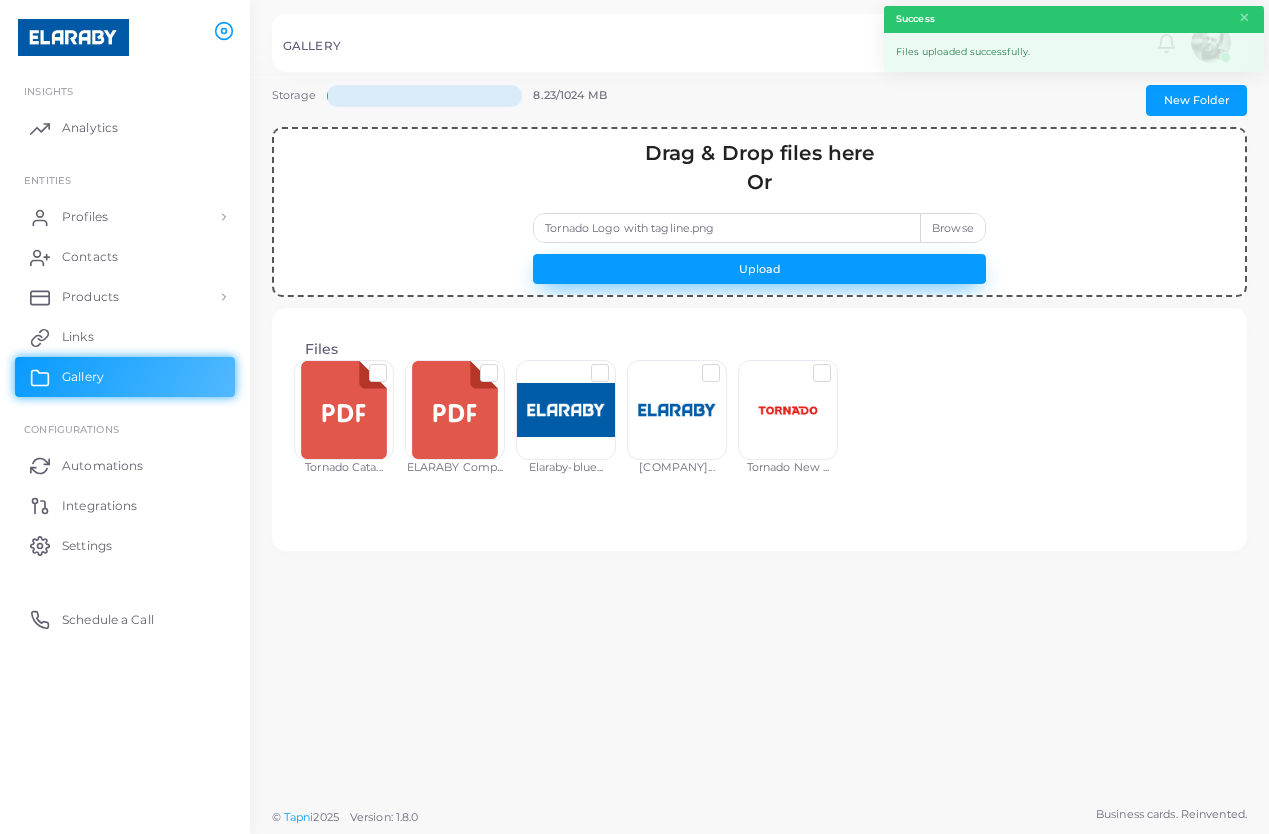 click on "Upload" at bounding box center (759, 269) 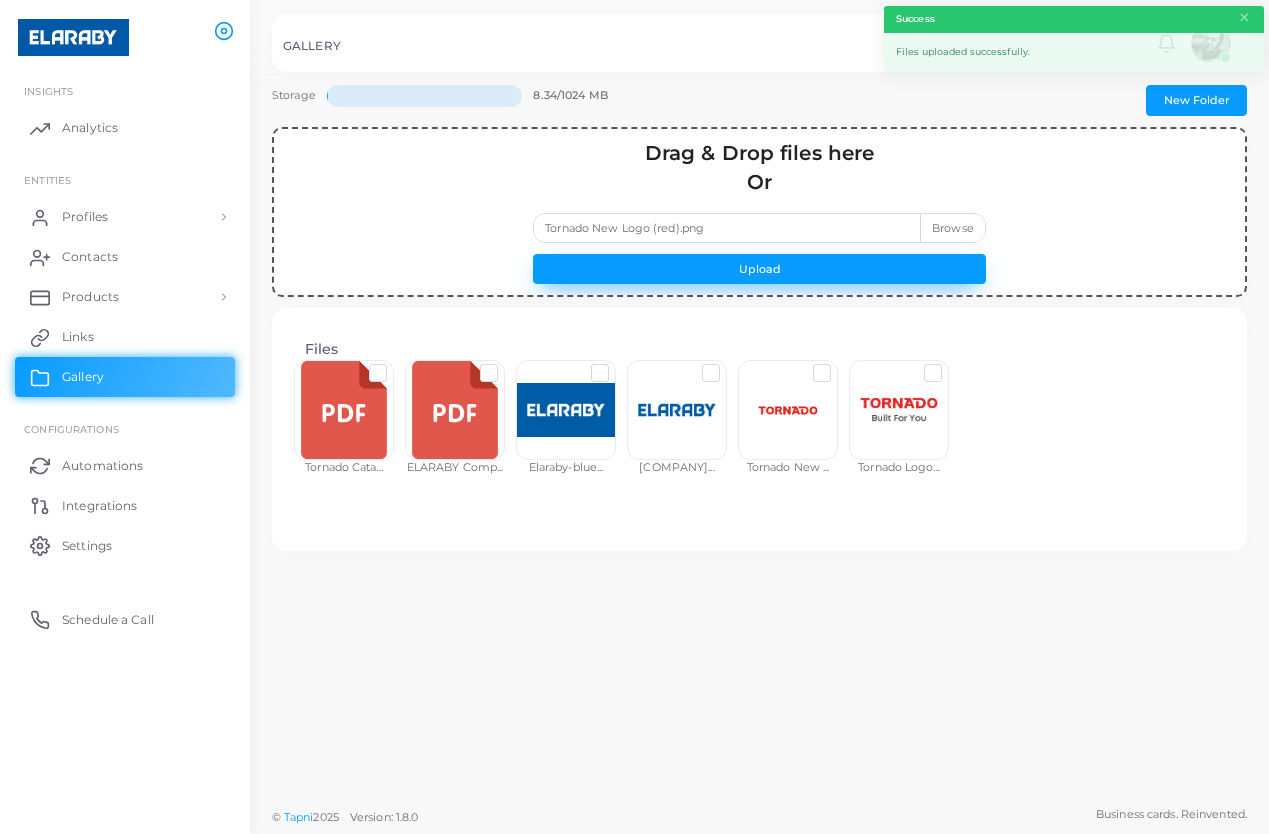 click on "Upload" at bounding box center [759, 269] 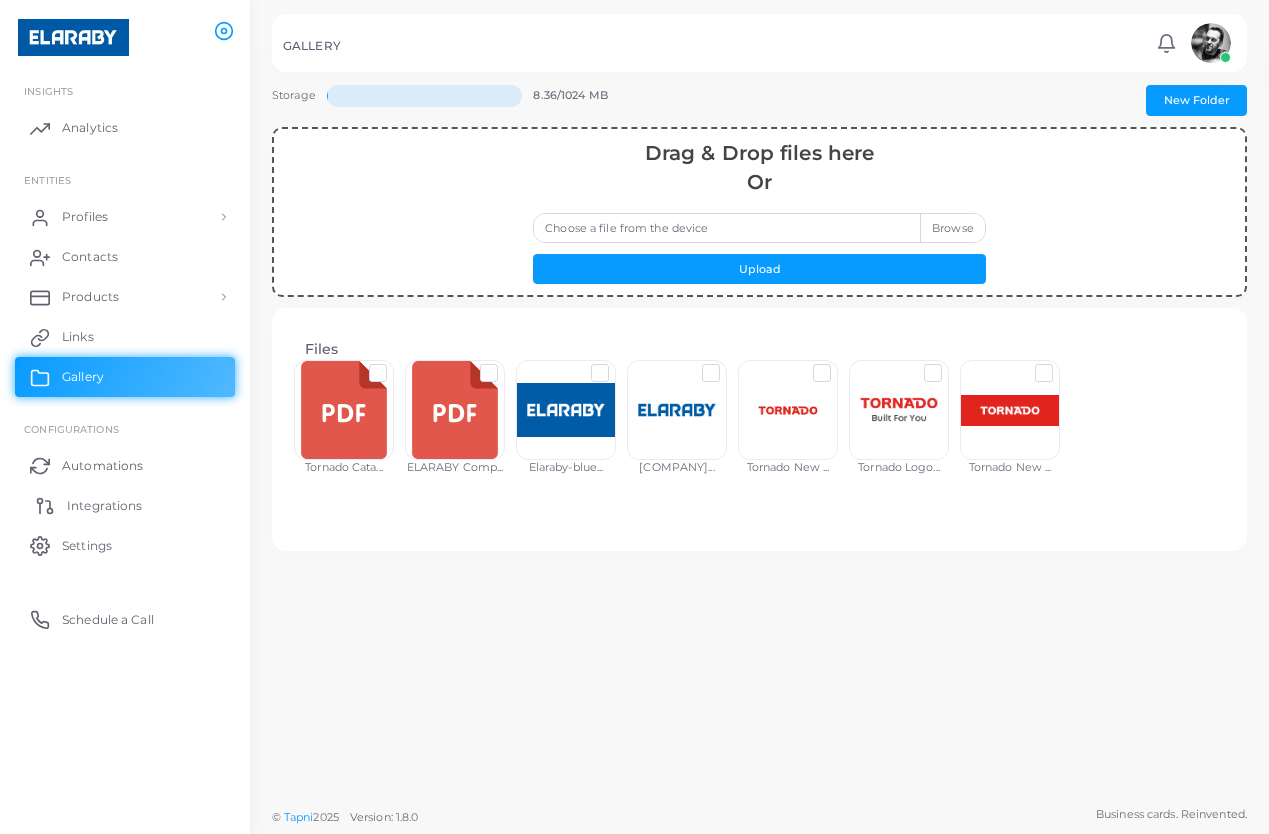 click on "Integrations" at bounding box center (104, 506) 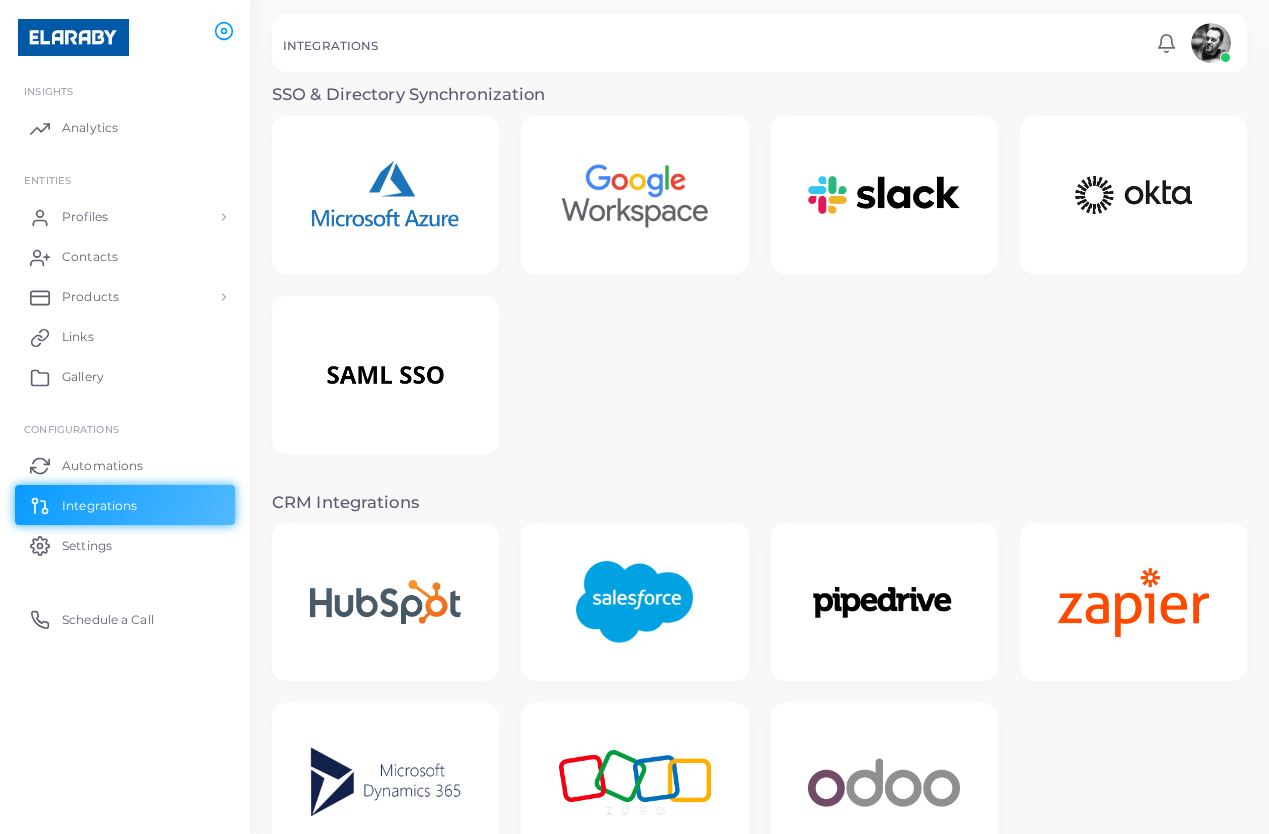 scroll, scrollTop: 0, scrollLeft: 0, axis: both 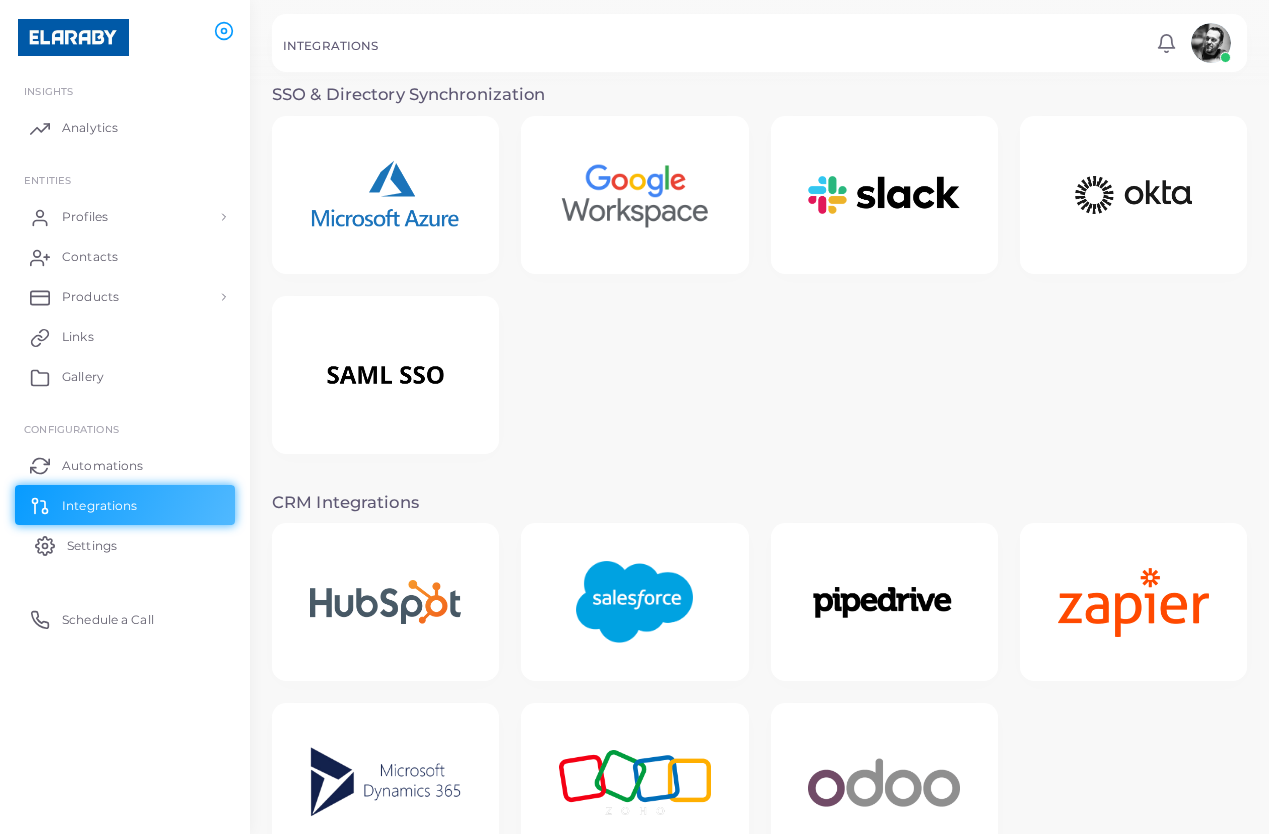 click on "Settings" at bounding box center (92, 546) 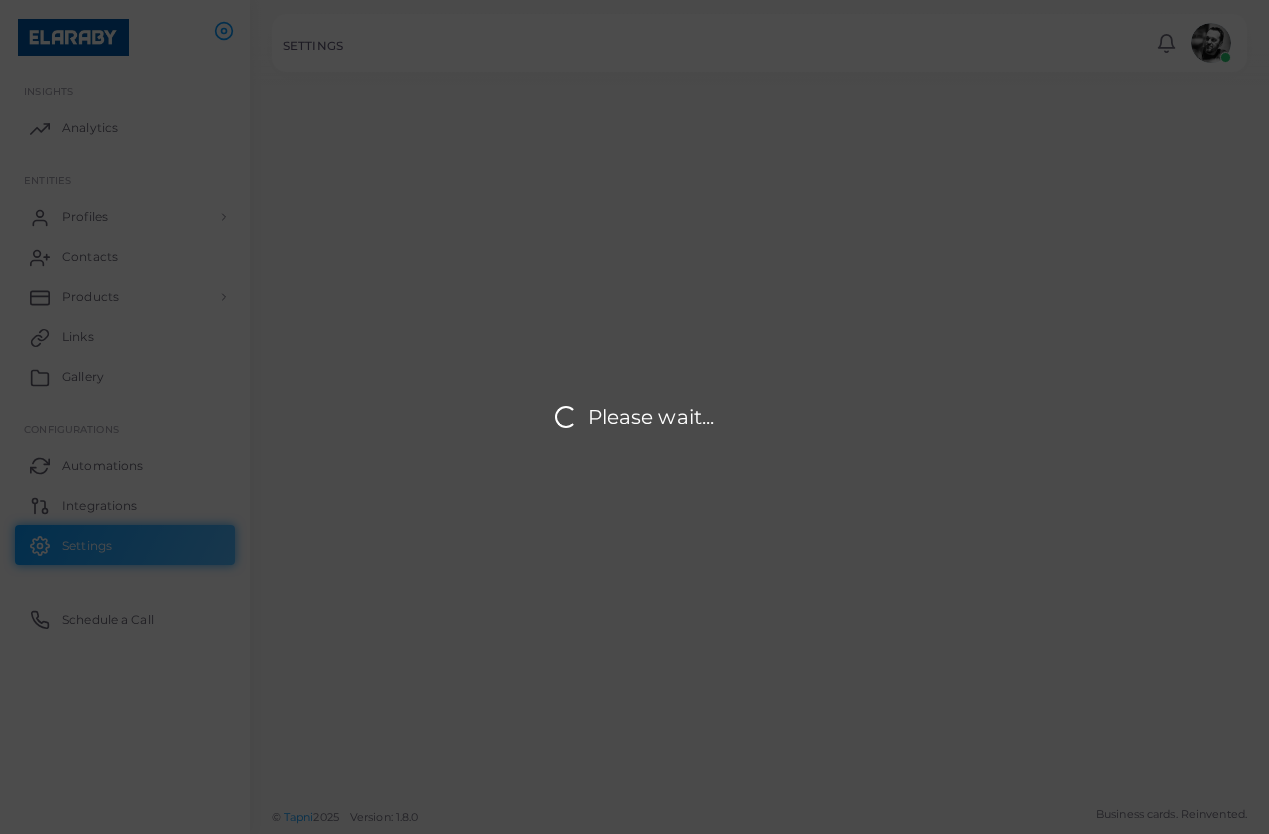 type on "**********" 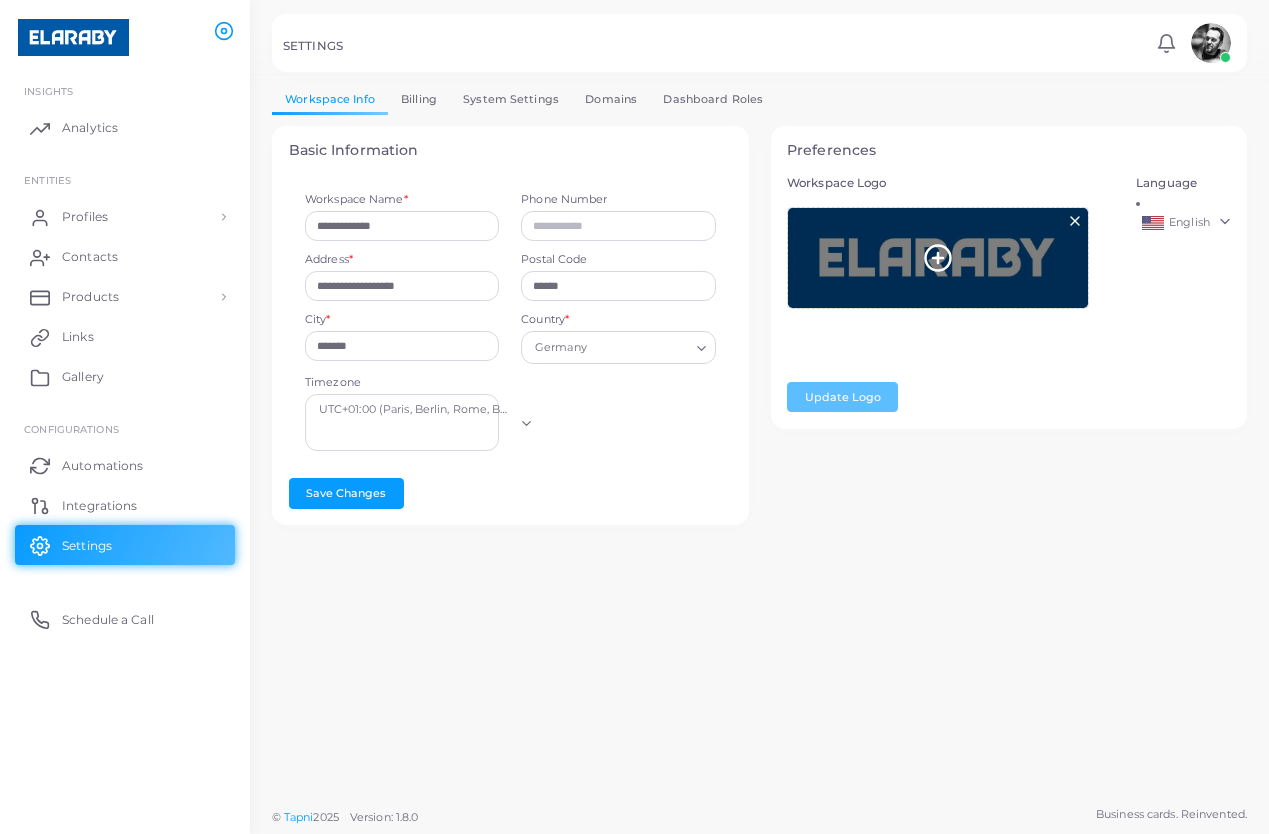 click 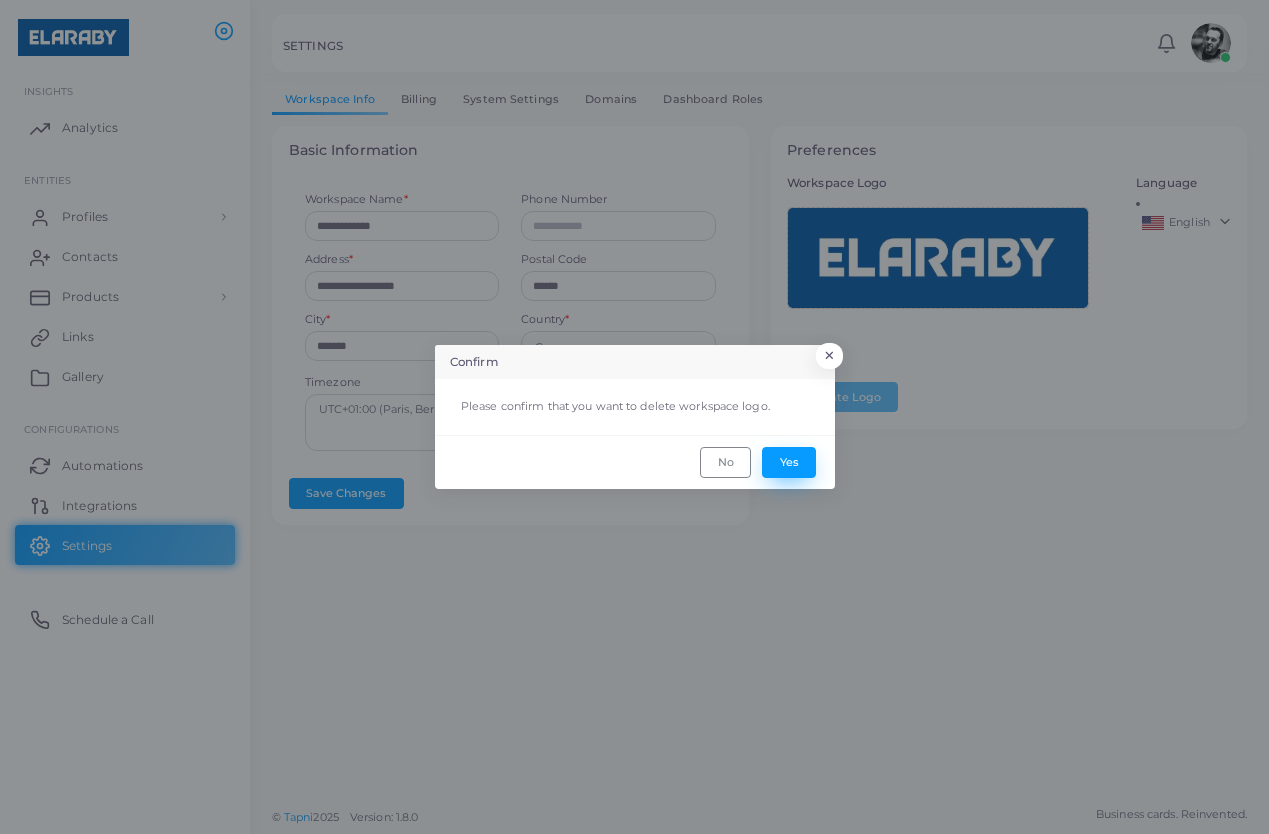 click on "Yes" at bounding box center (789, 462) 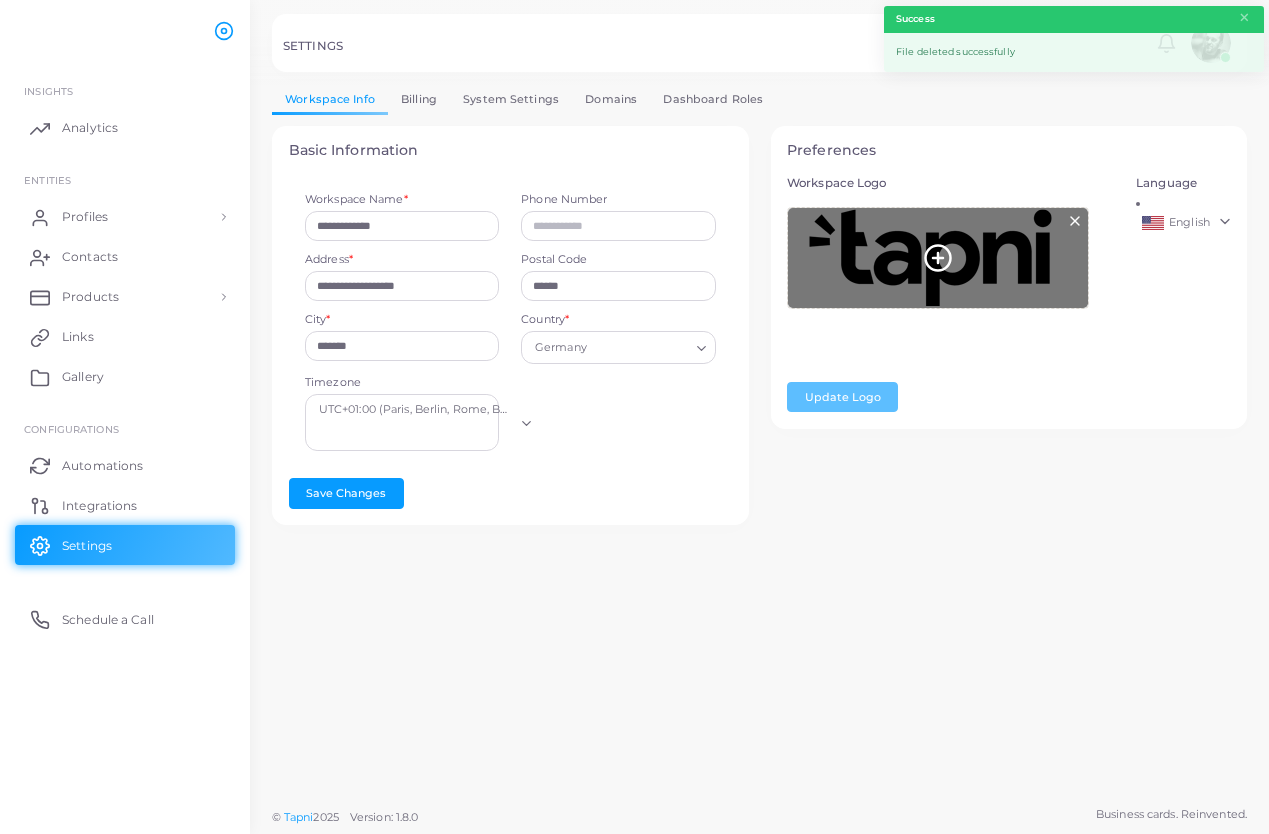click 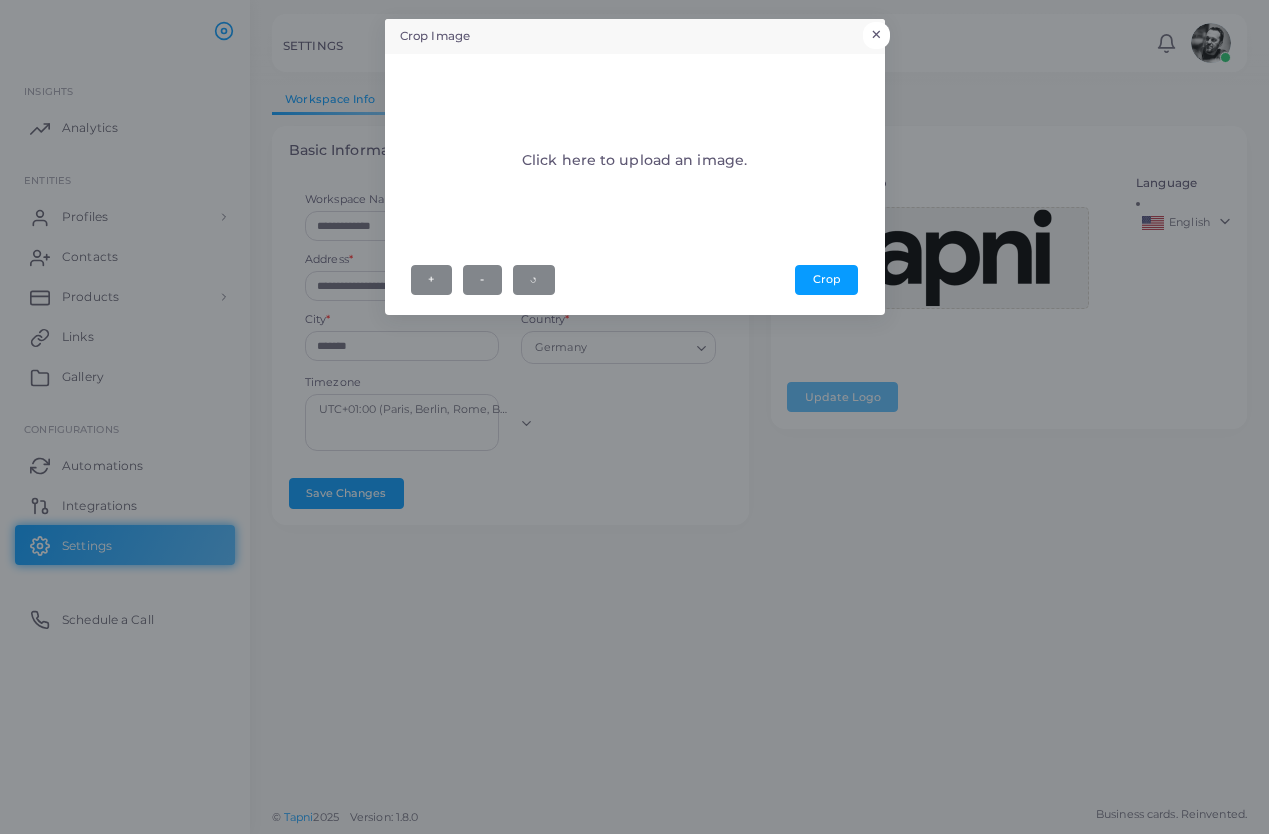 click on "×" at bounding box center (876, 35) 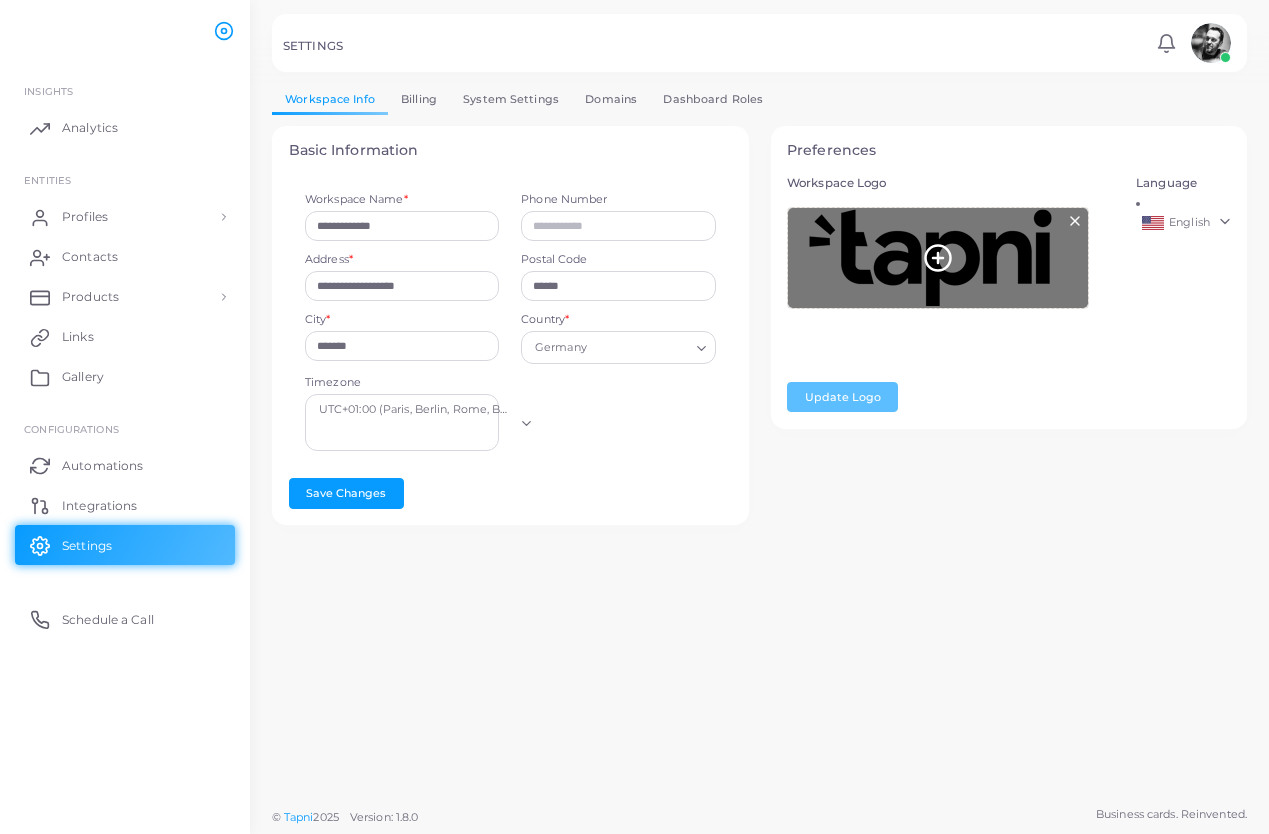 click at bounding box center (938, 258) 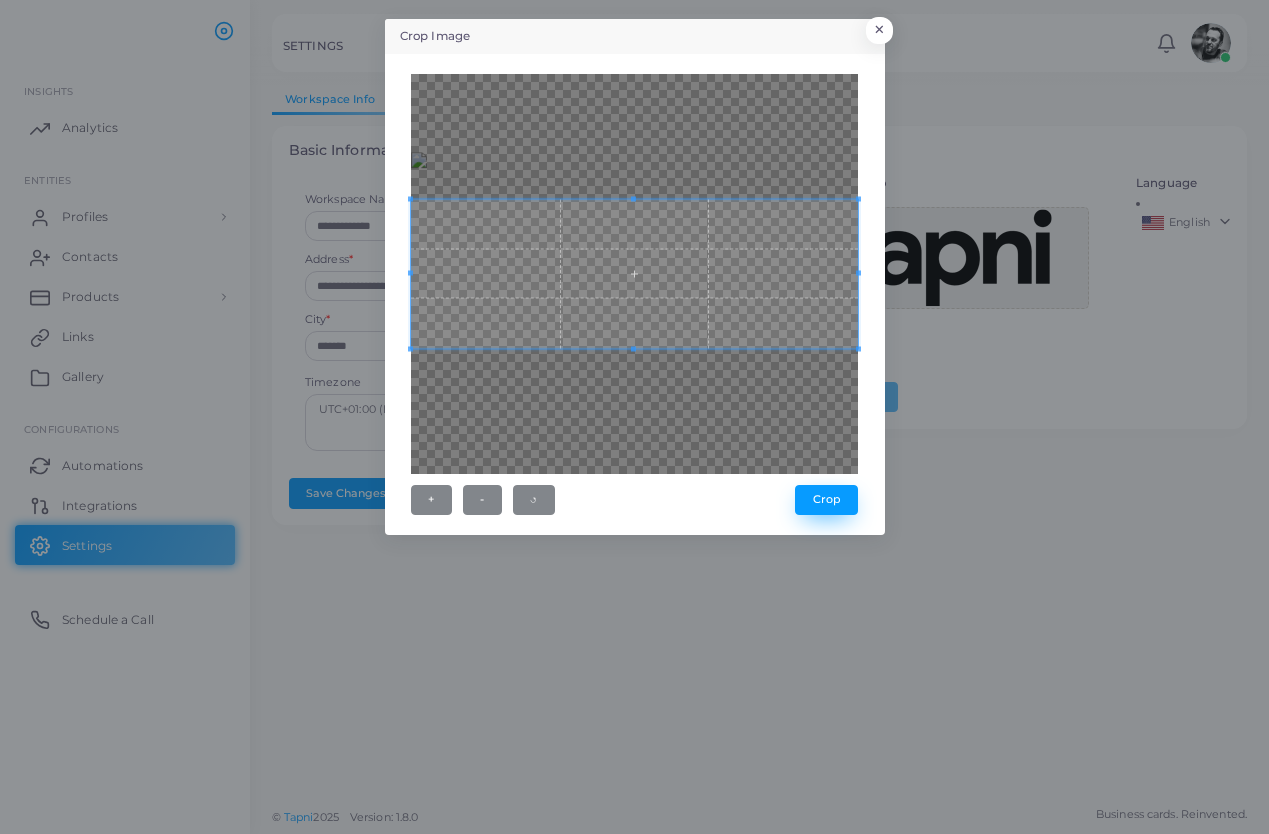 click on "Crop" at bounding box center (826, 500) 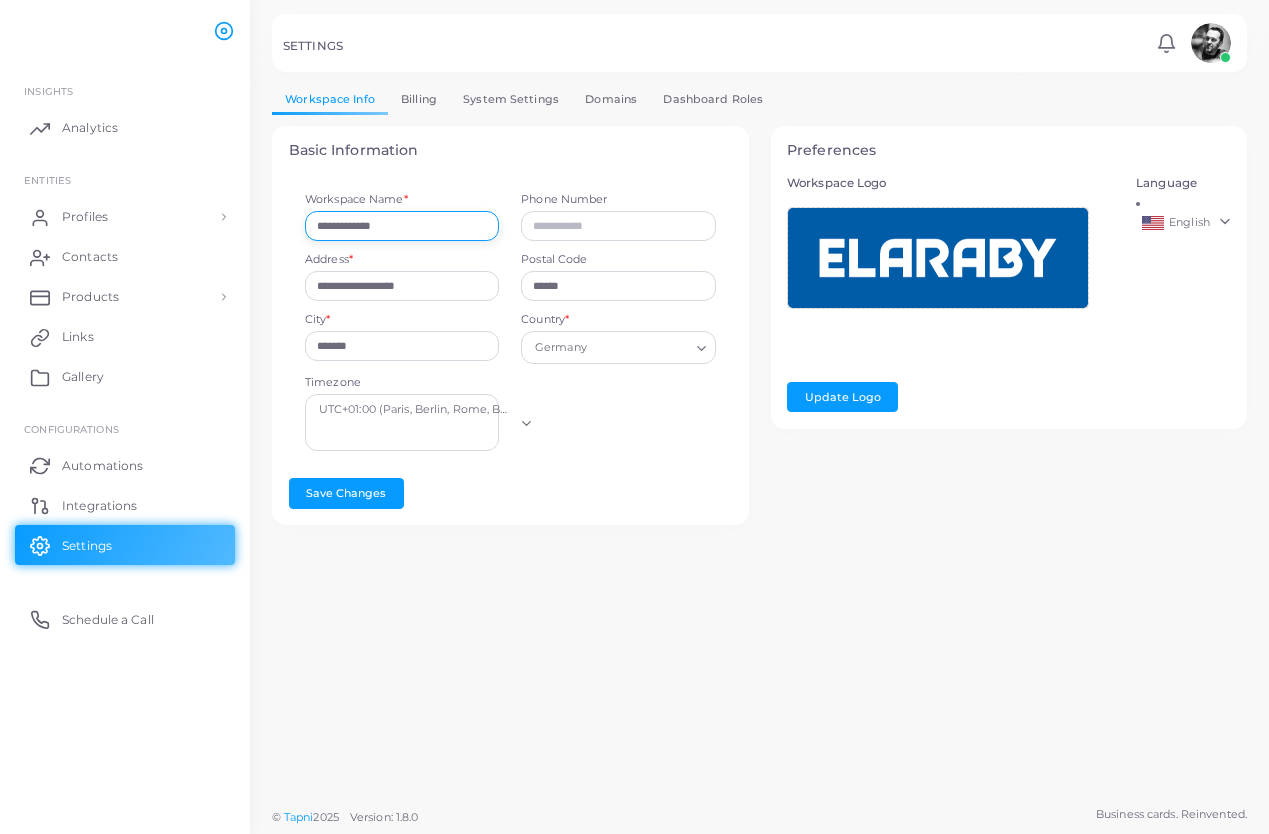 drag, startPoint x: 360, startPoint y: 223, endPoint x: 312, endPoint y: 223, distance: 48 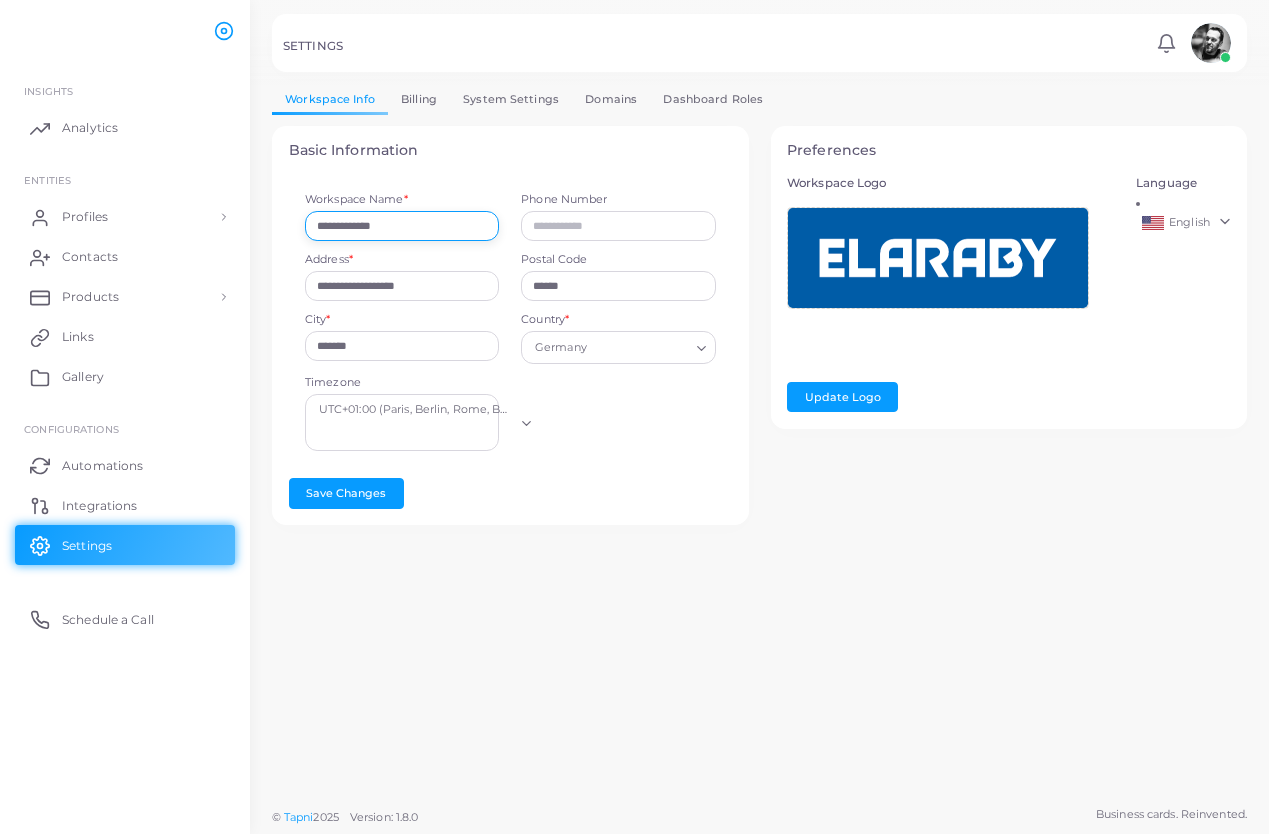type on "**********" 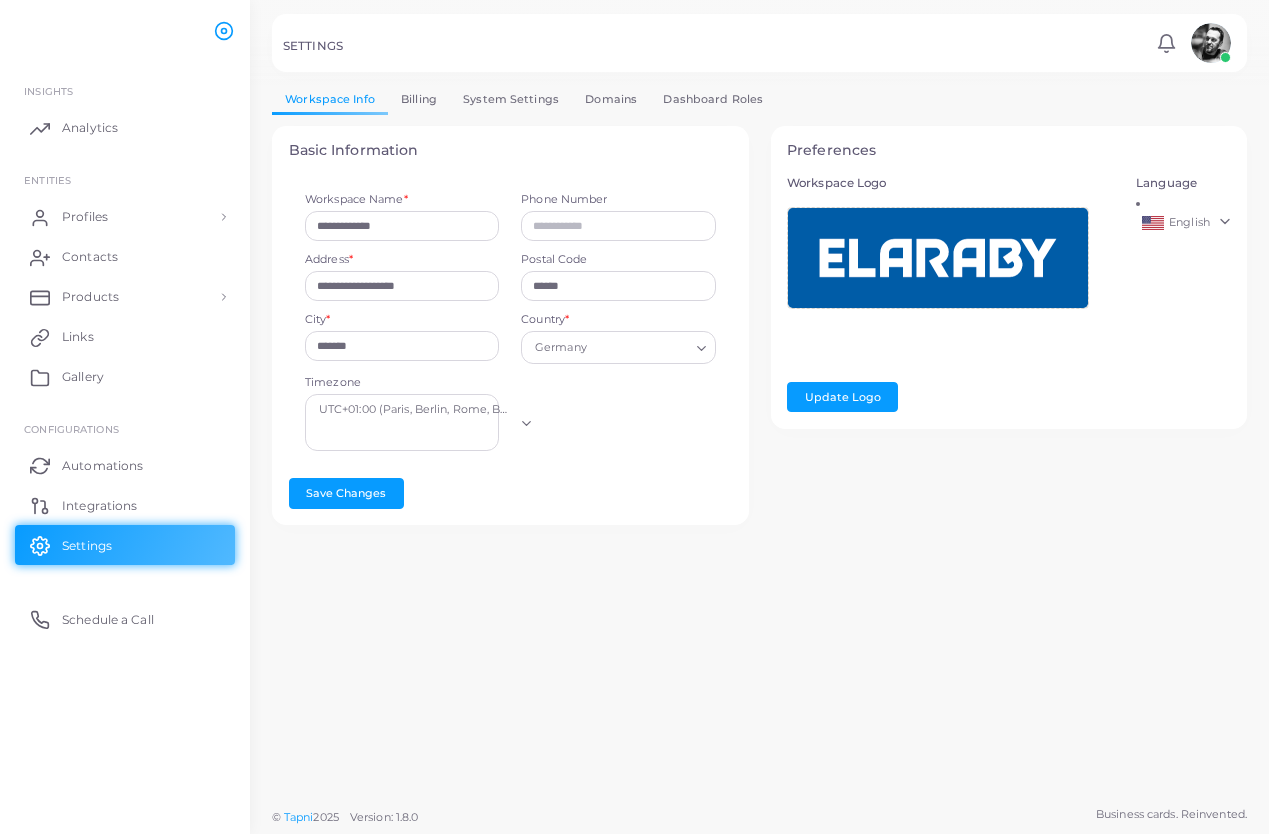 click on "**********" at bounding box center (759, 398) 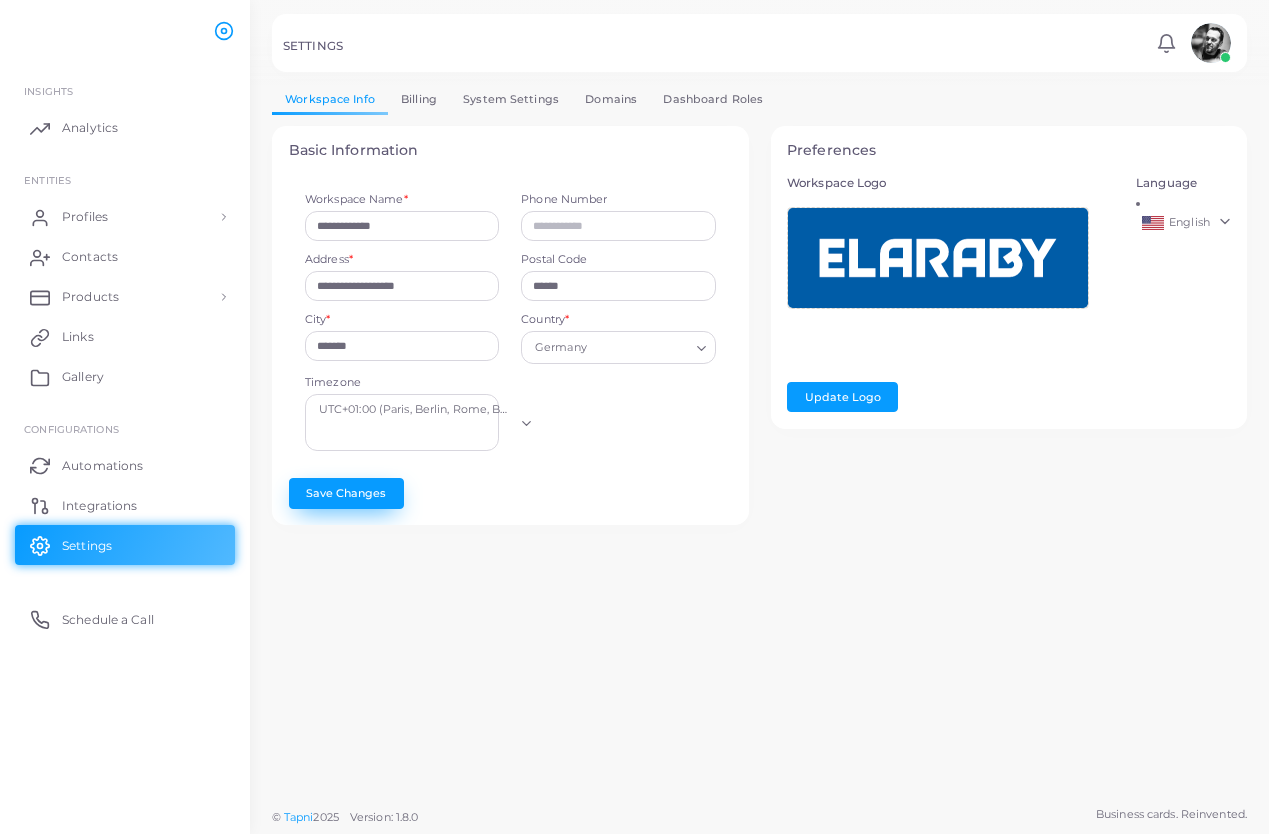 click on "Save Changes" at bounding box center [346, 493] 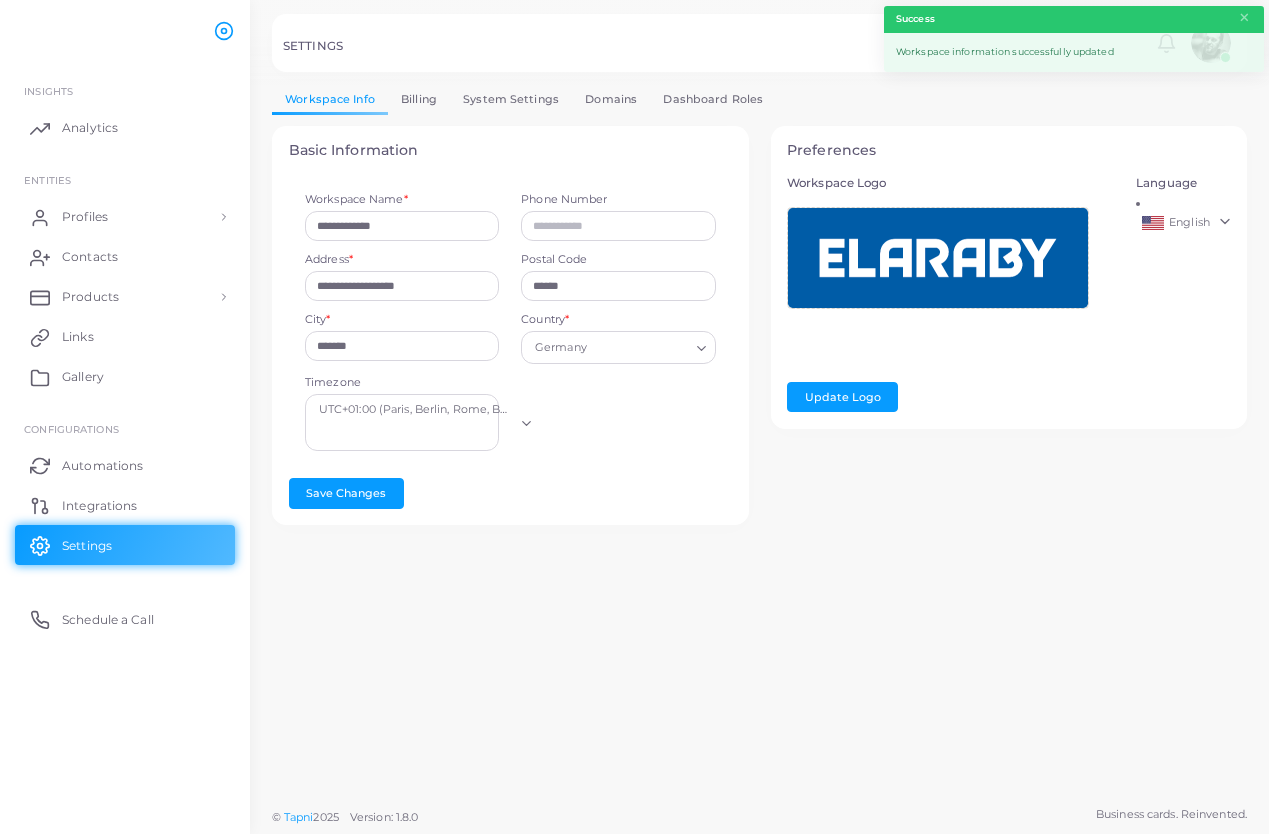 click on "Billing" at bounding box center (419, 99) 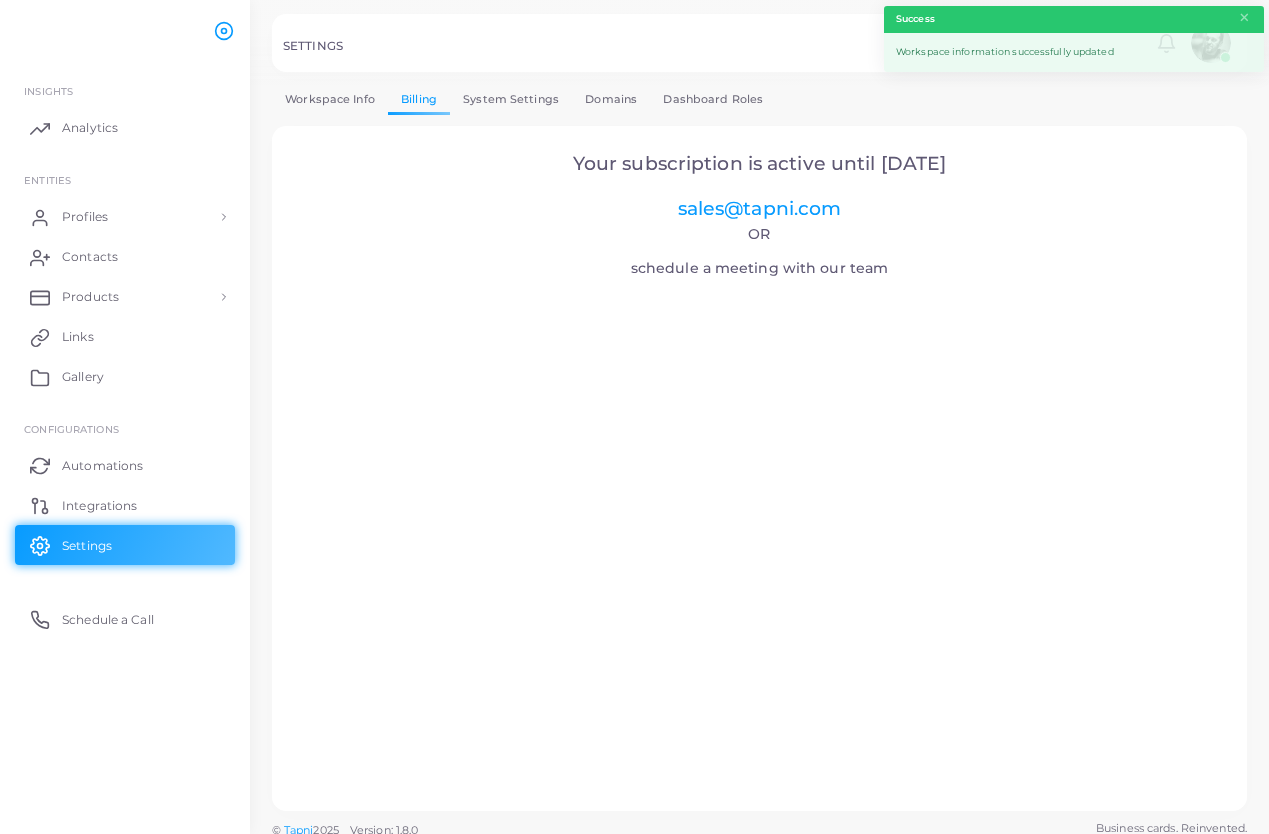 click on "System Settings" at bounding box center (511, 99) 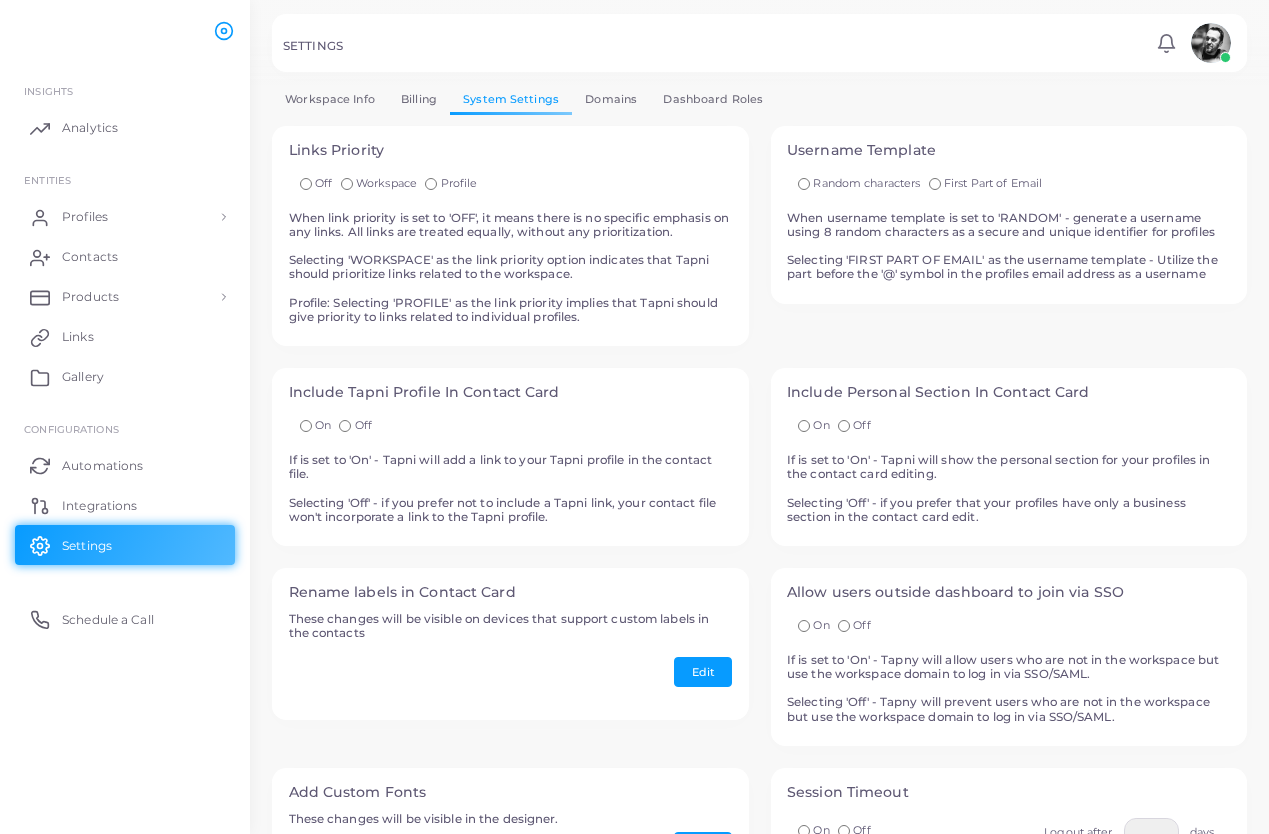 scroll, scrollTop: 0, scrollLeft: 0, axis: both 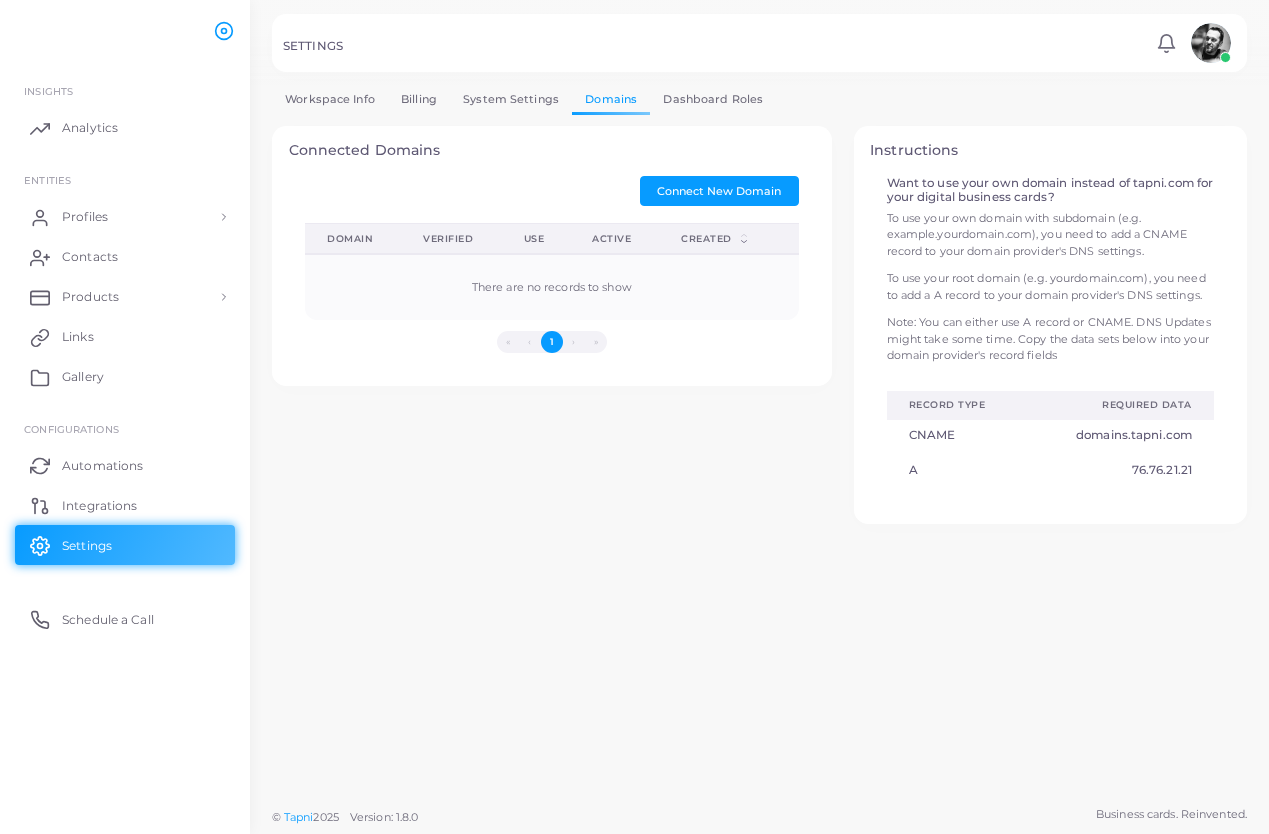 click on "Dashboard Roles" at bounding box center (713, 99) 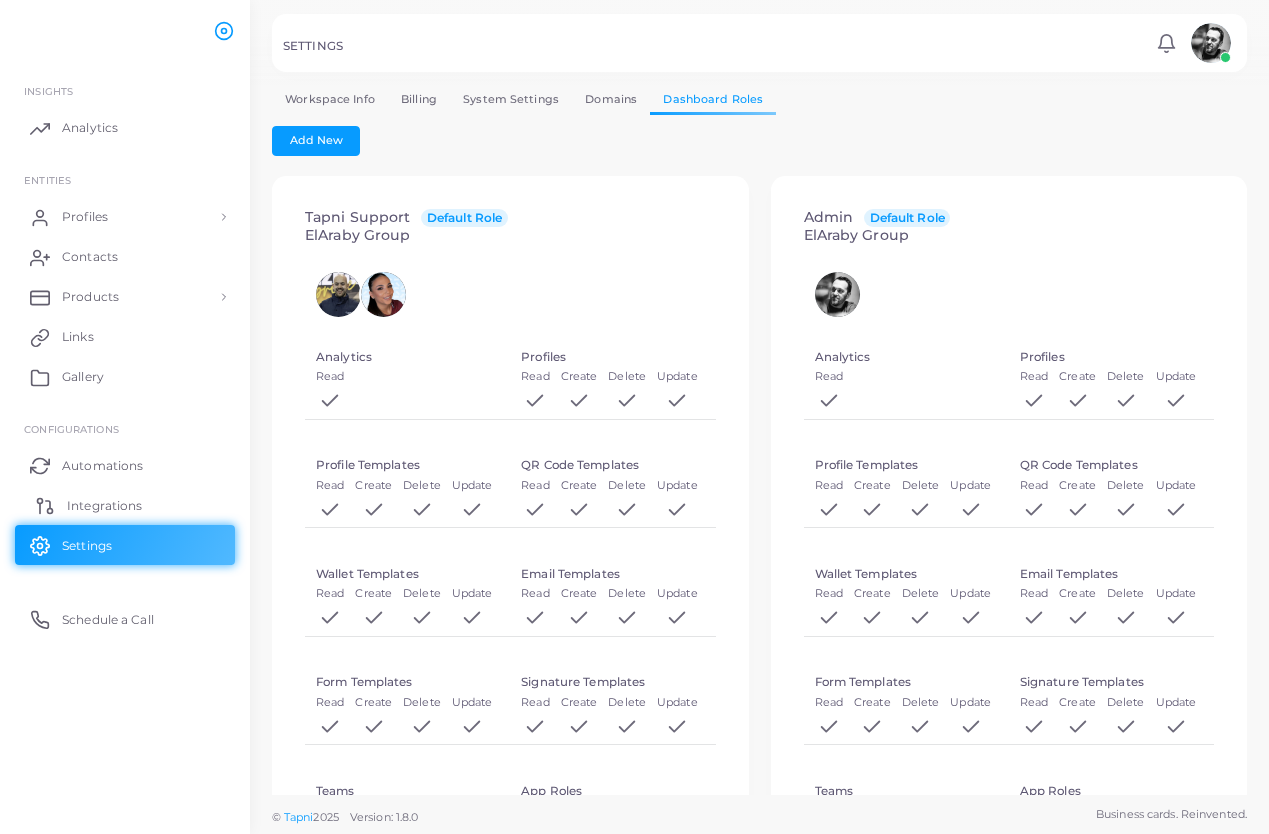 click on "Integrations" at bounding box center (104, 506) 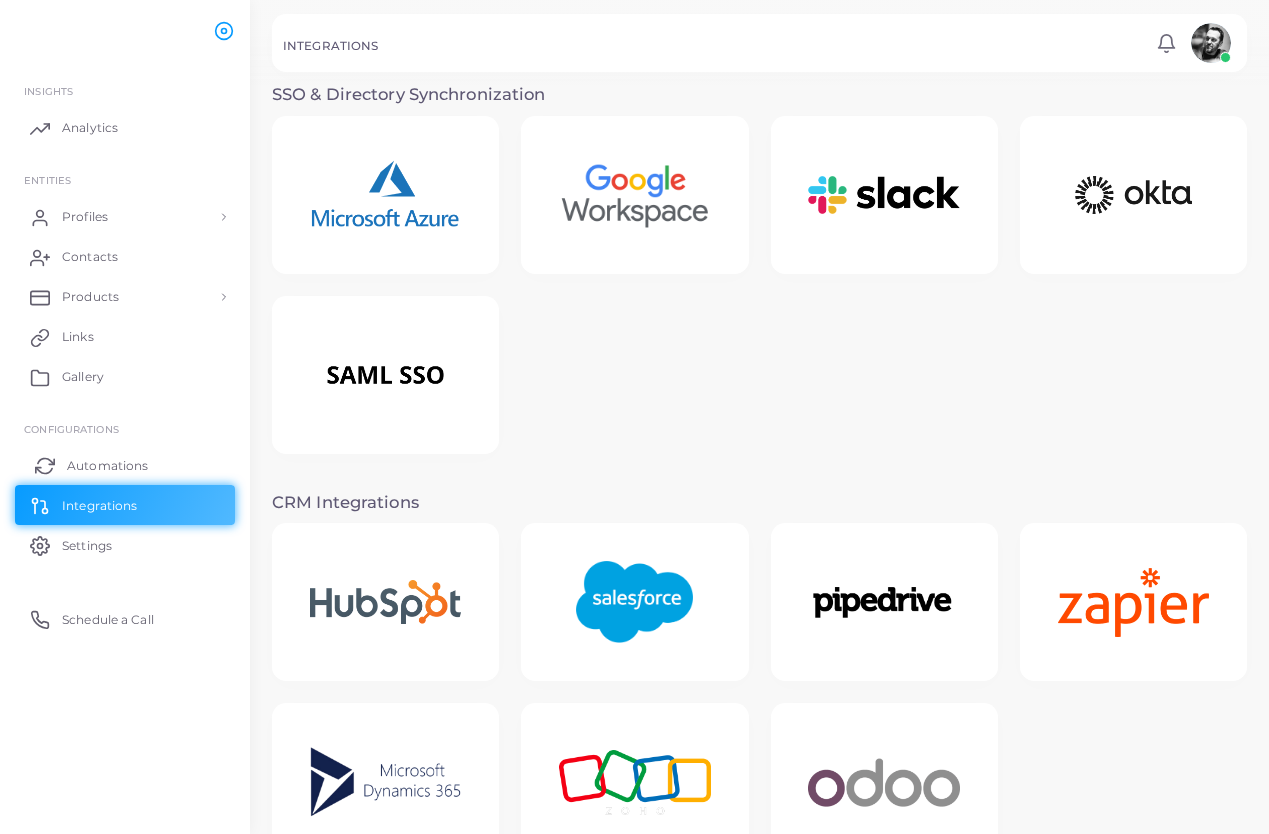 click on "Automations" at bounding box center [107, 466] 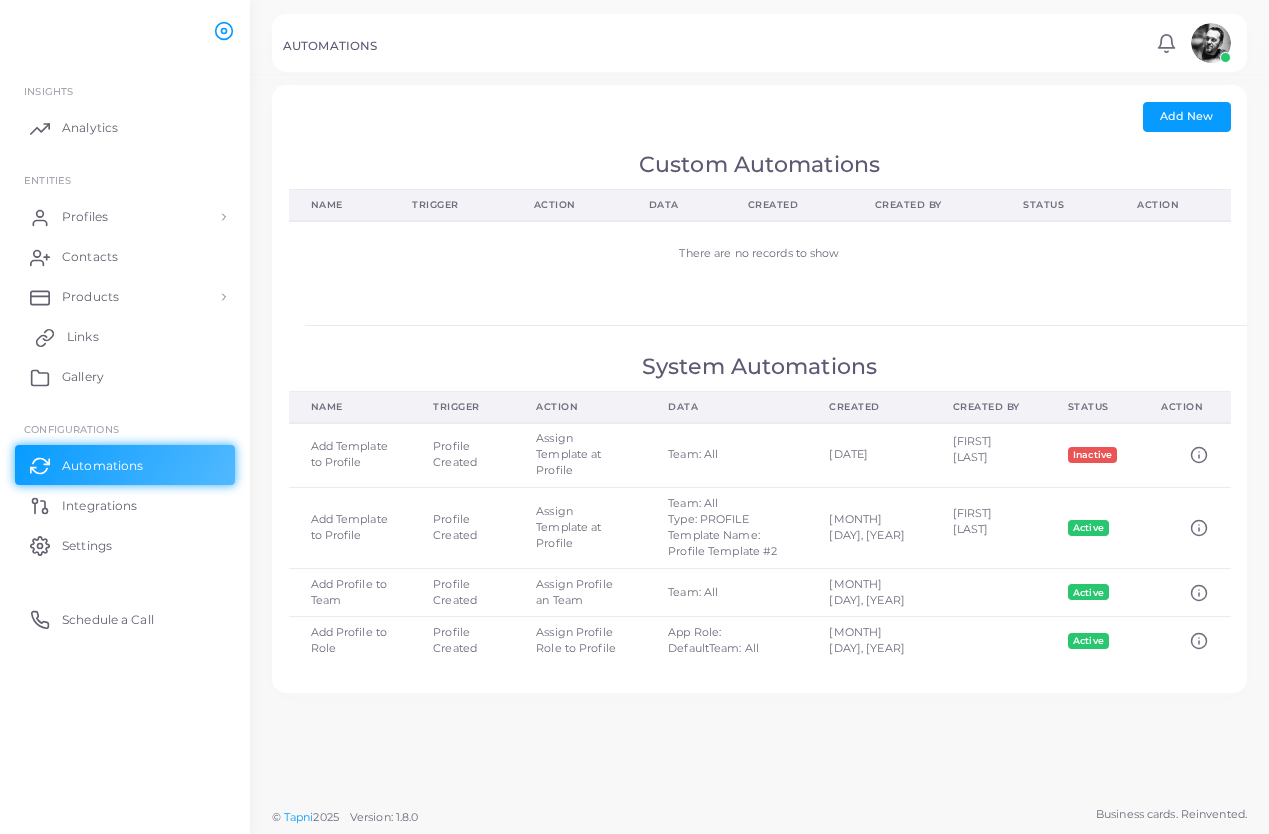 click on "Links" at bounding box center (125, 337) 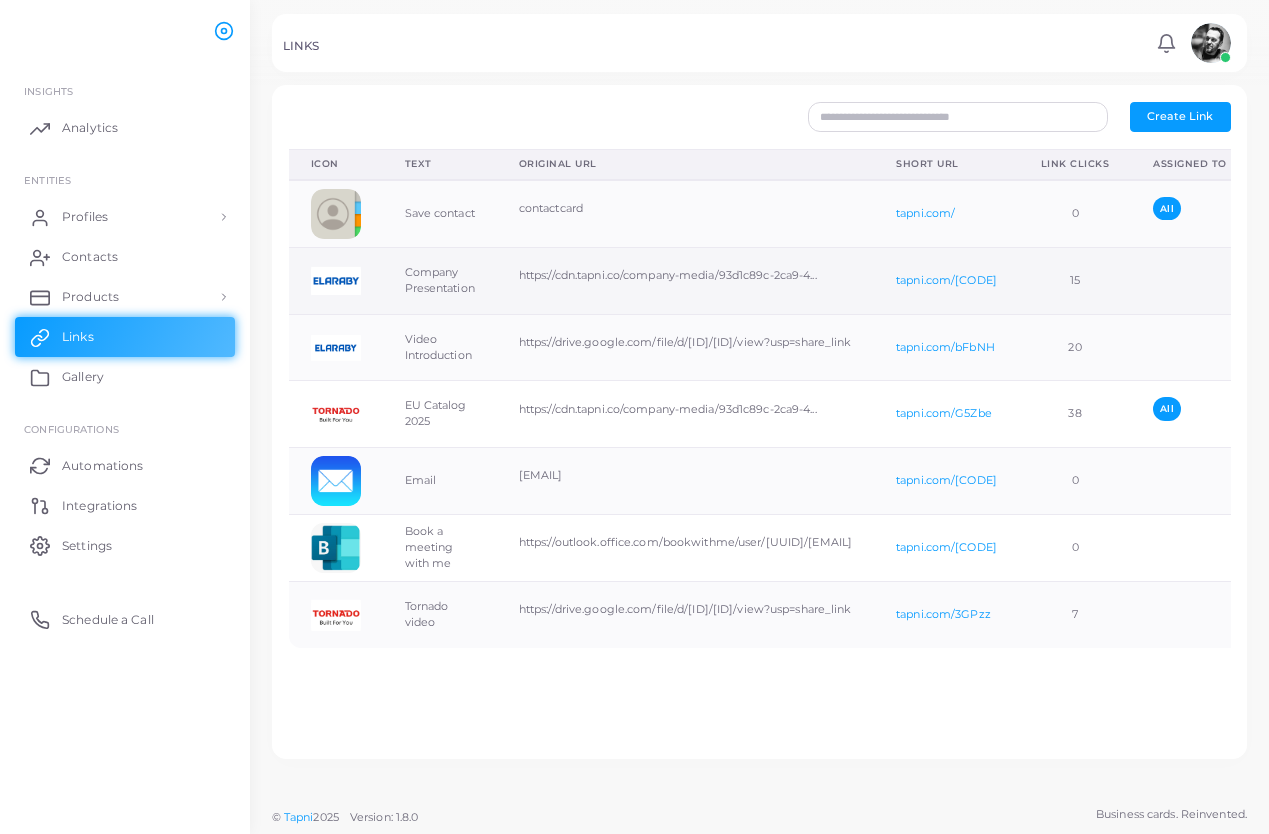 click at bounding box center [336, 281] 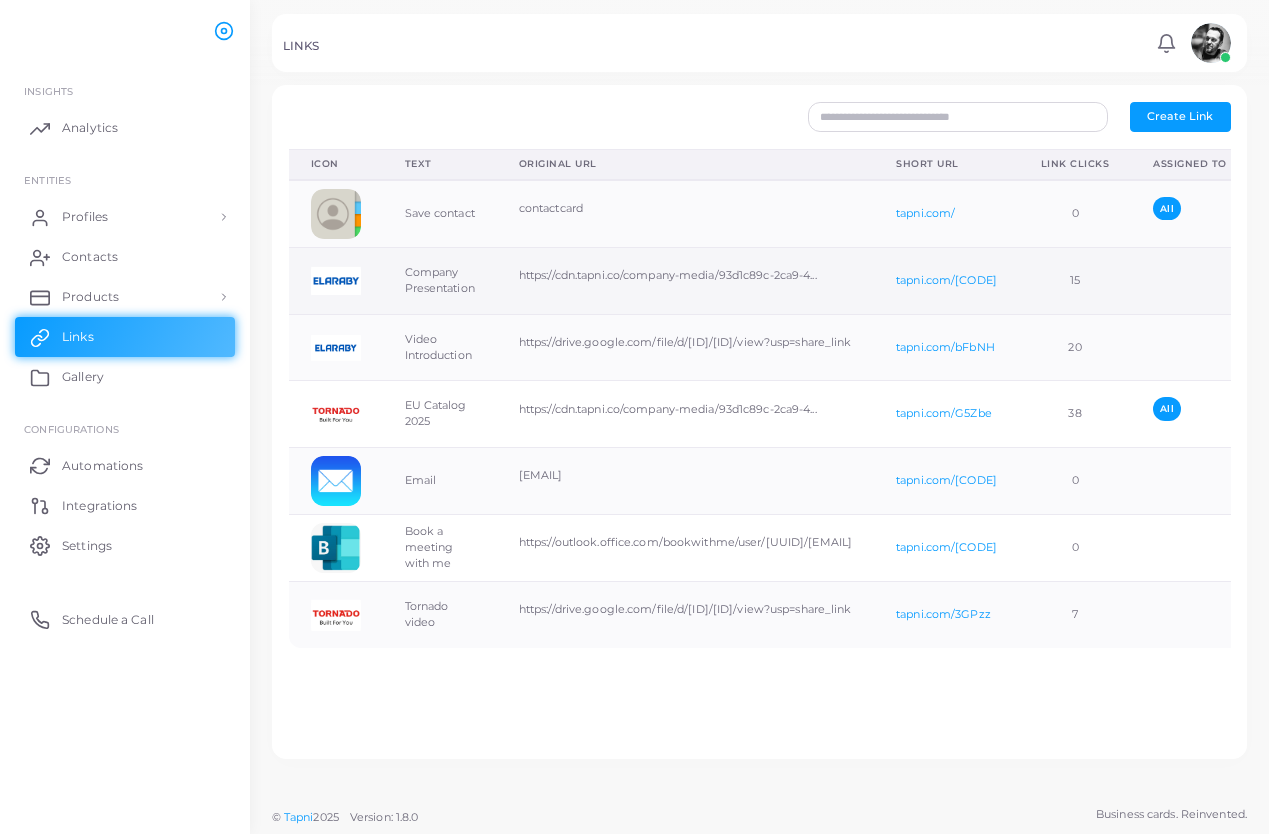 click at bounding box center [1190, 280] 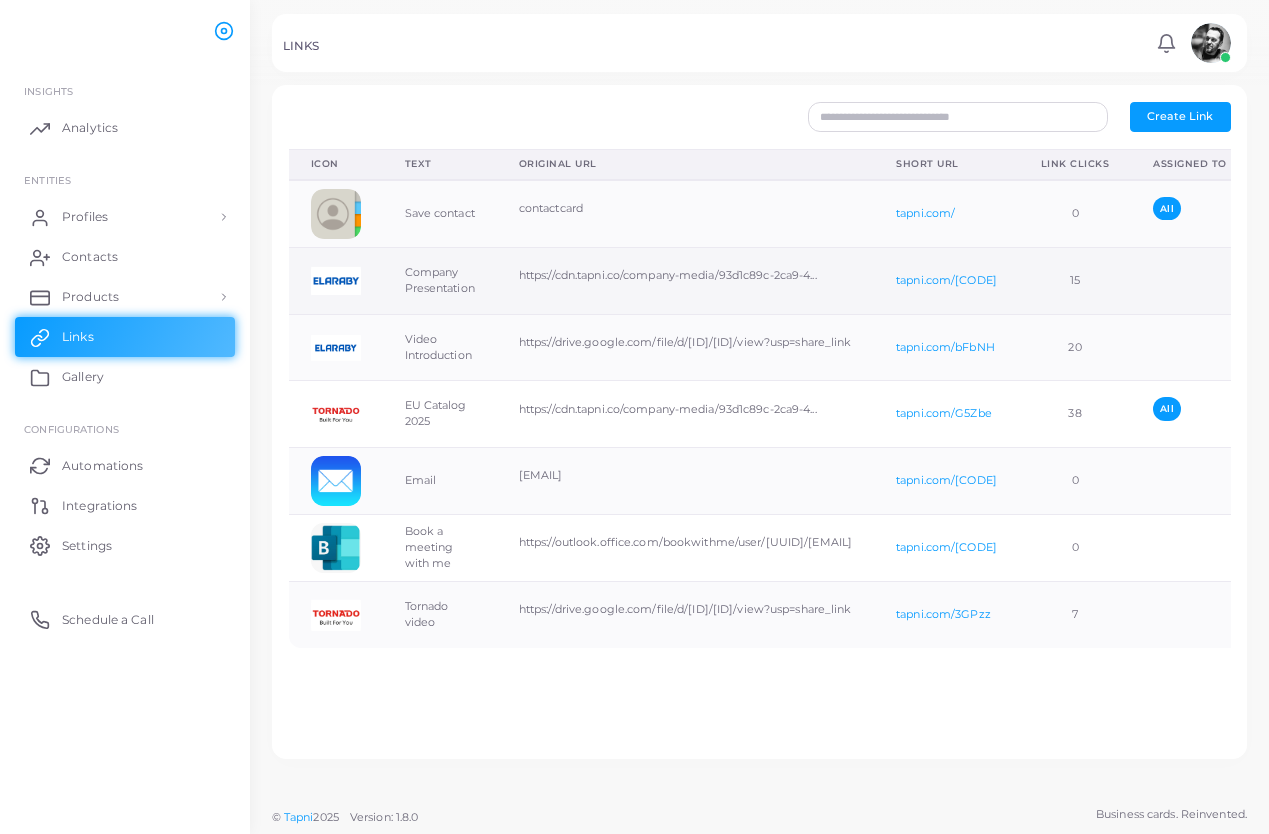 click on "Company Presentation" at bounding box center [440, 280] 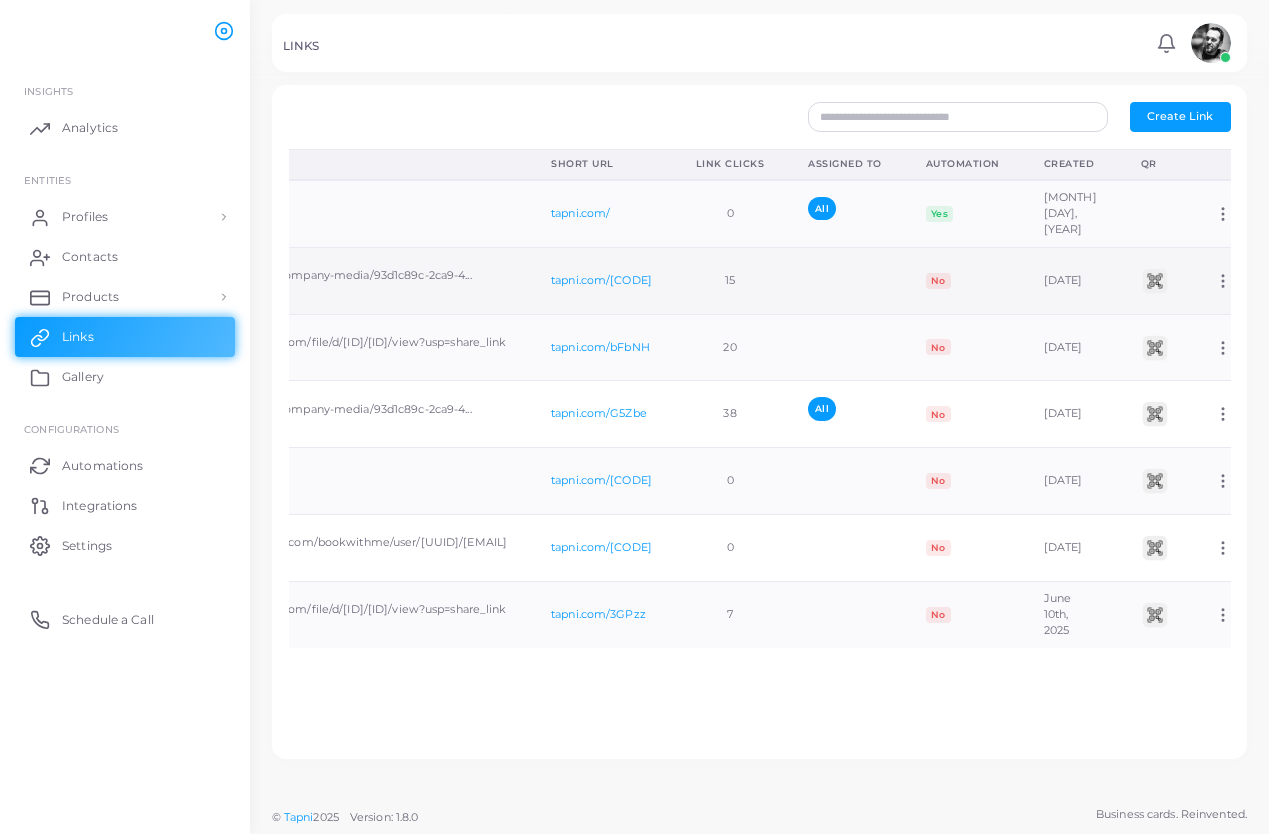 scroll, scrollTop: 0, scrollLeft: 344, axis: horizontal 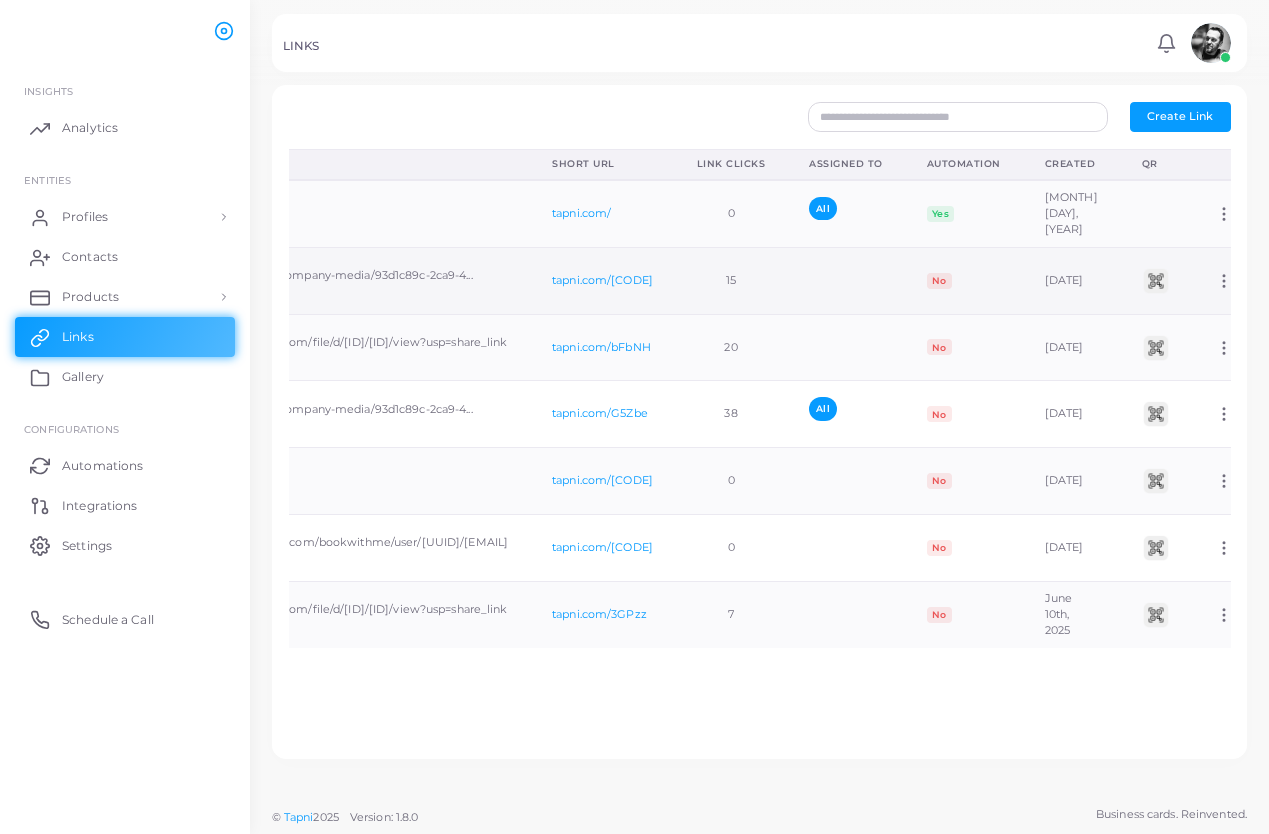 click 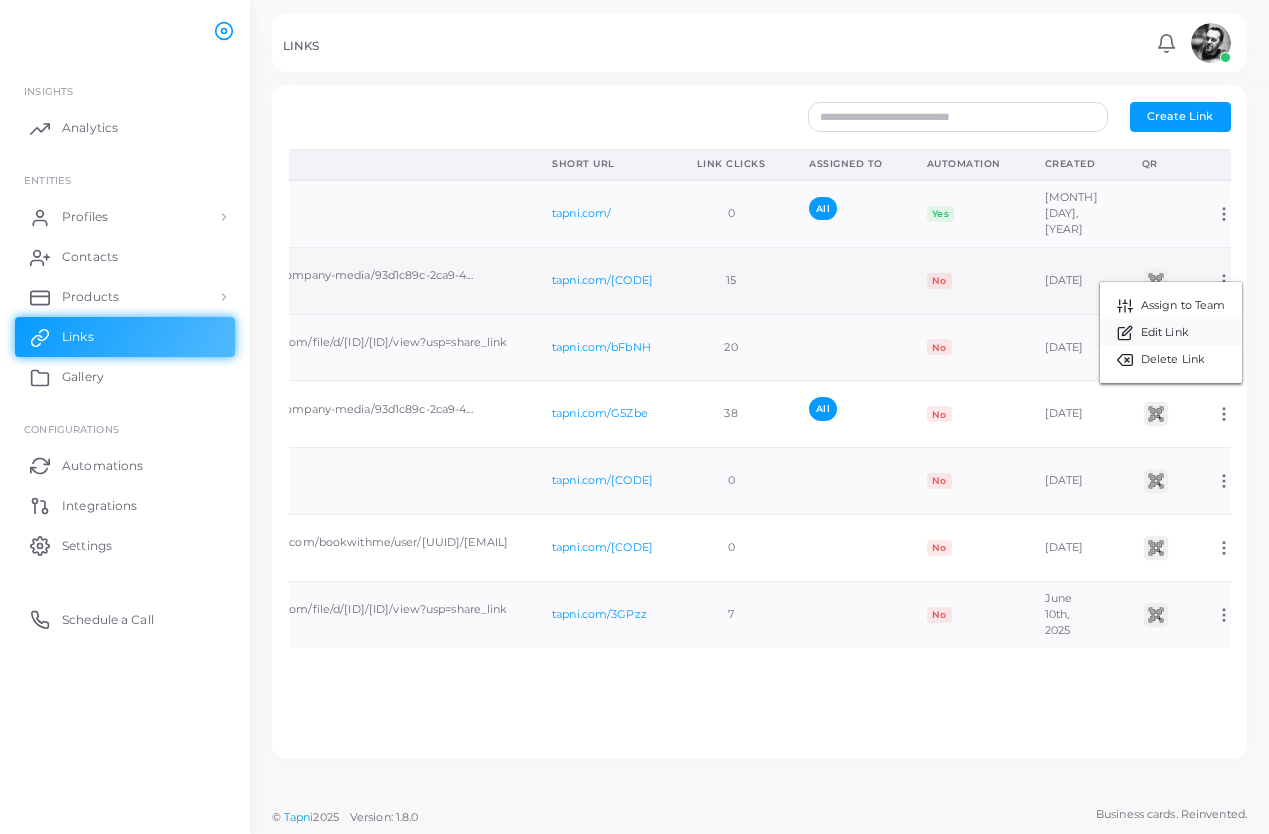 click on "Edit Link" at bounding box center (1165, 333) 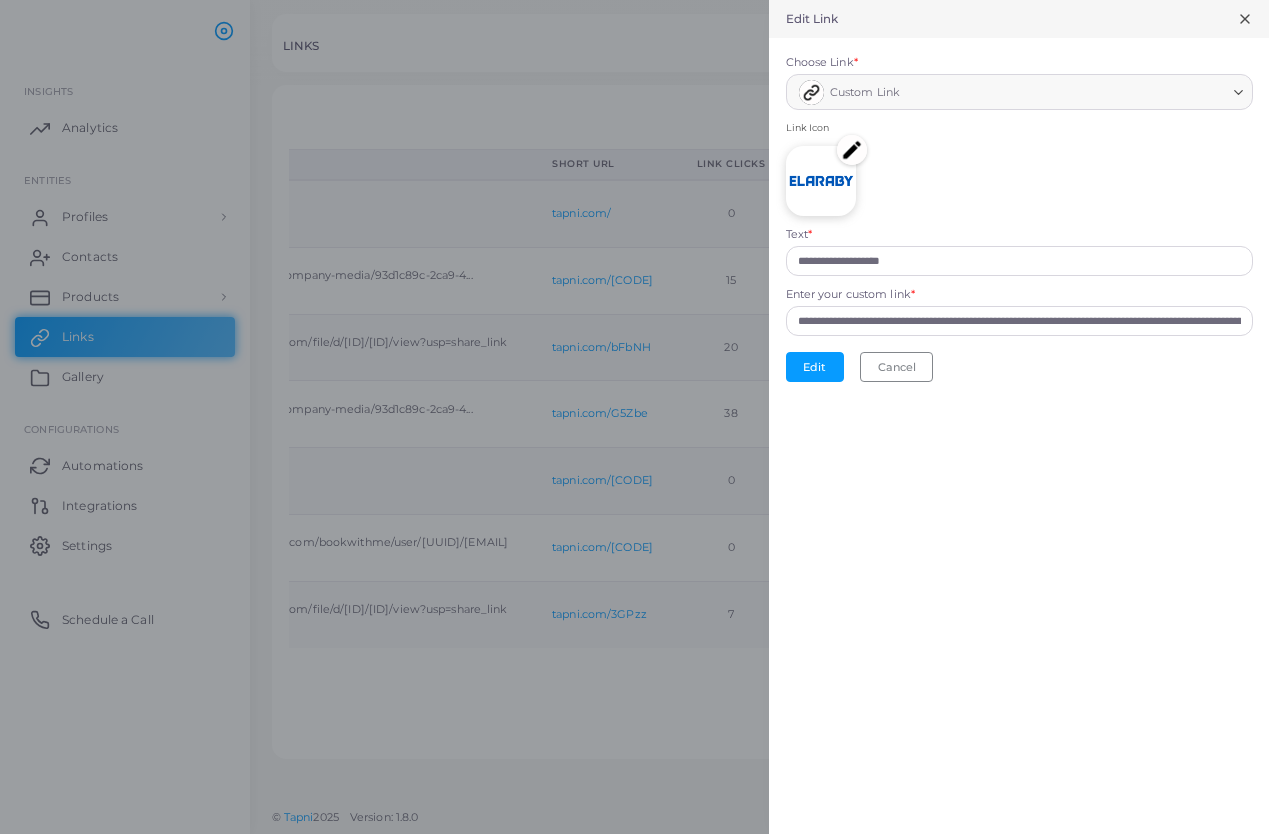 click at bounding box center (852, 150) 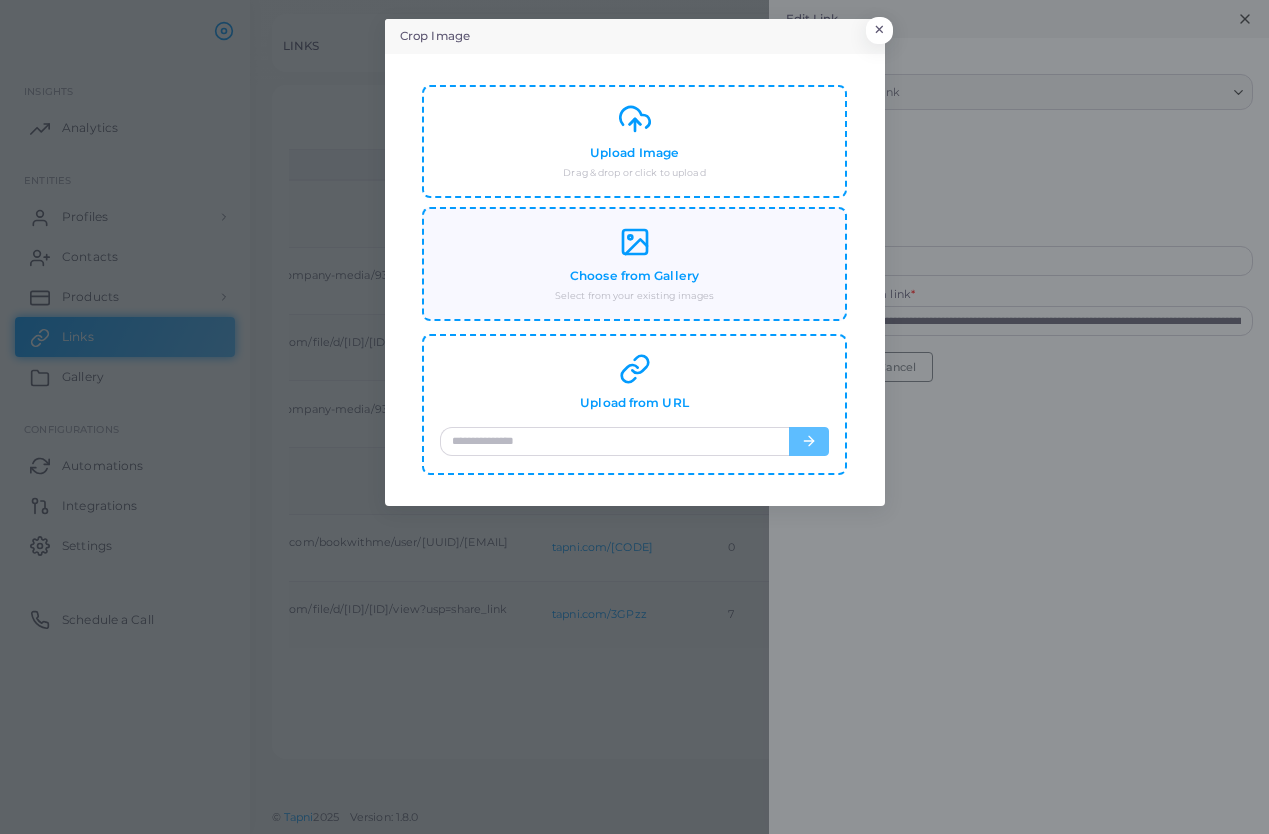 click 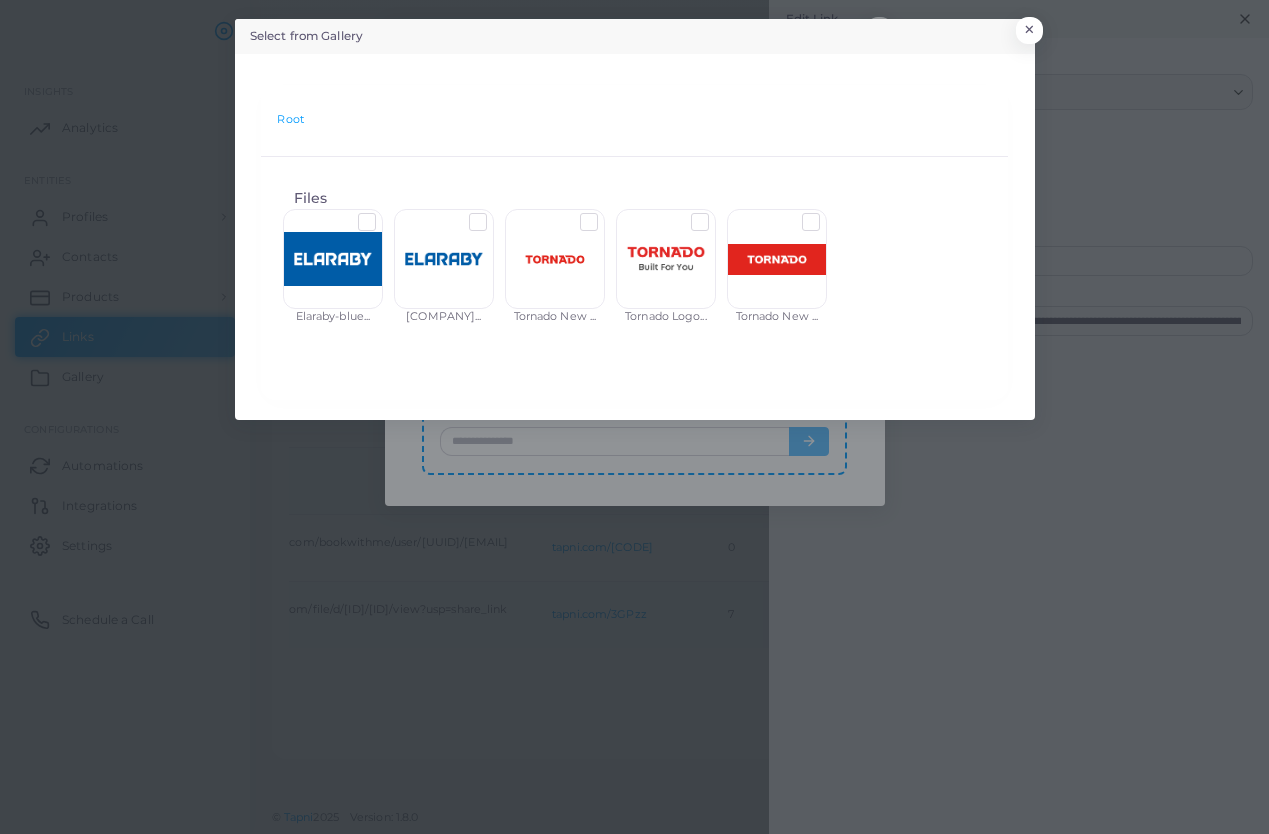 click at bounding box center (444, 259) 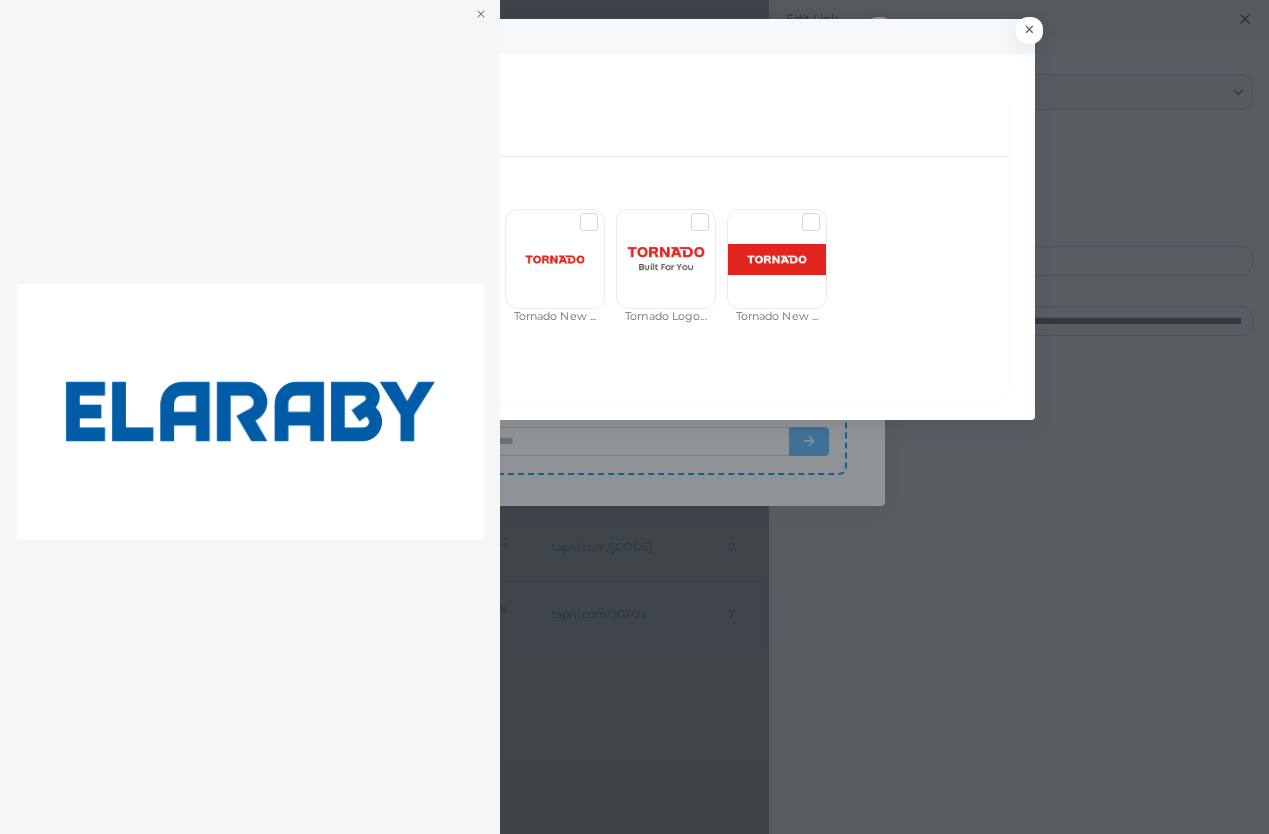 click 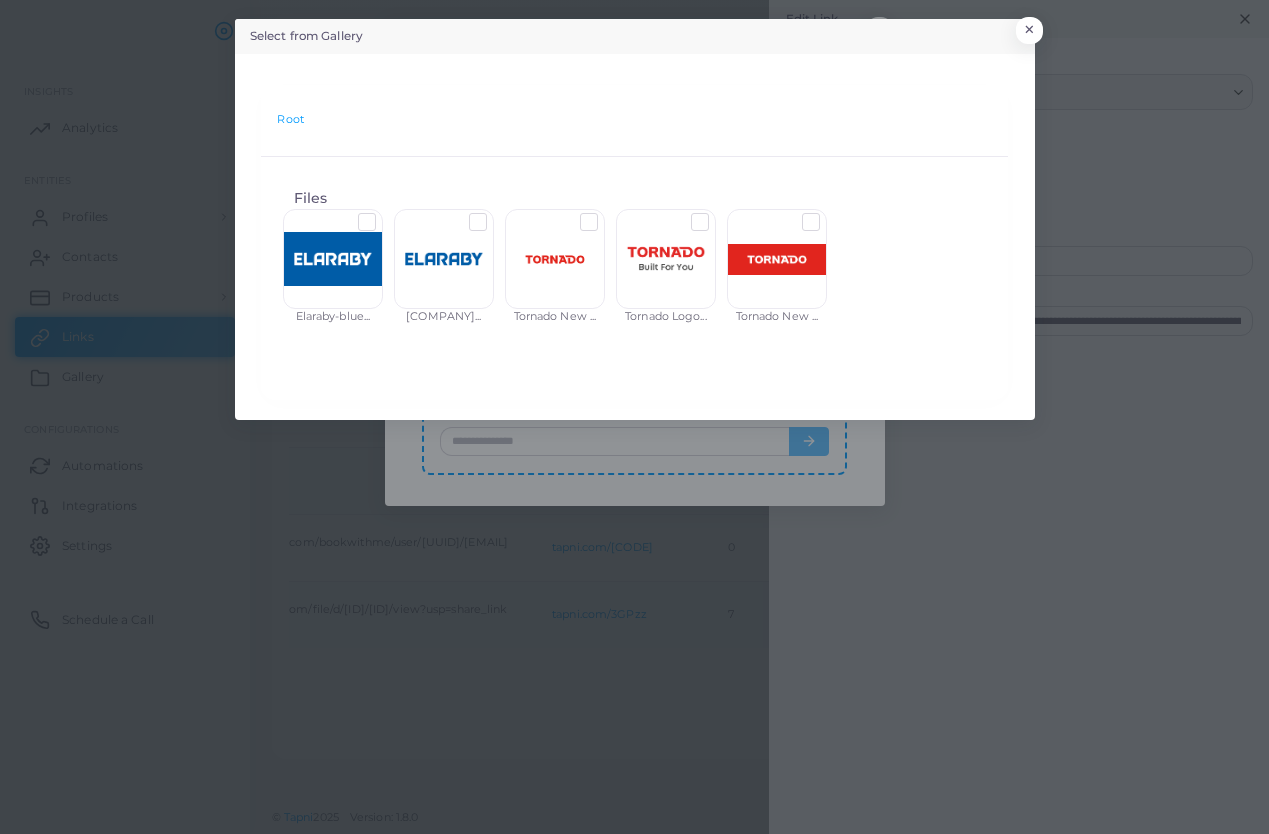 click at bounding box center (494, 214) 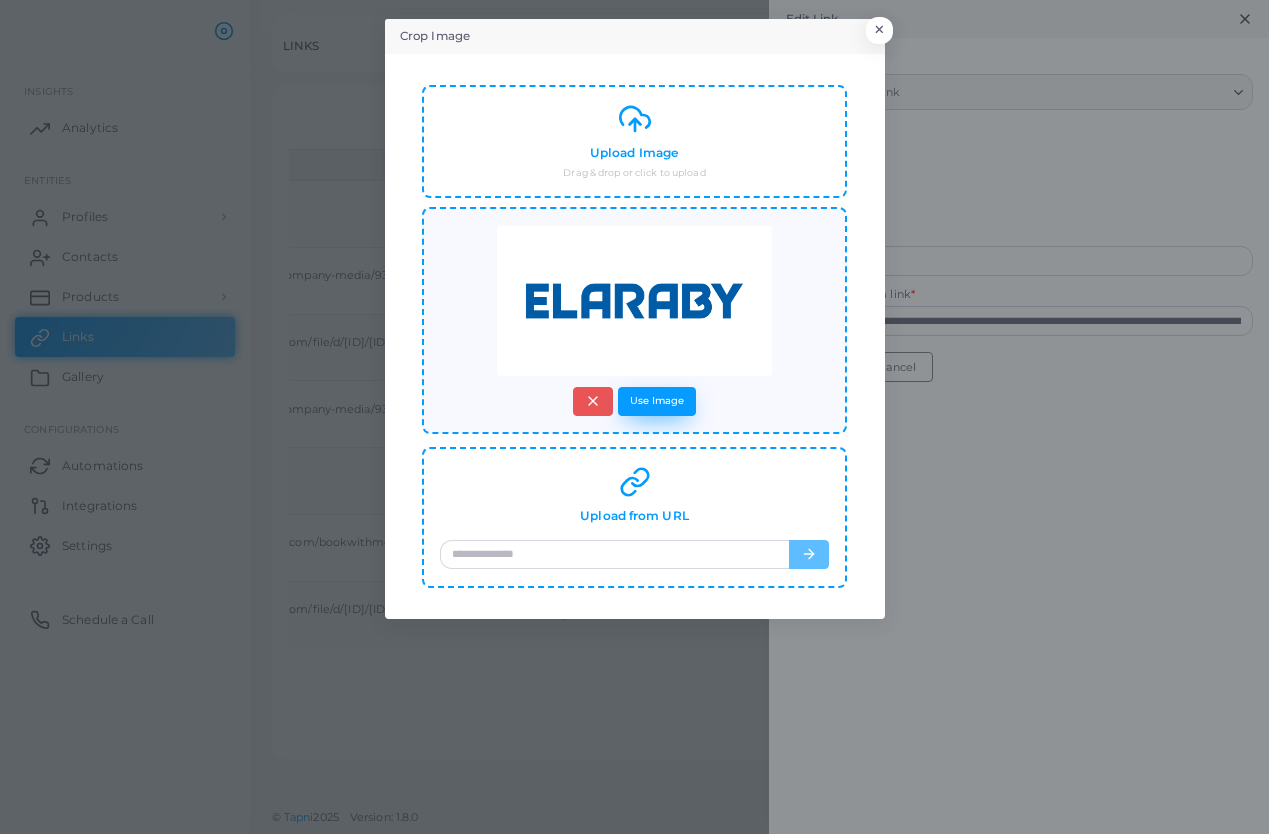 click on "Use Image" at bounding box center [657, 401] 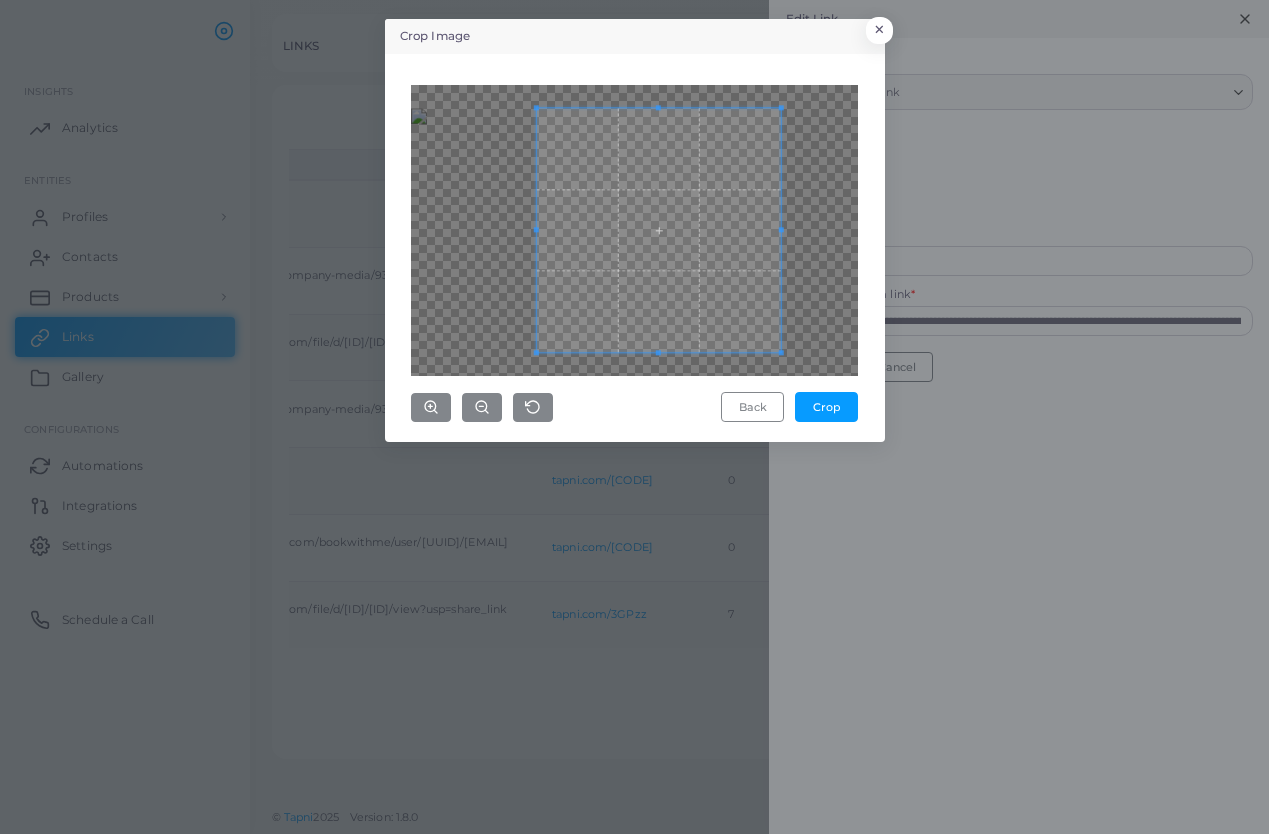 click at bounding box center [634, 230] 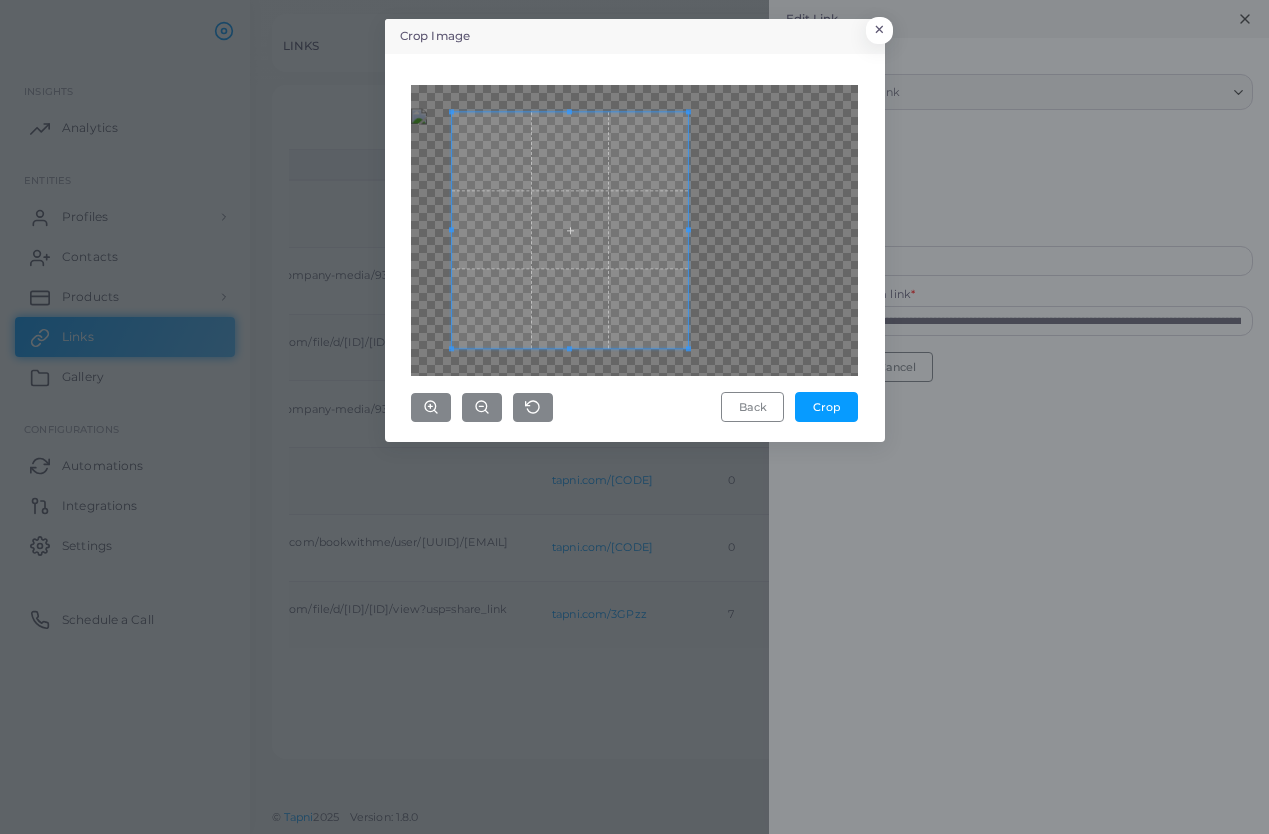 click at bounding box center [634, 230] 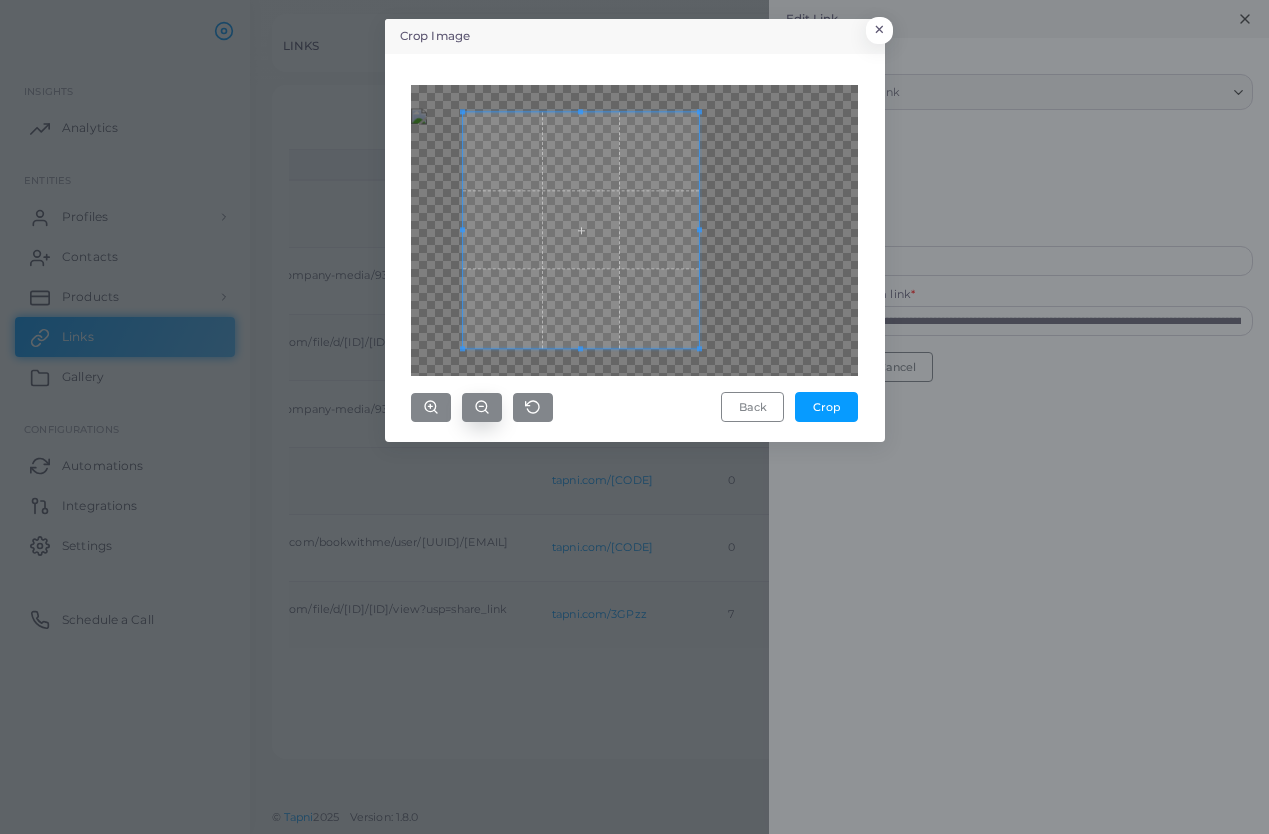 click 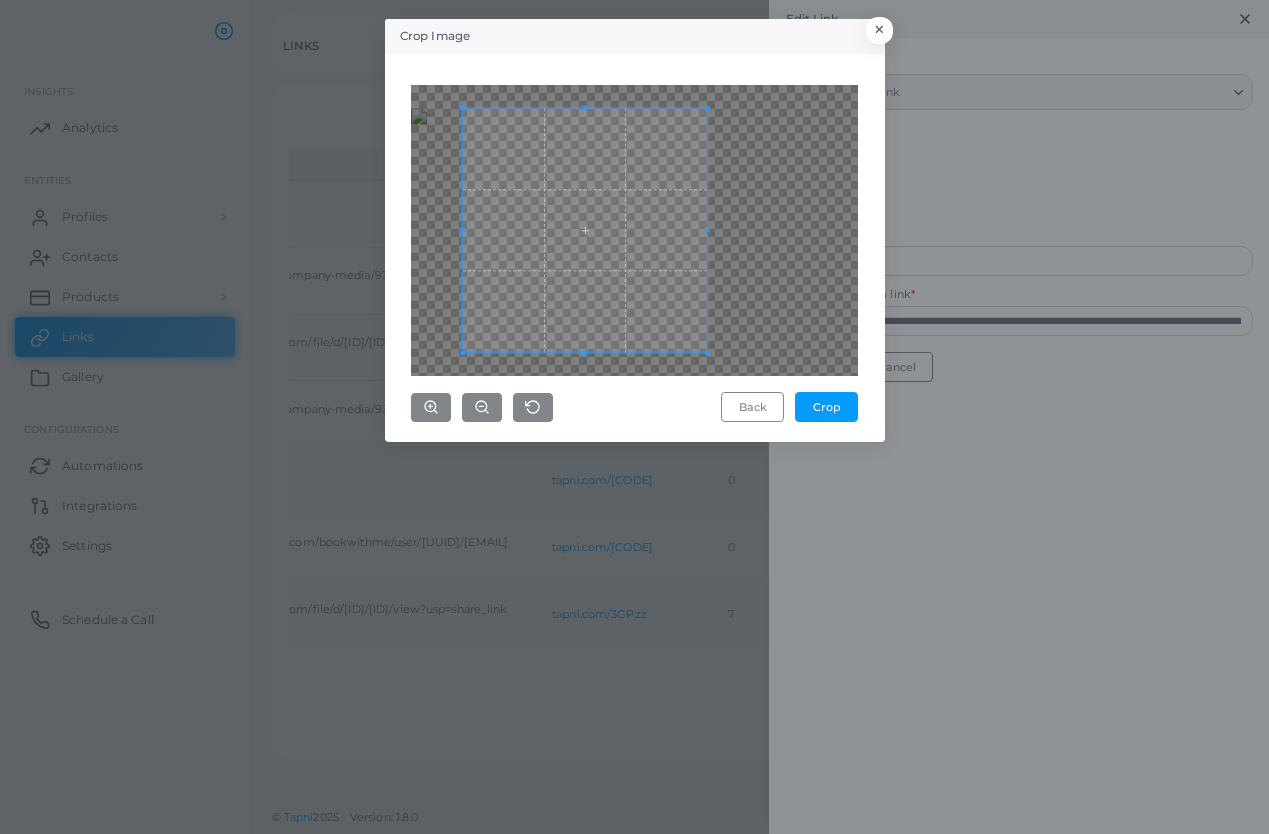 click at bounding box center [634, 230] 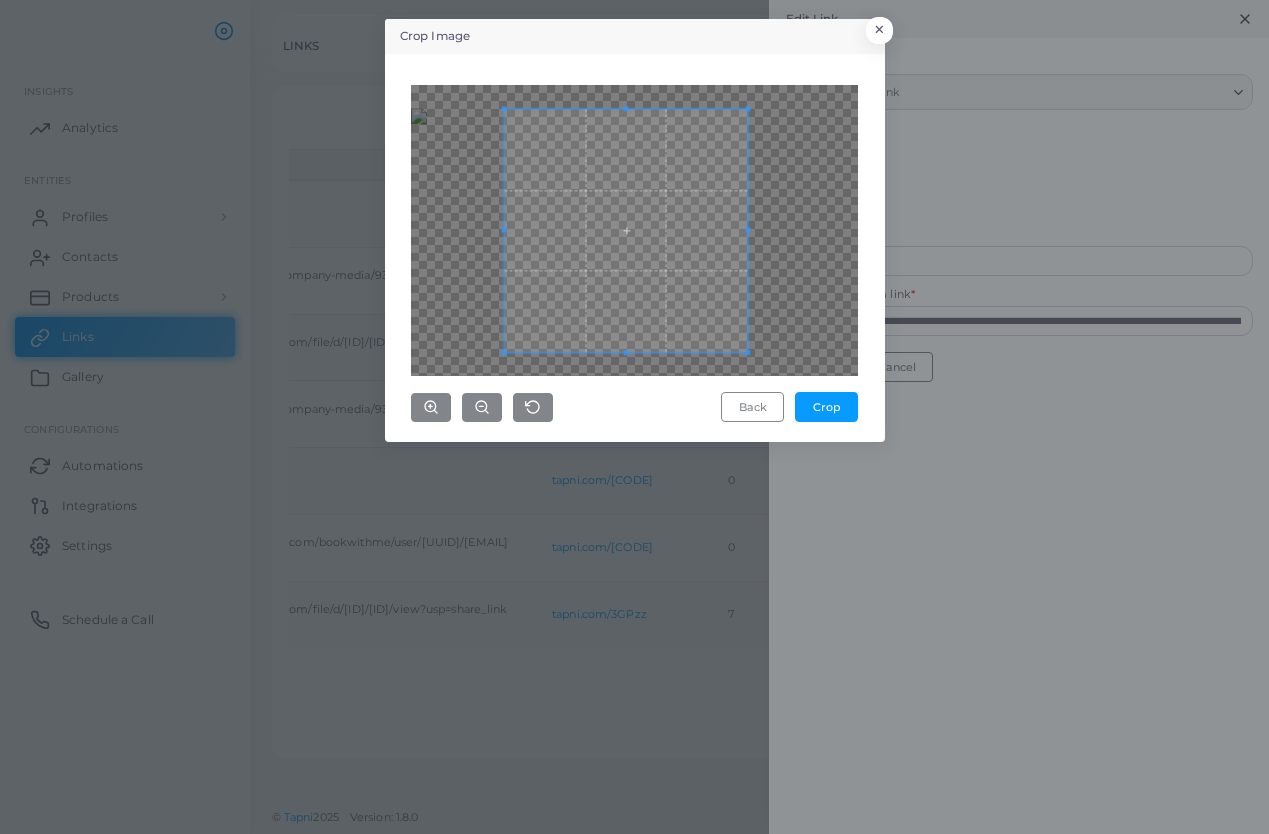 click at bounding box center (625, 230) 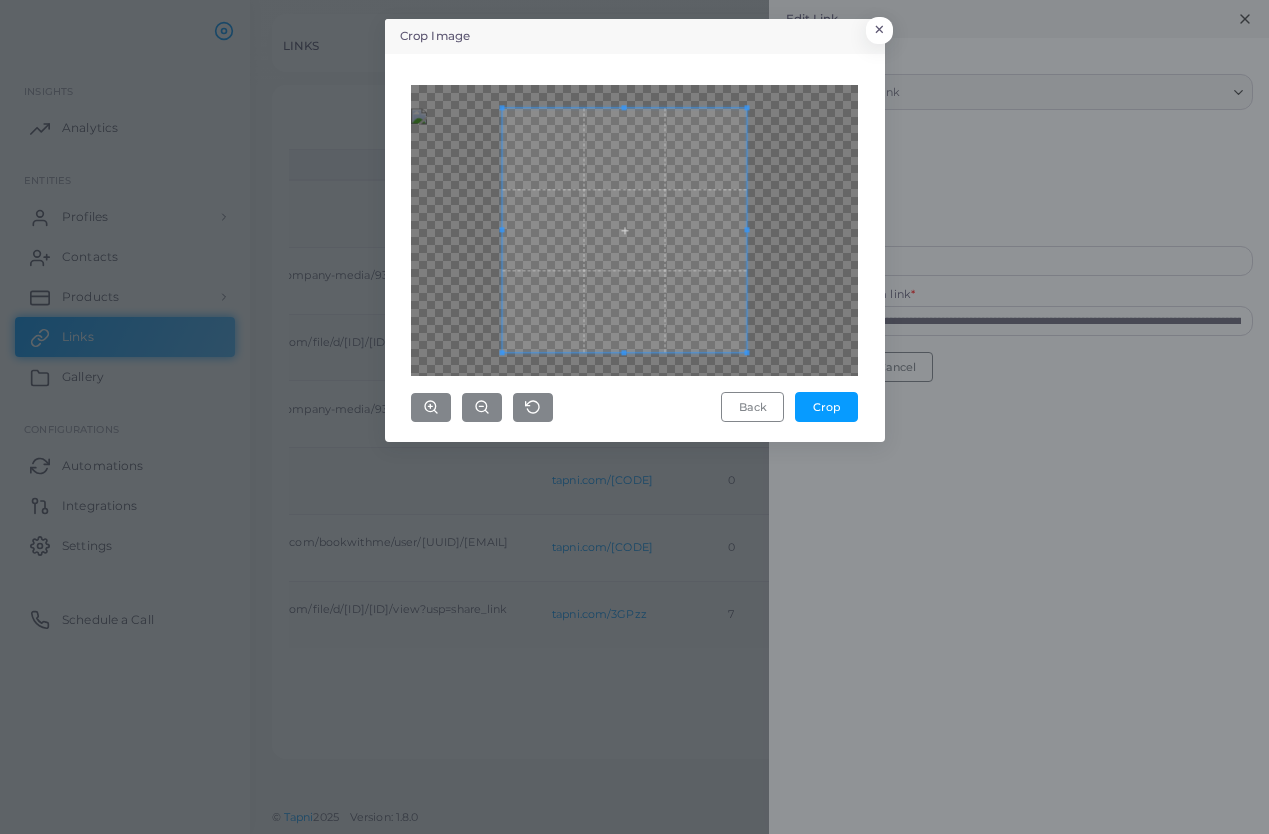 click on "Crop Image ×  Back   Crop" at bounding box center (634, 417) 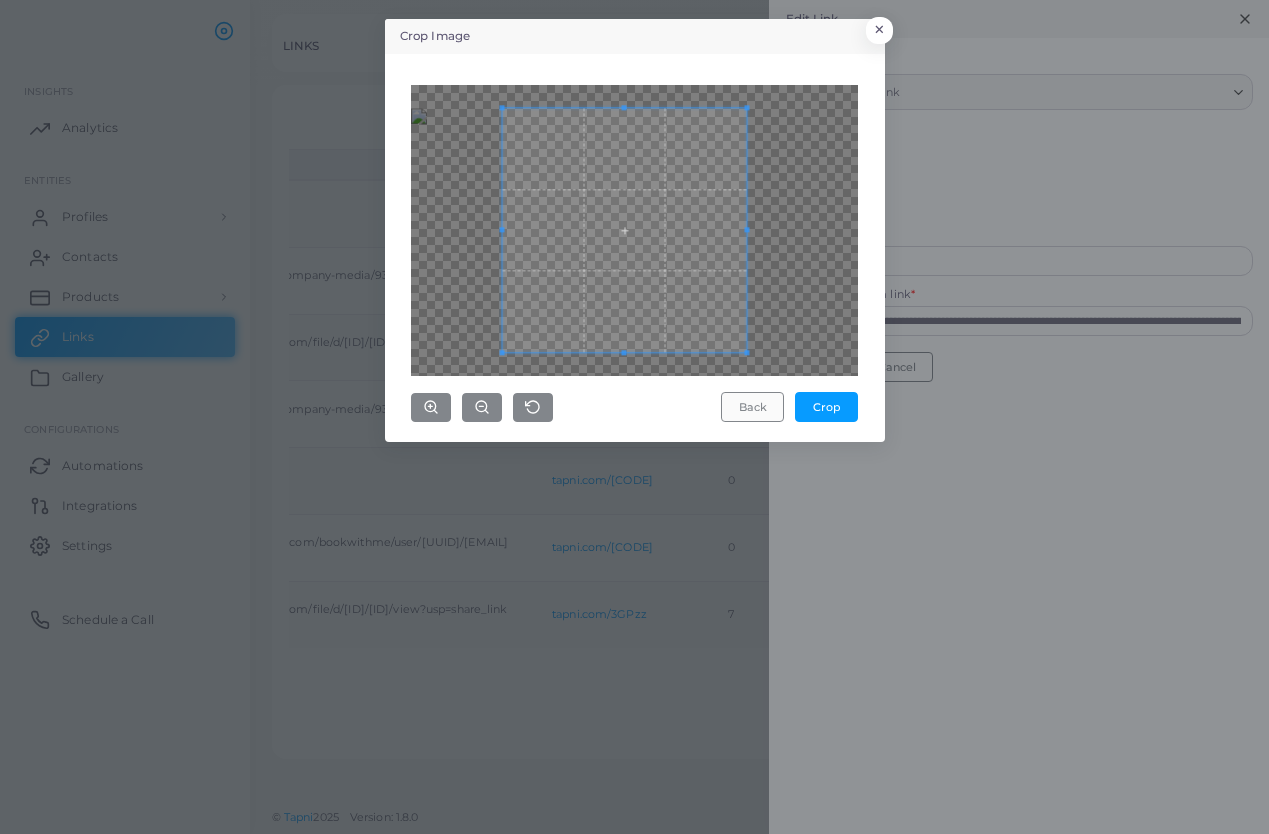click on "Back" at bounding box center [752, 407] 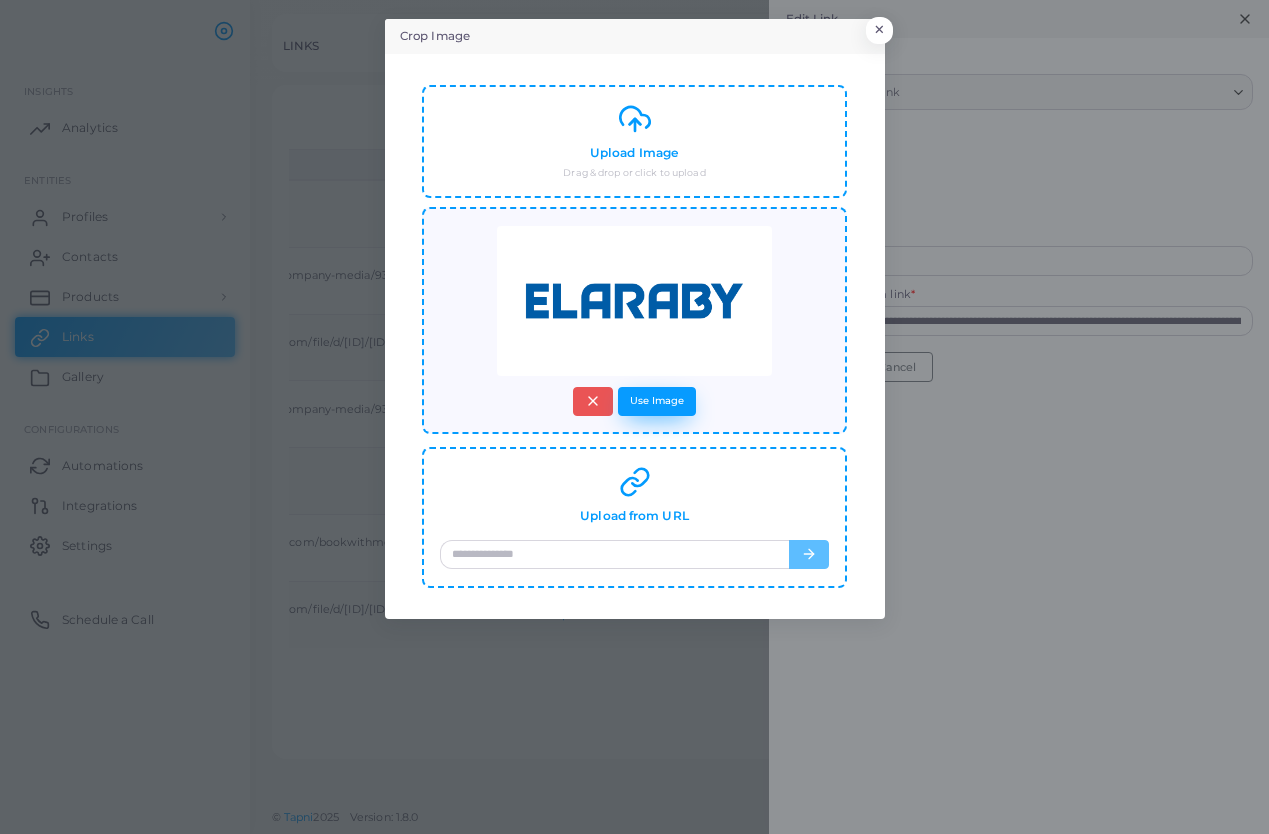 click on "Use Image" at bounding box center [657, 401] 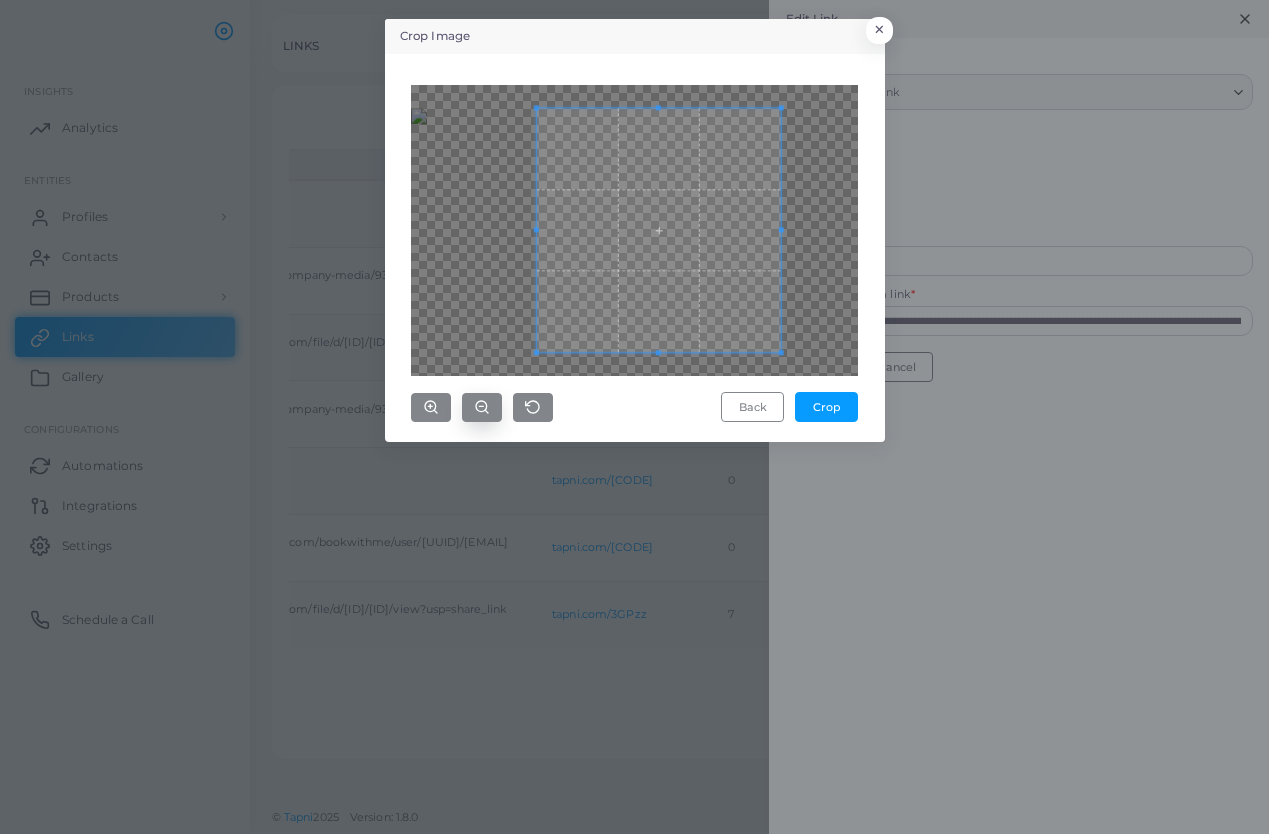 click 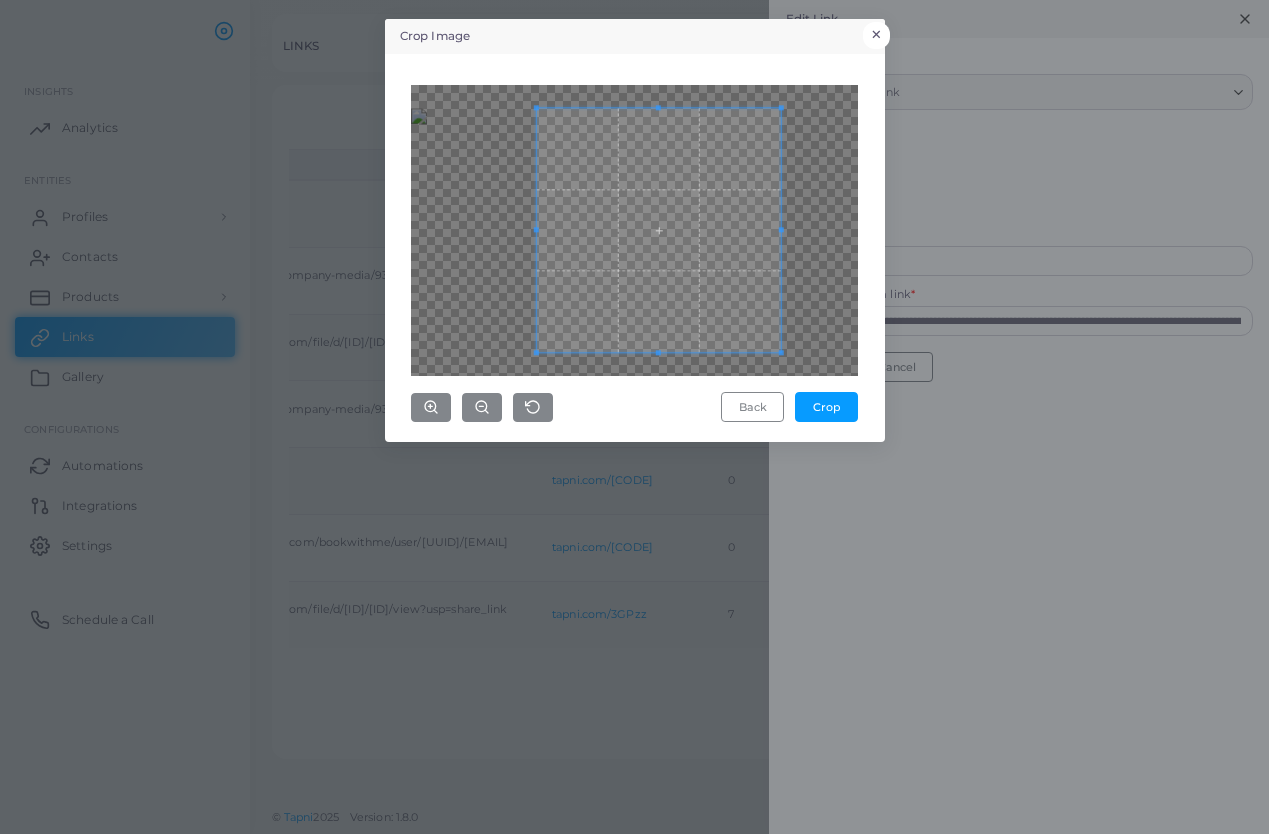 click on "×" at bounding box center (876, 35) 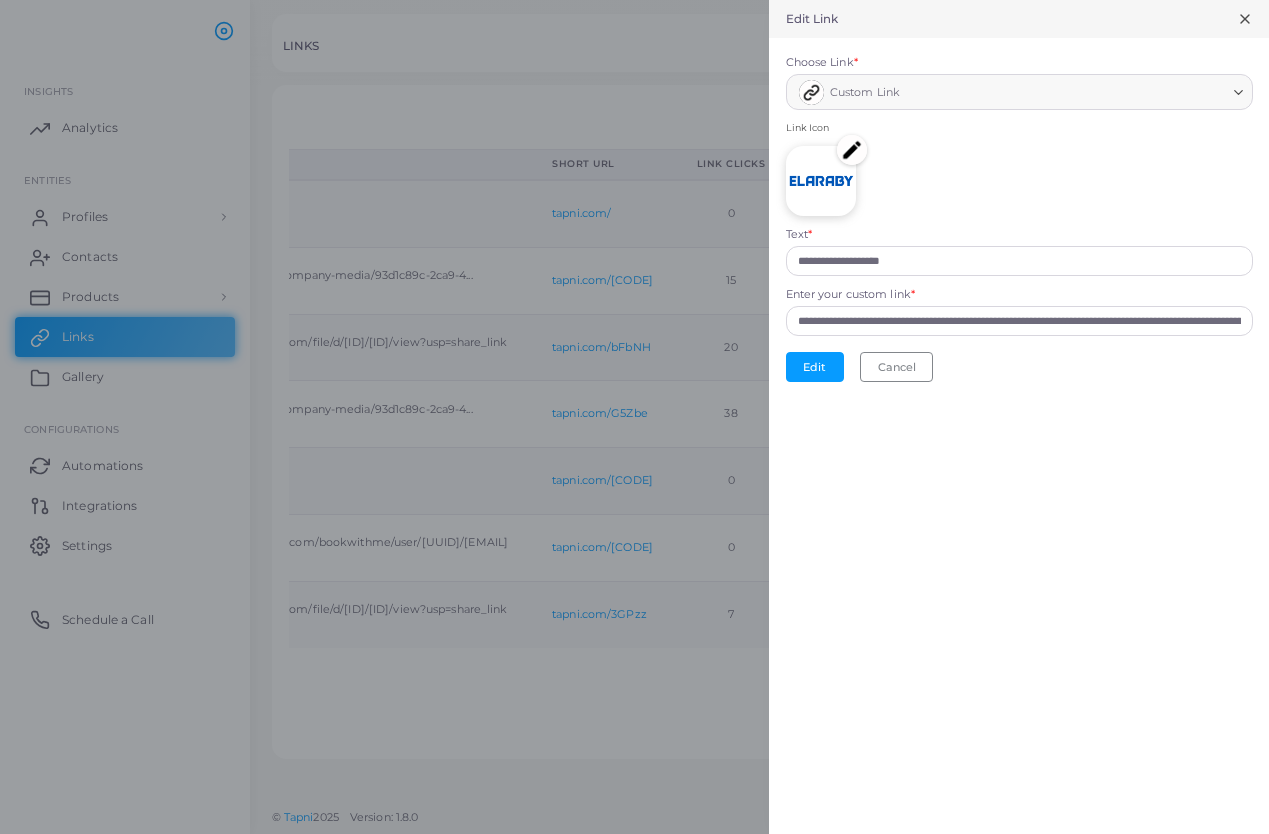 click at bounding box center [852, 150] 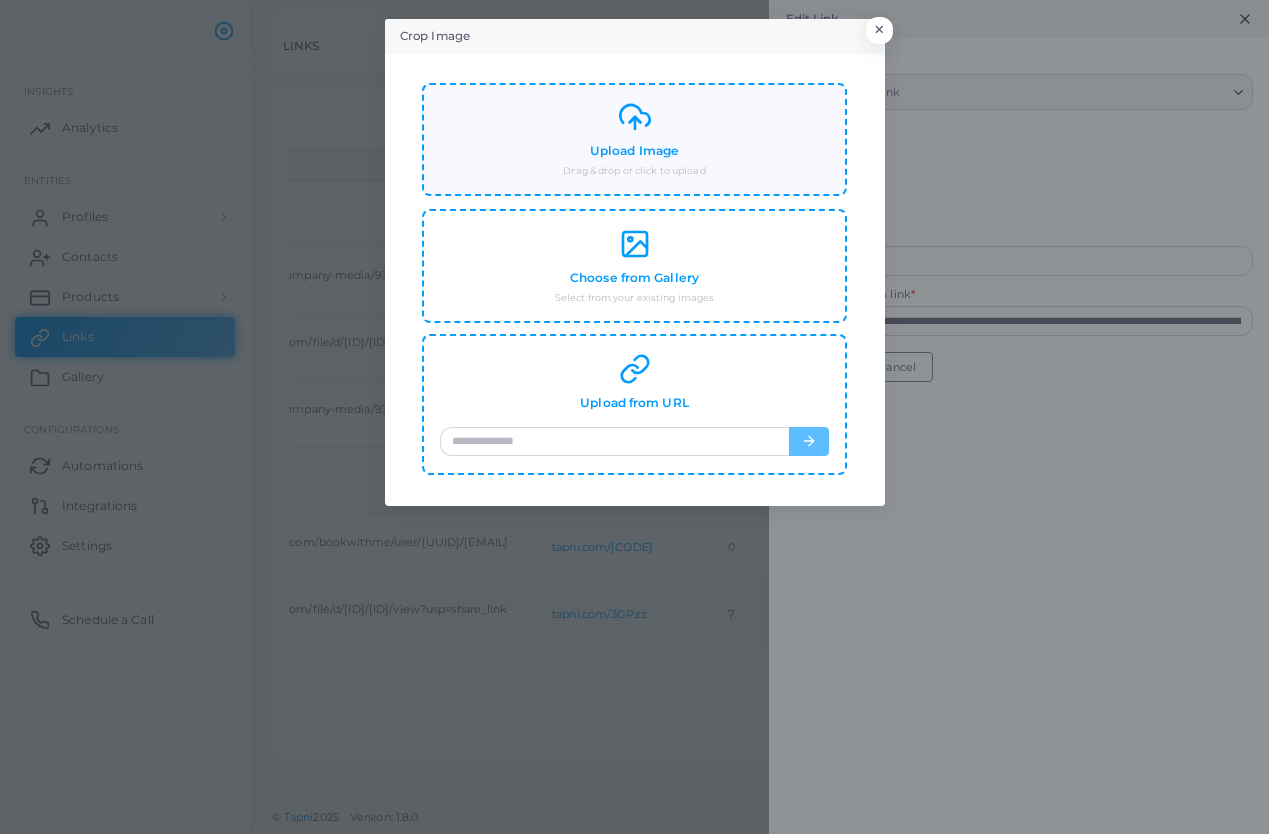 click on "Upload Image" at bounding box center (634, 151) 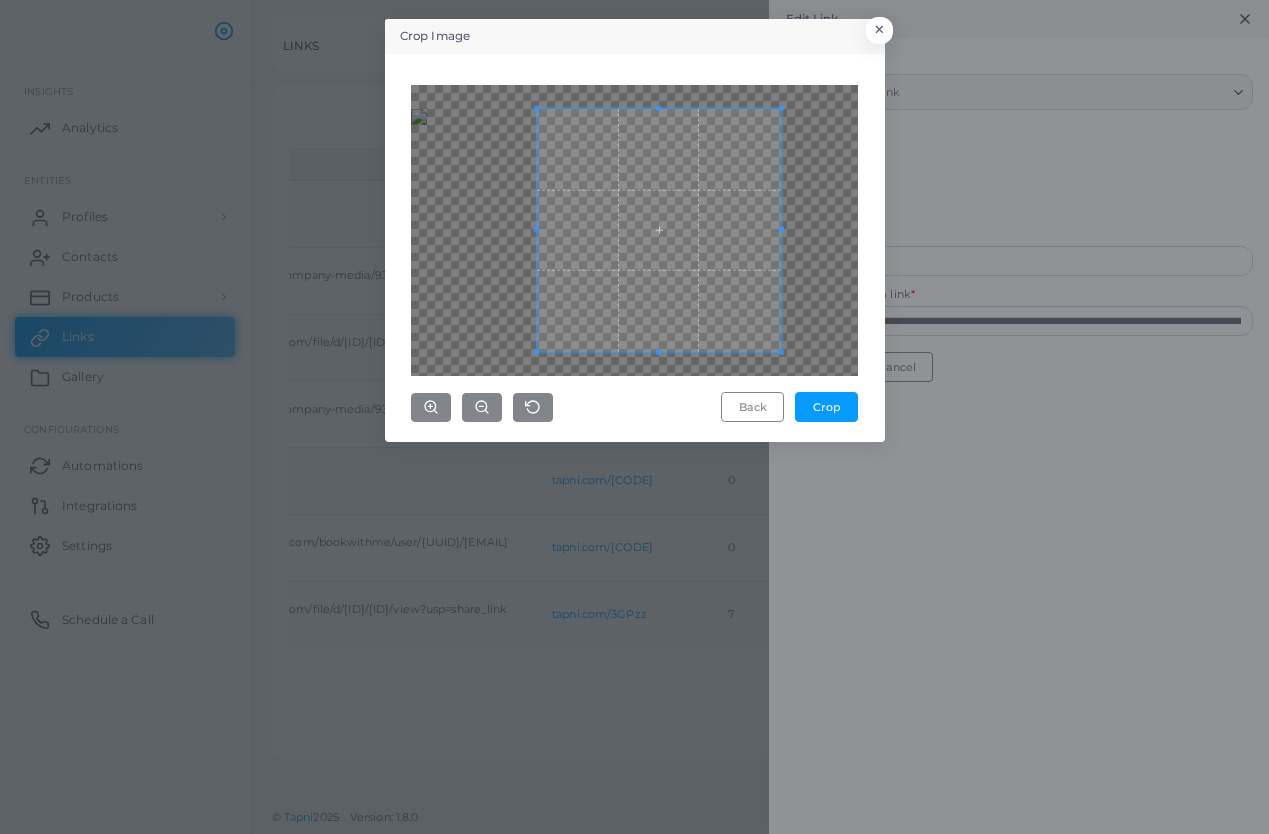 click on "Back   Crop" at bounding box center (635, 248) 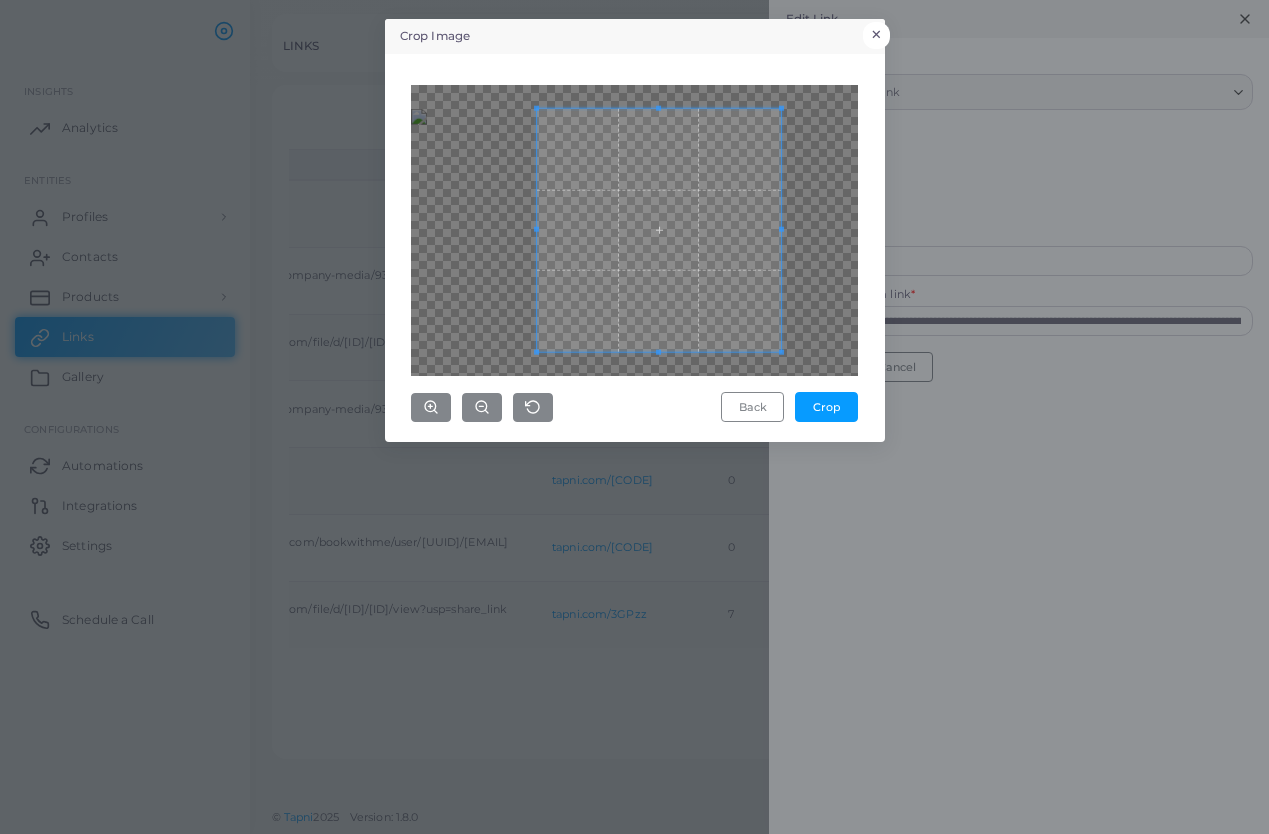 click on "×" at bounding box center (876, 35) 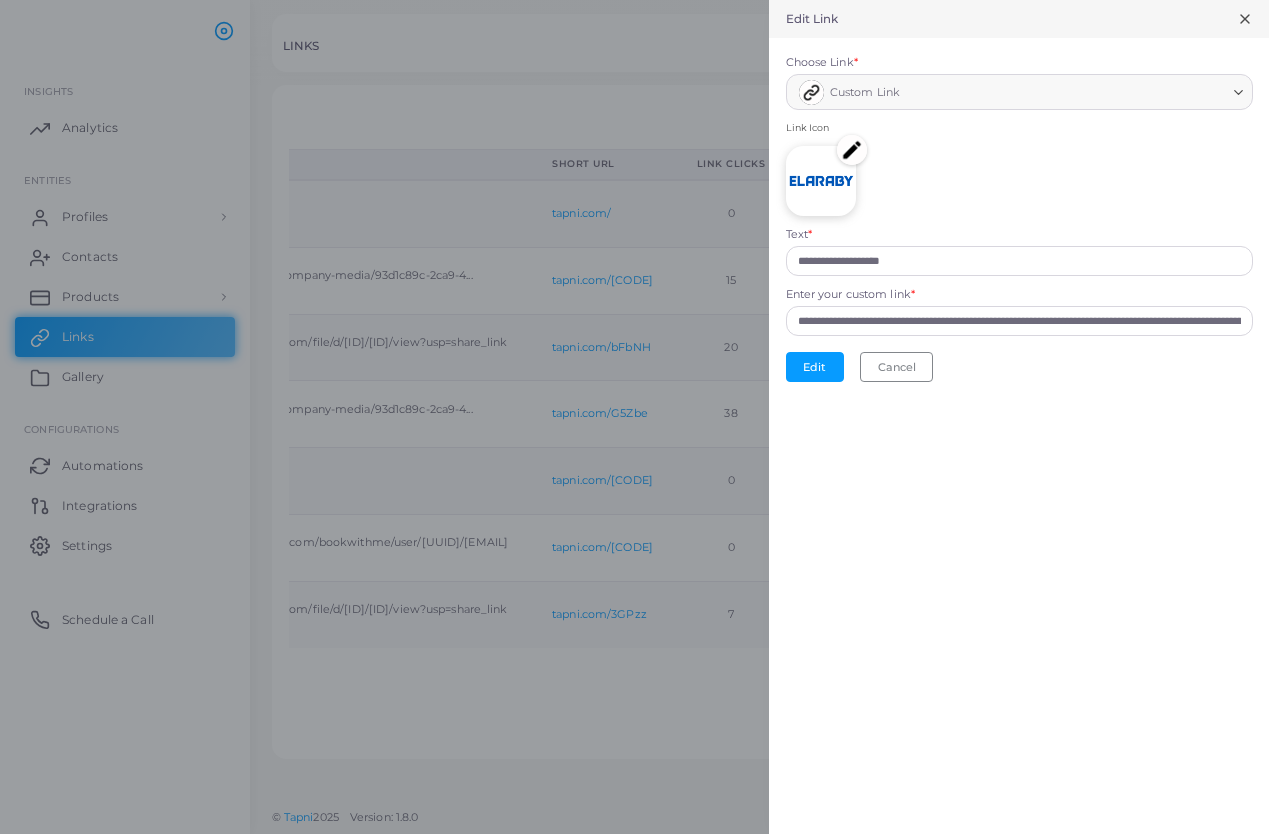click 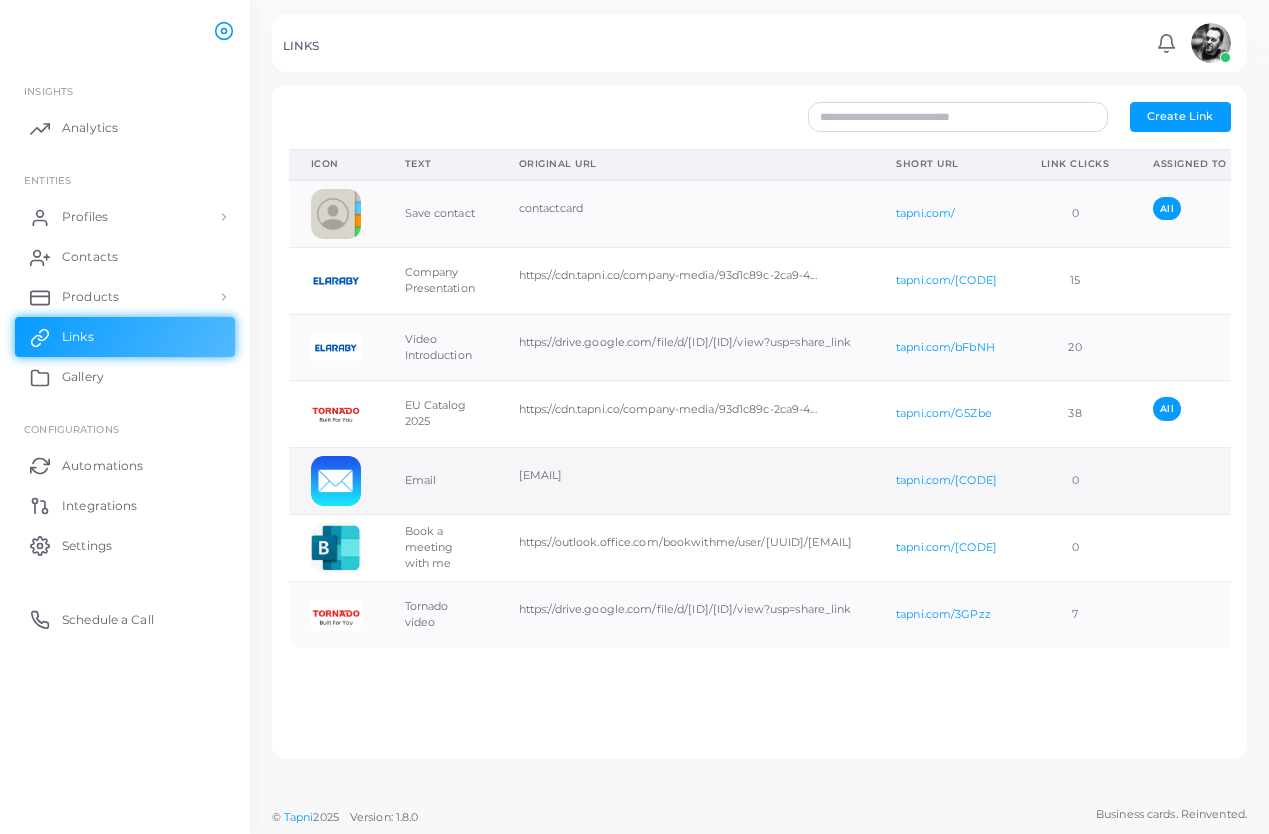 scroll, scrollTop: 0, scrollLeft: 0, axis: both 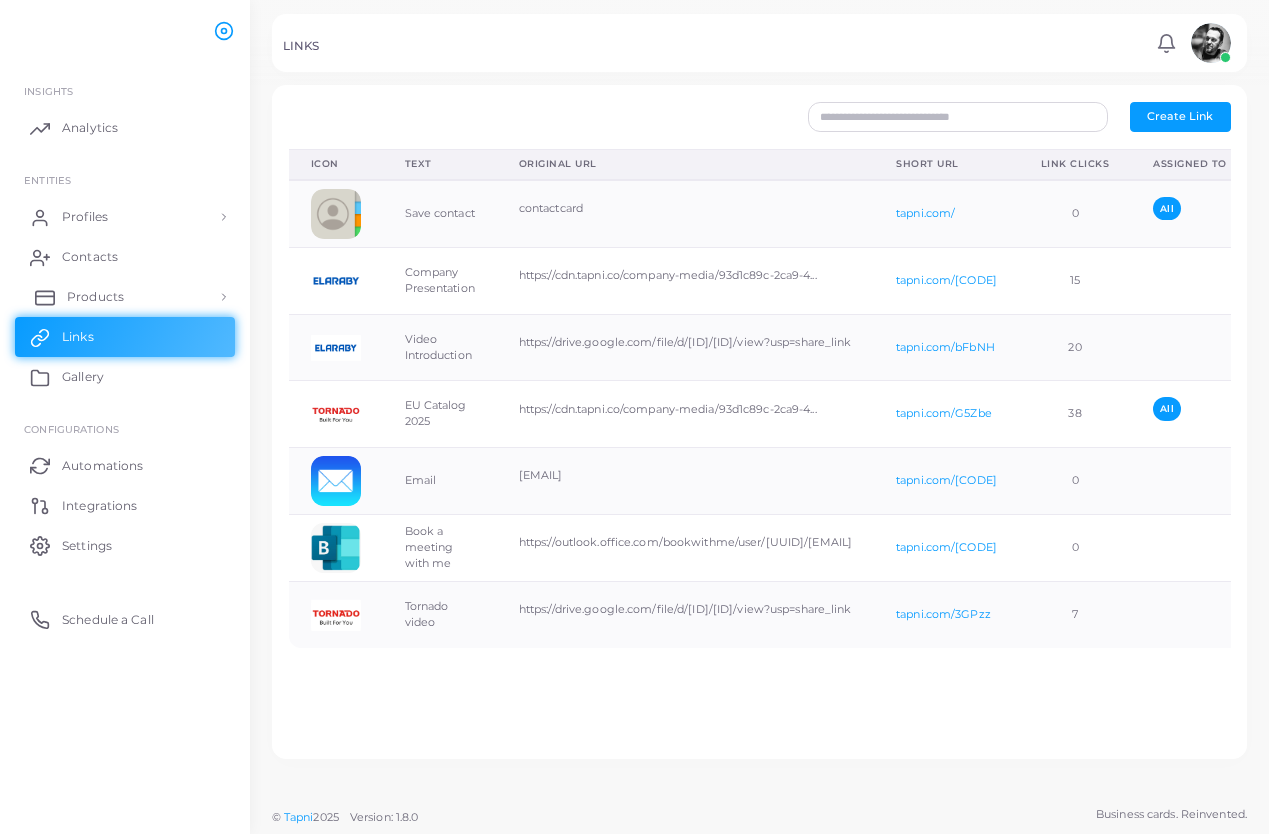 click on "Products" at bounding box center (95, 297) 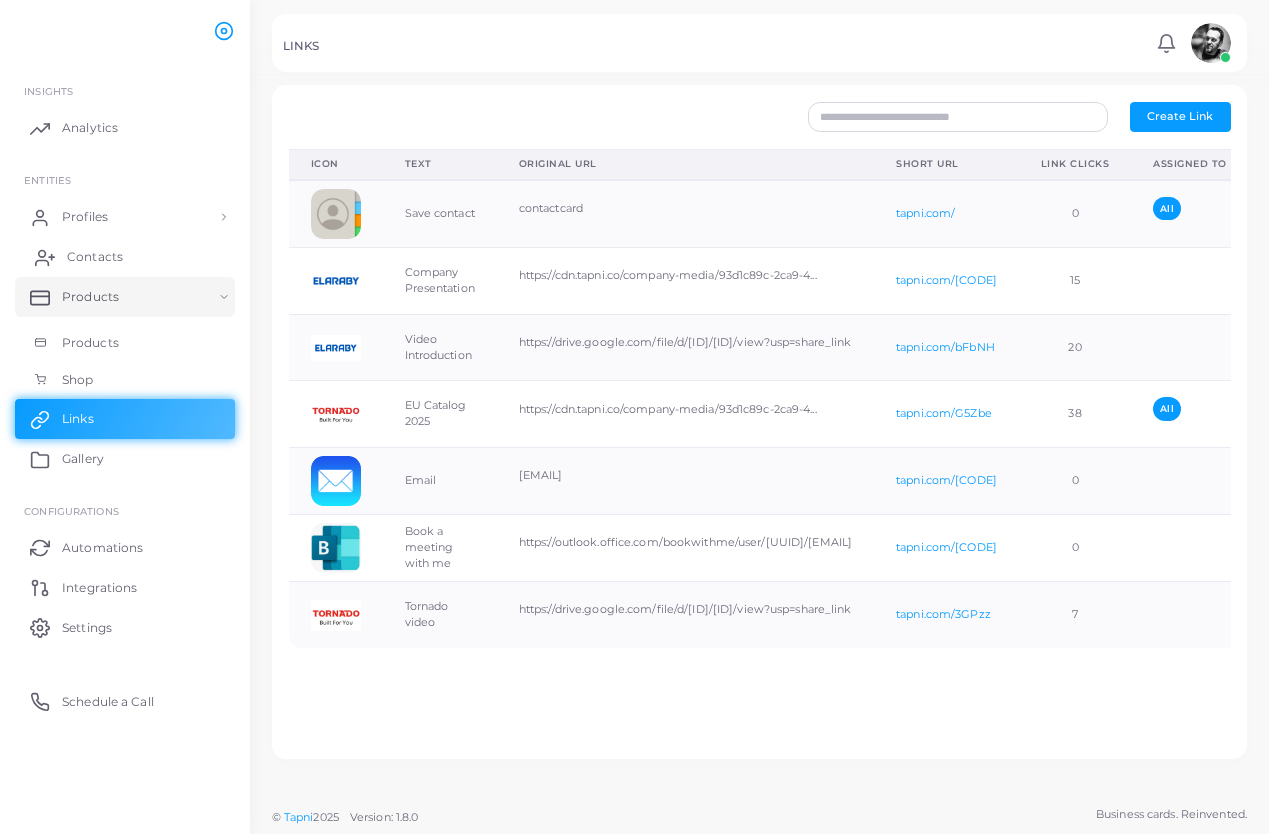 click on "Contacts" at bounding box center (95, 257) 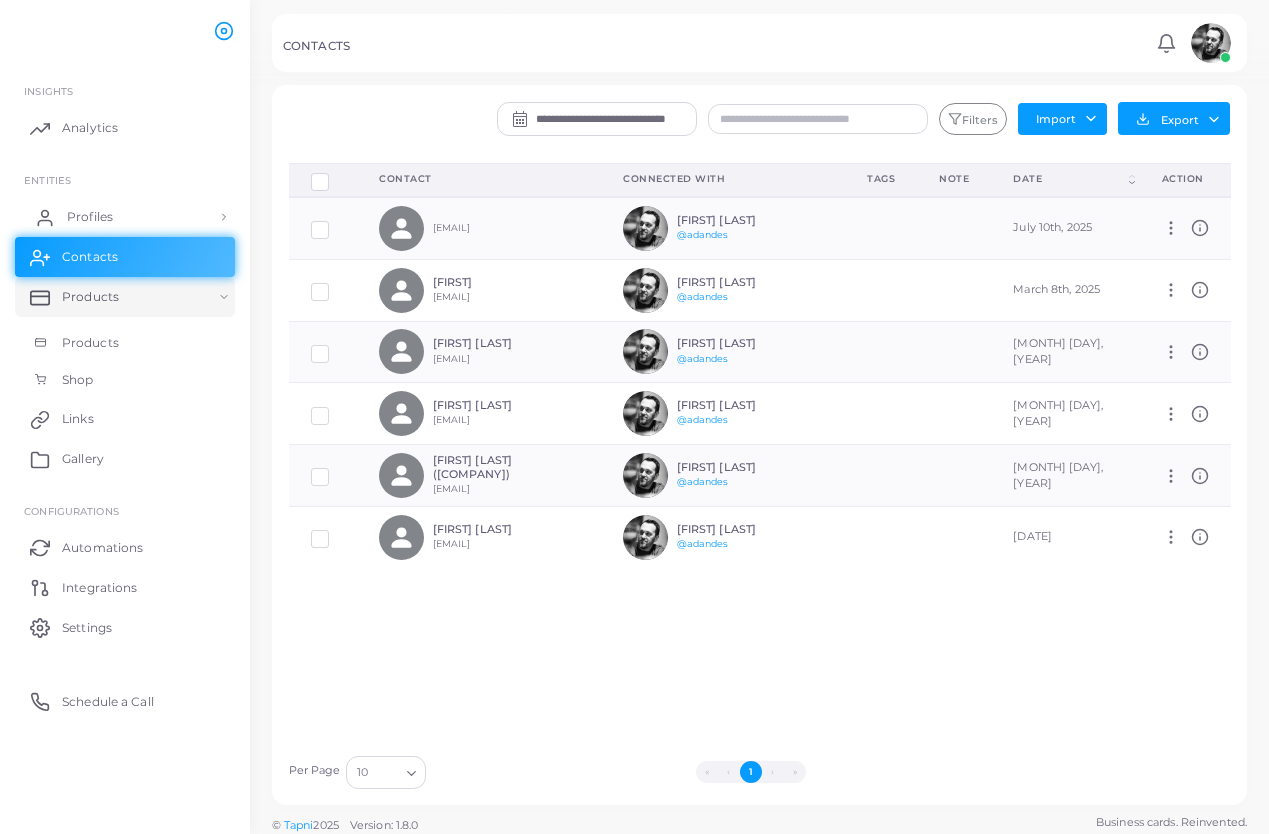 click on "Profiles" at bounding box center [125, 217] 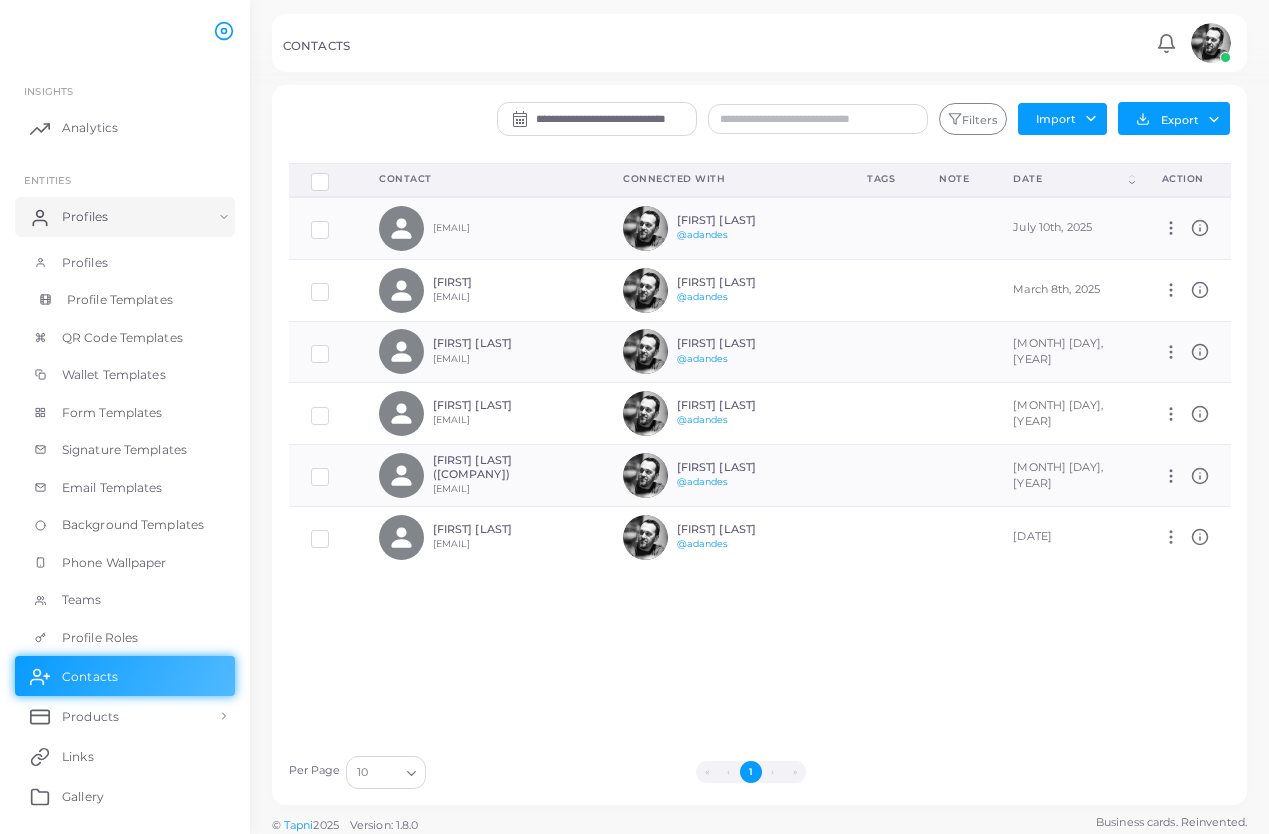 click on "Profile Templates" at bounding box center [120, 300] 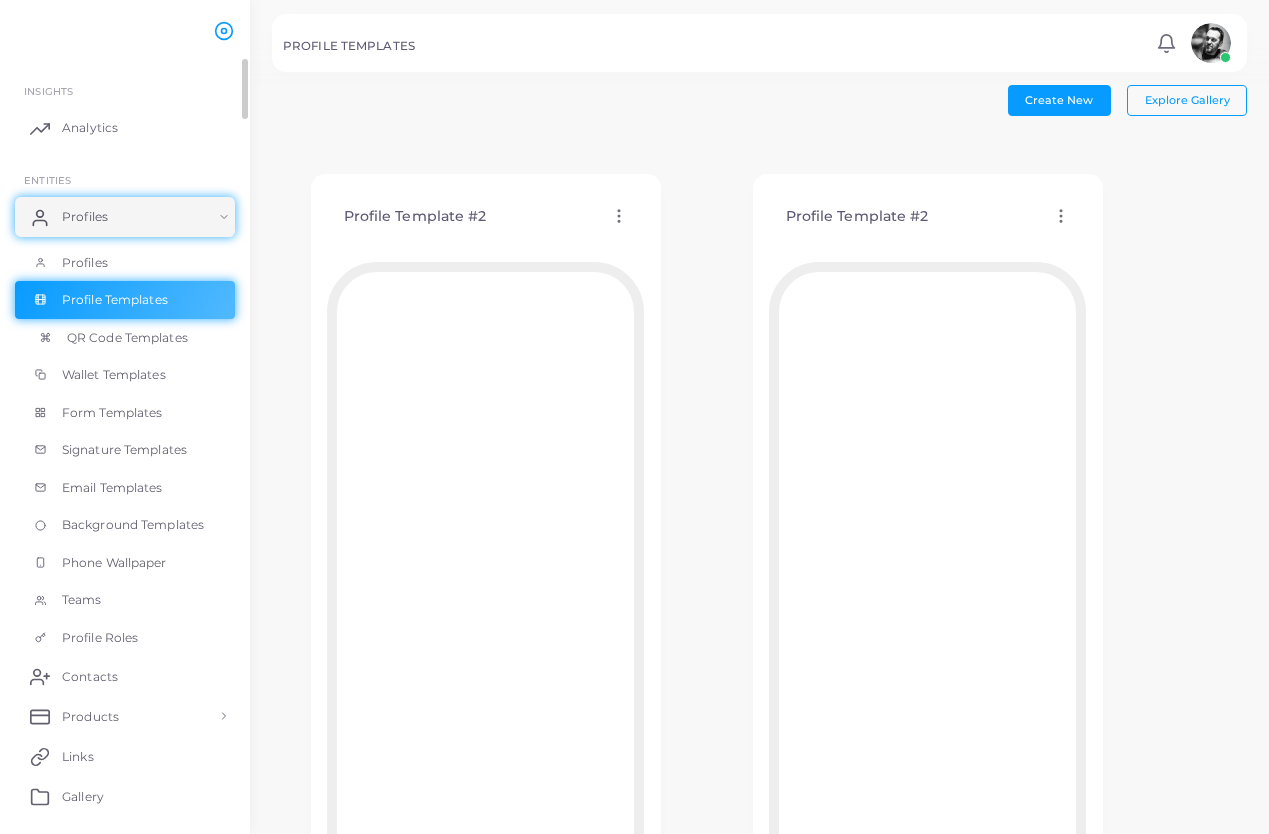 click on "QR Code Templates" at bounding box center (127, 338) 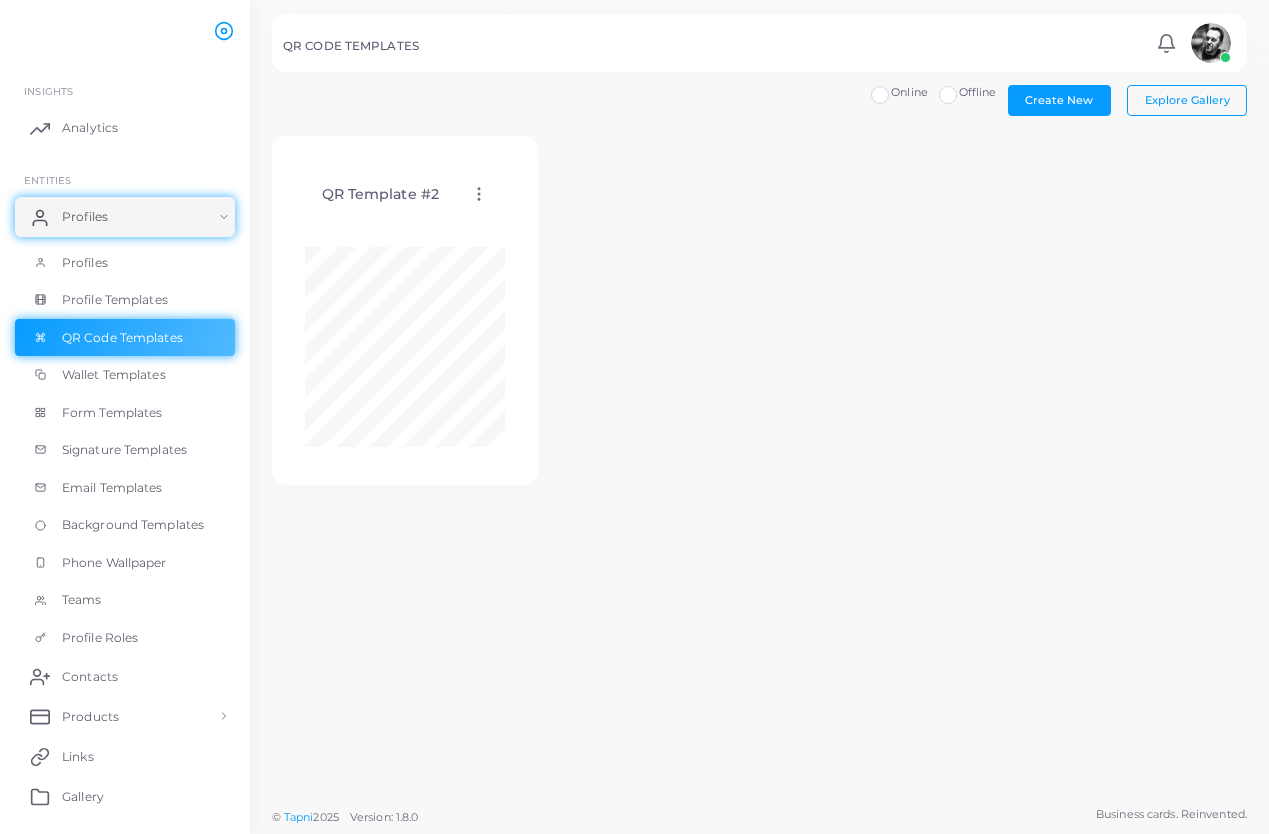 click 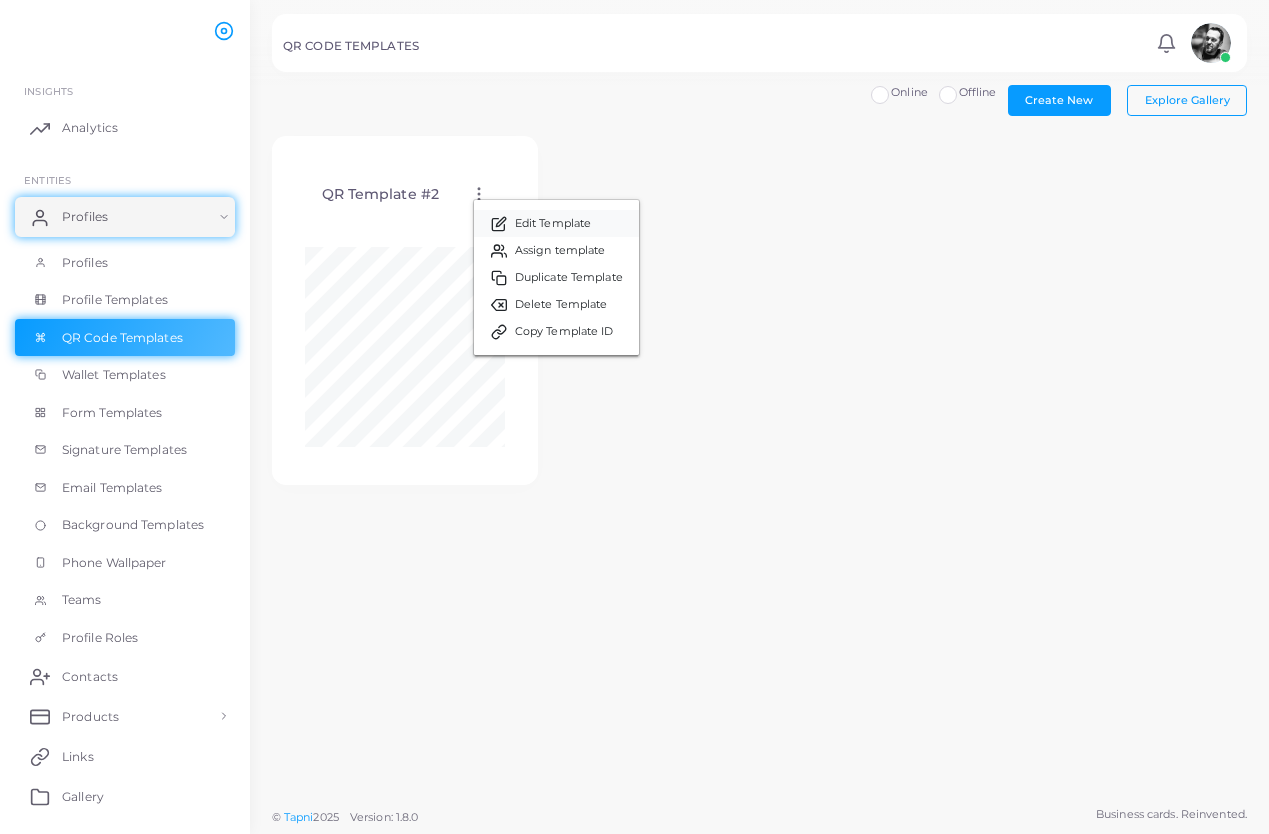 click on "Edit Template" at bounding box center [553, 224] 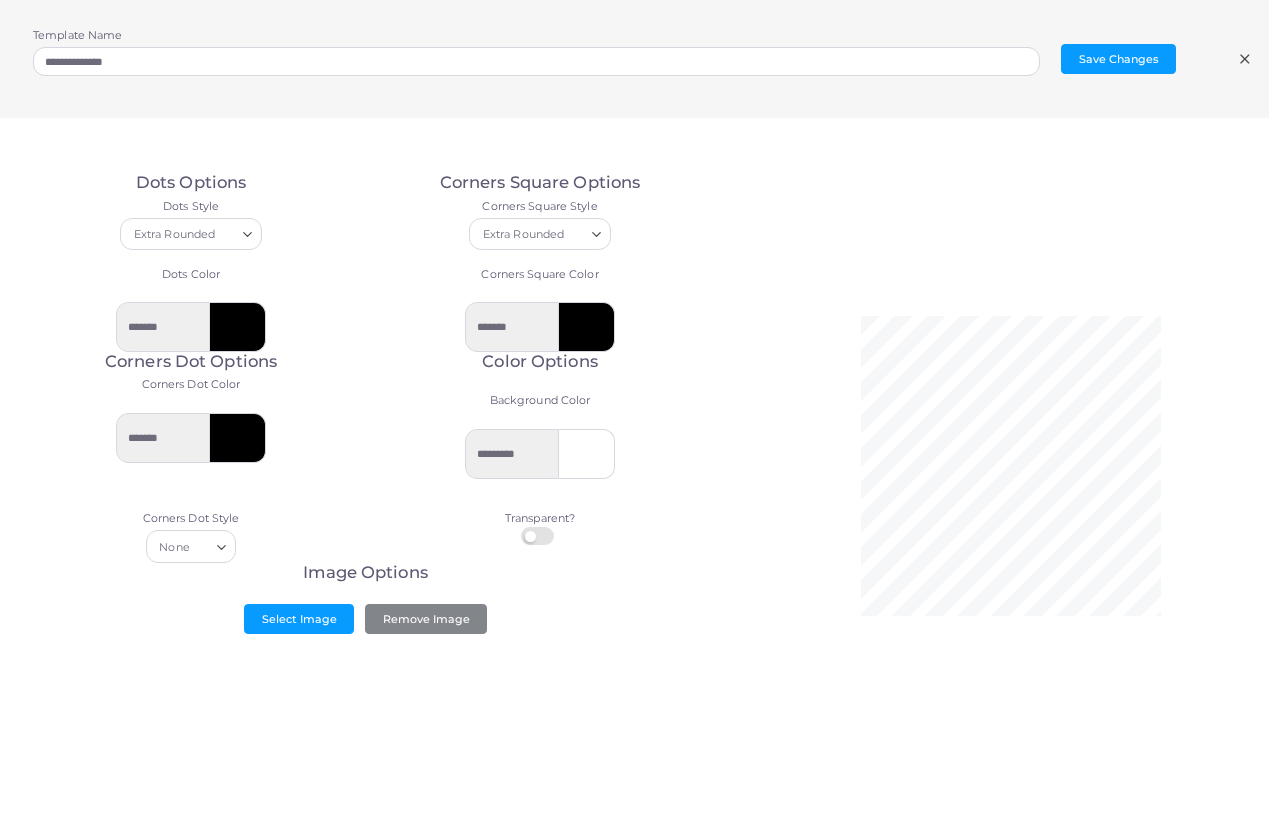 click 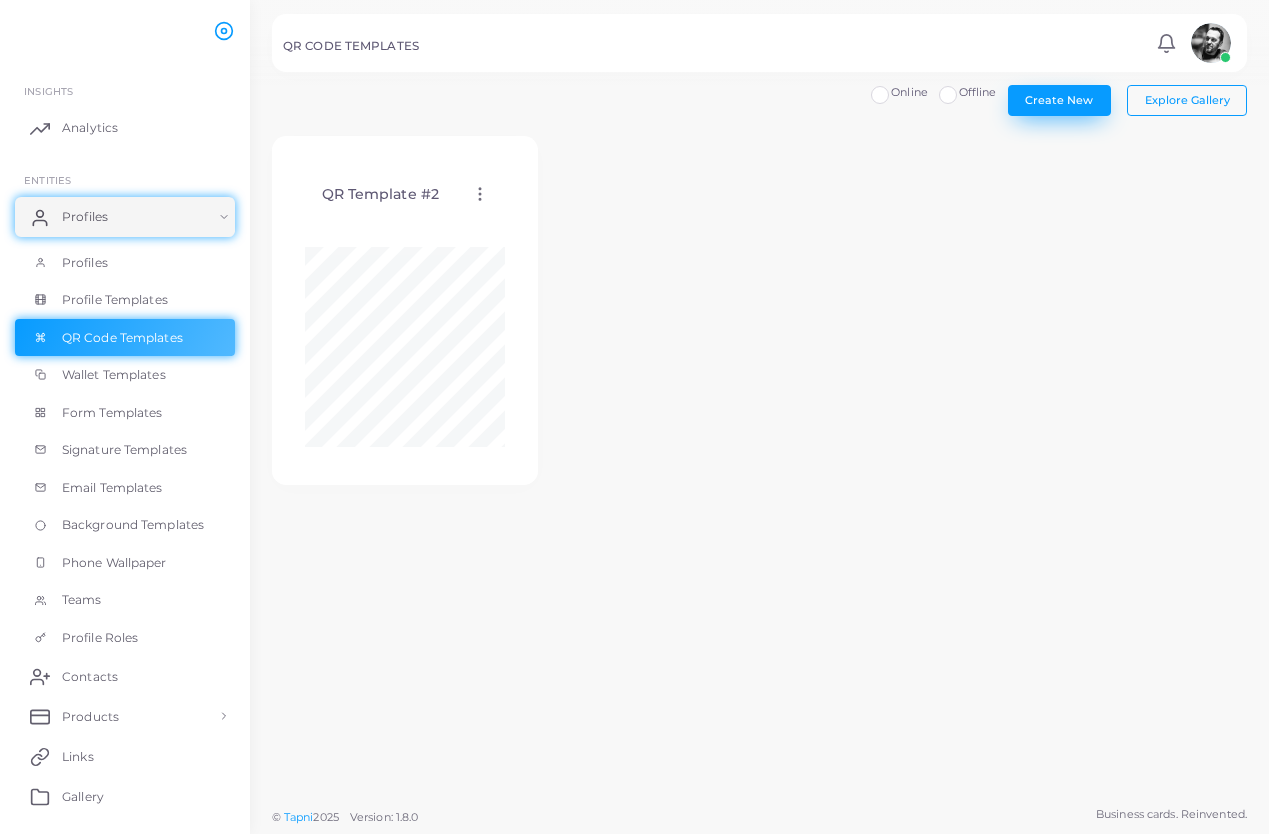 click on "Create New" at bounding box center [1059, 100] 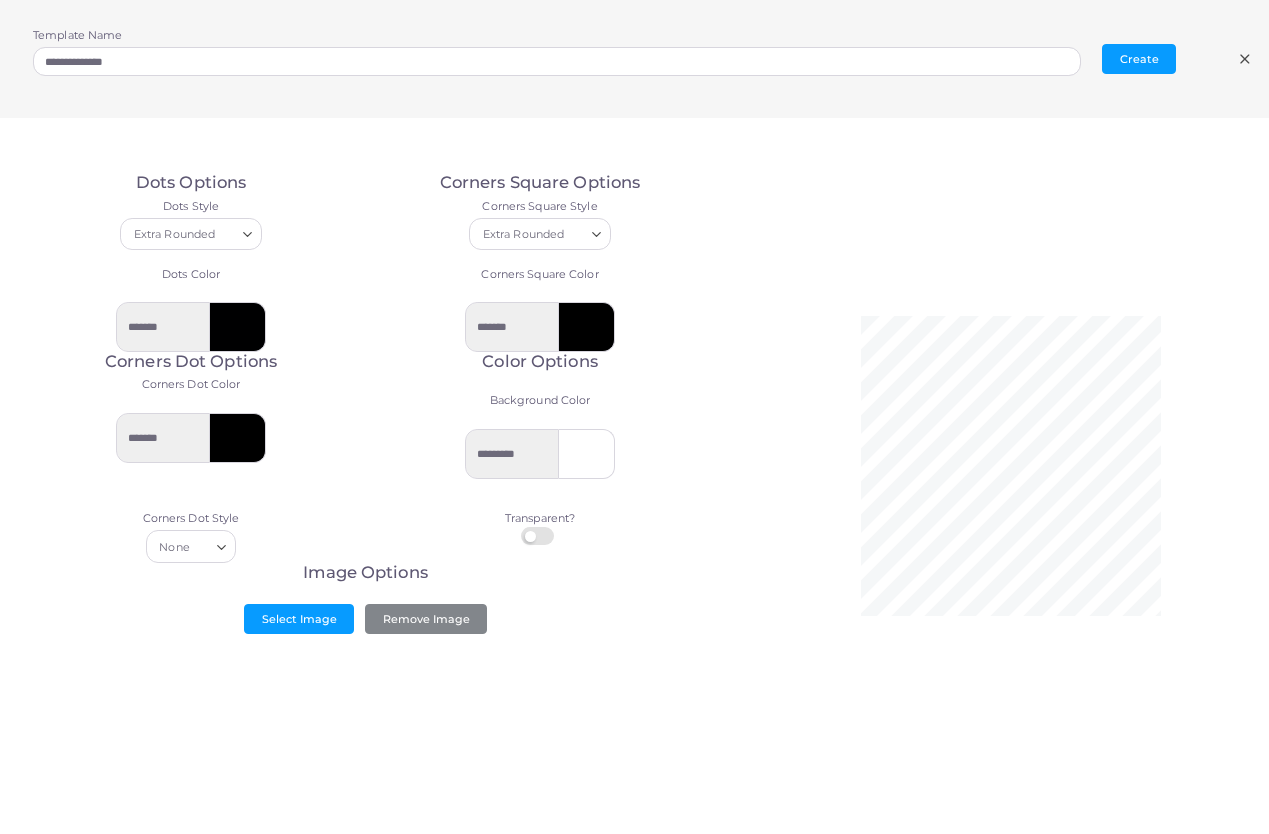click on "Extra Rounded
Loading..." at bounding box center [540, 234] 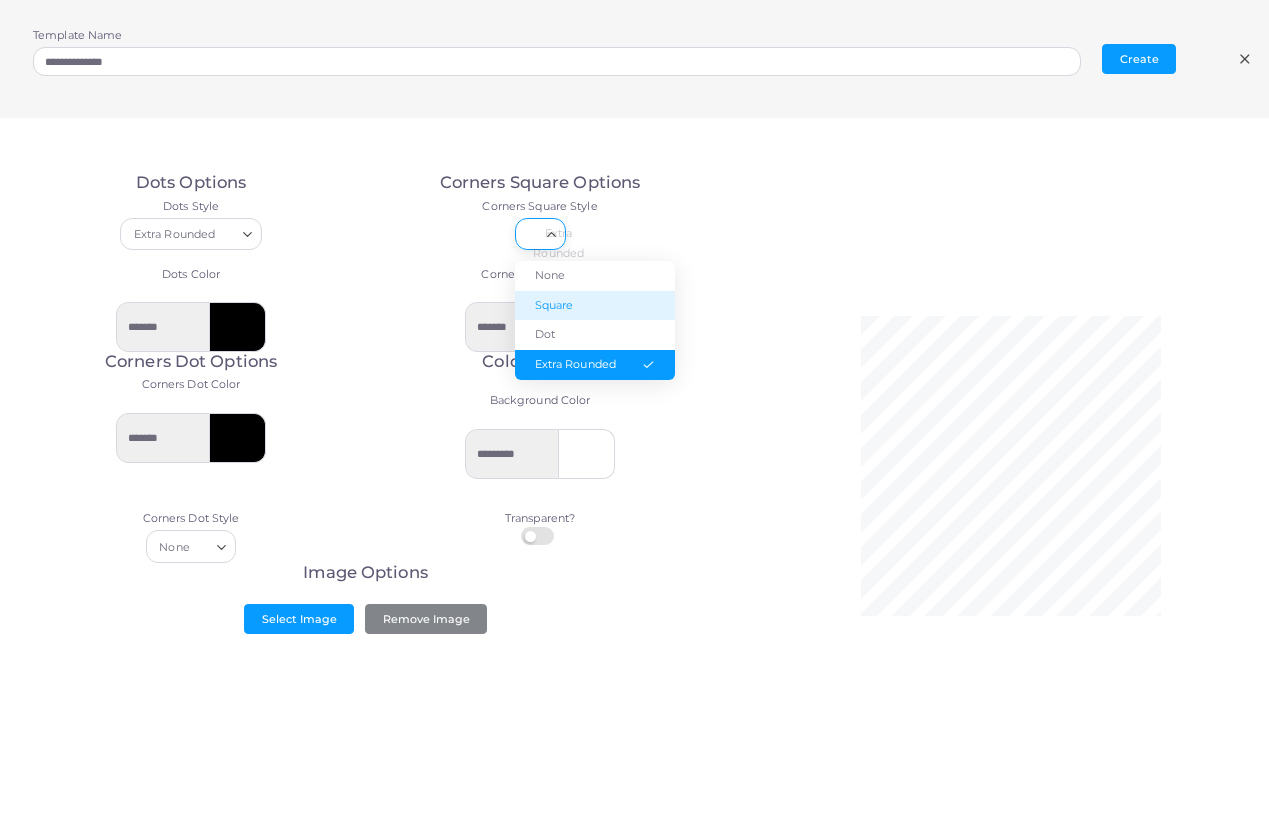 click on "Square" at bounding box center (595, 306) 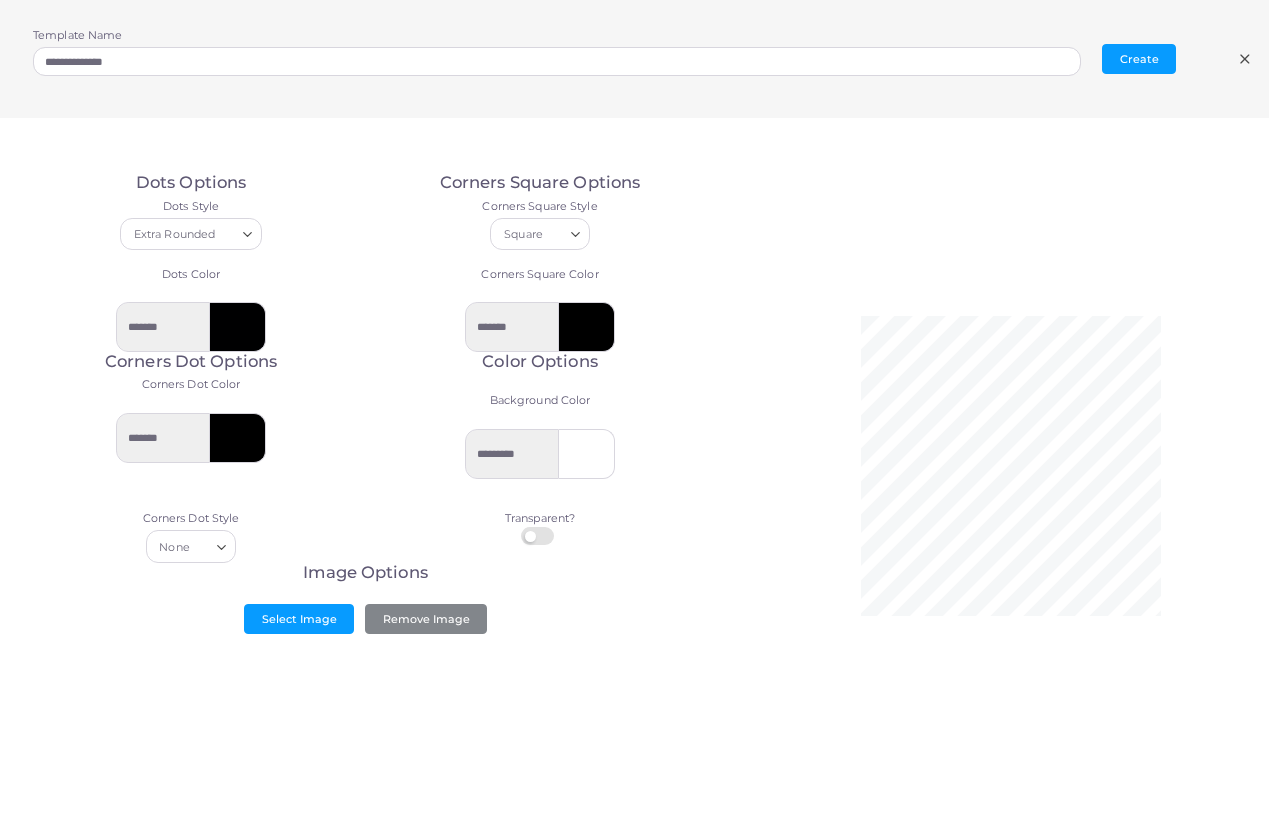 click on "Square
Loading..." at bounding box center [540, 234] 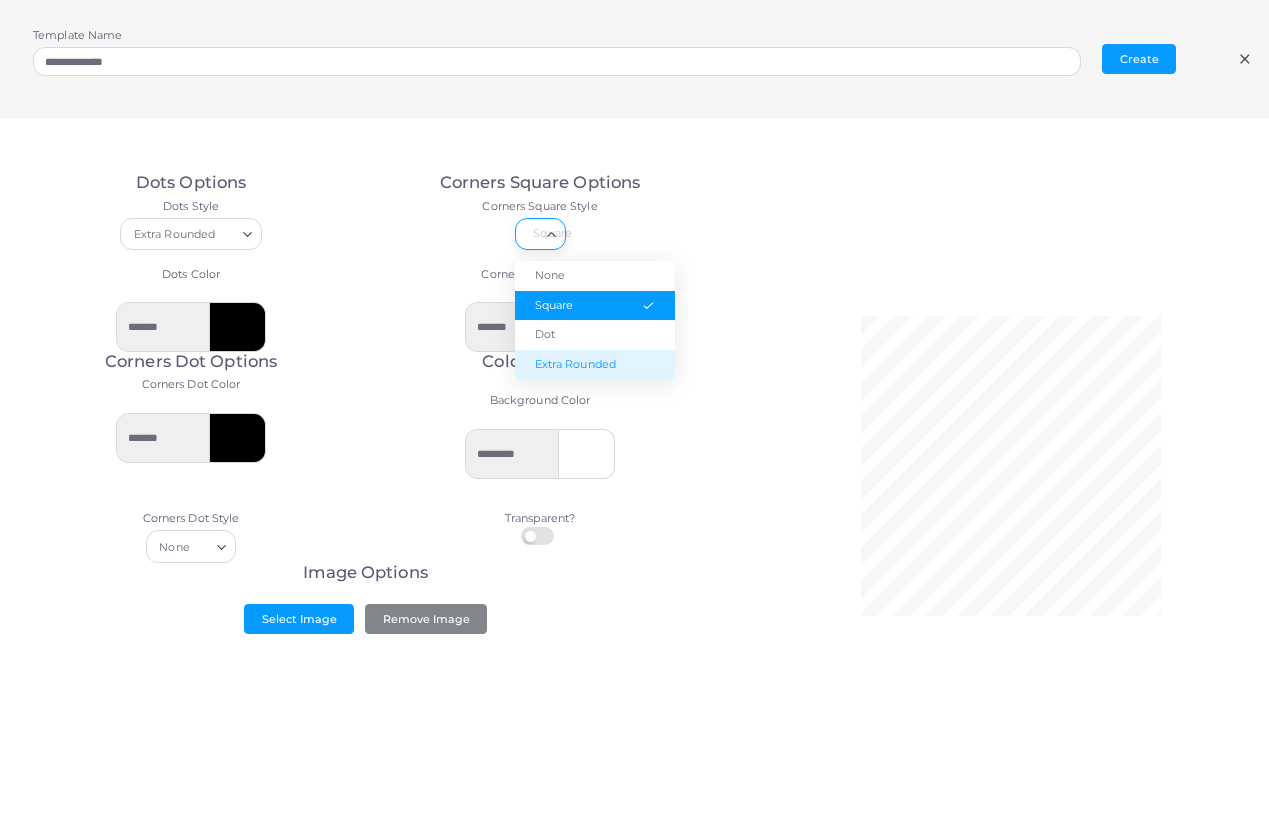 click on "Extra Rounded" at bounding box center (595, 365) 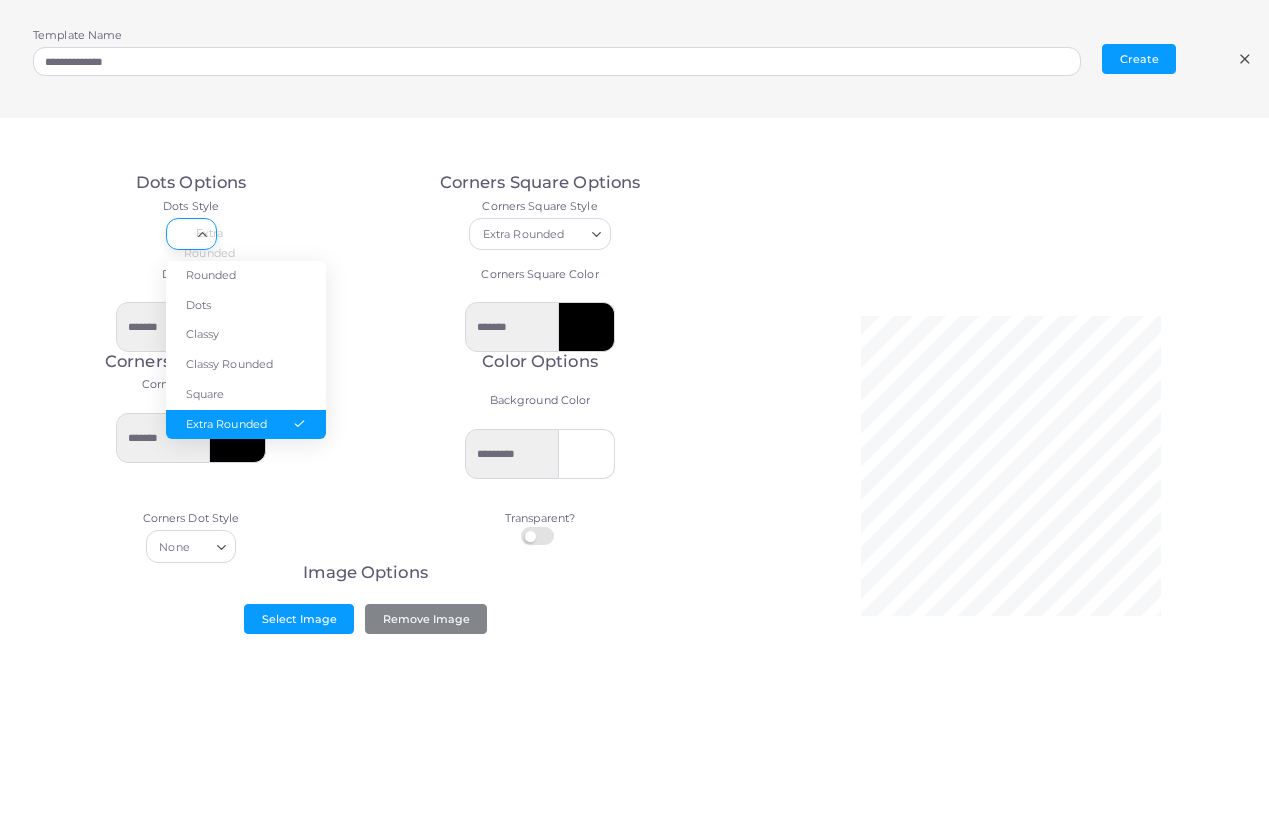 click on "Extra Rounded
Loading...
Rounded
Dots
Classy
Classy Rounded
Square
Extra Rounded" at bounding box center [191, 234] 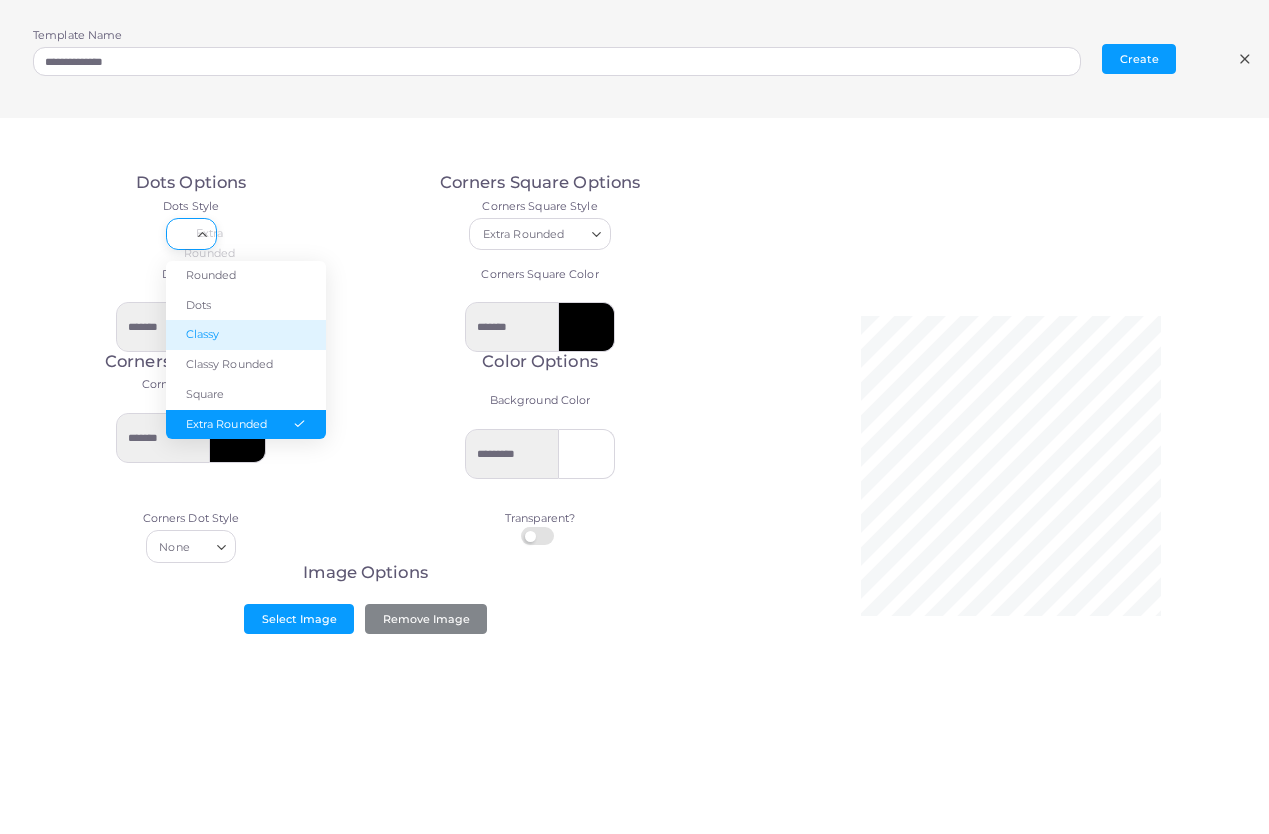 click on "Classy" at bounding box center (246, 335) 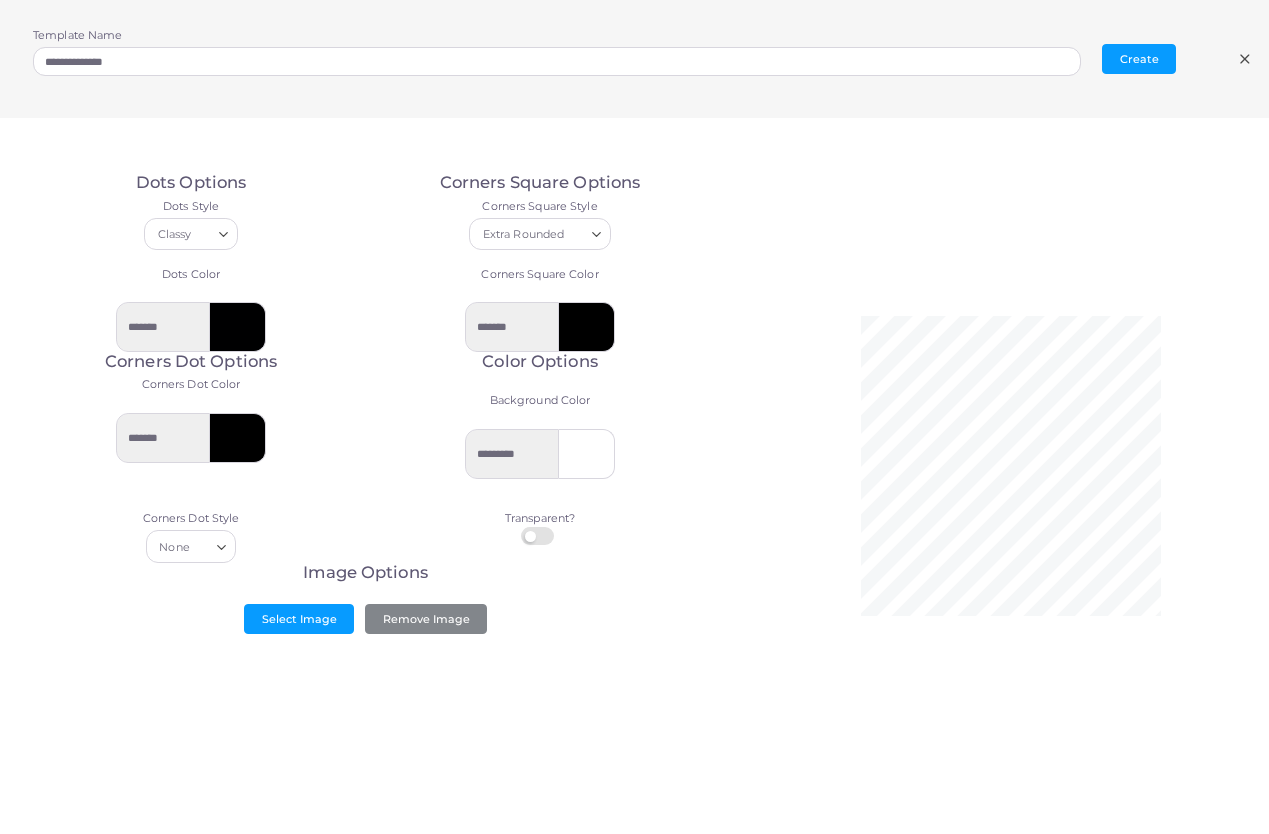 click on "Classy
Loading..." at bounding box center [191, 234] 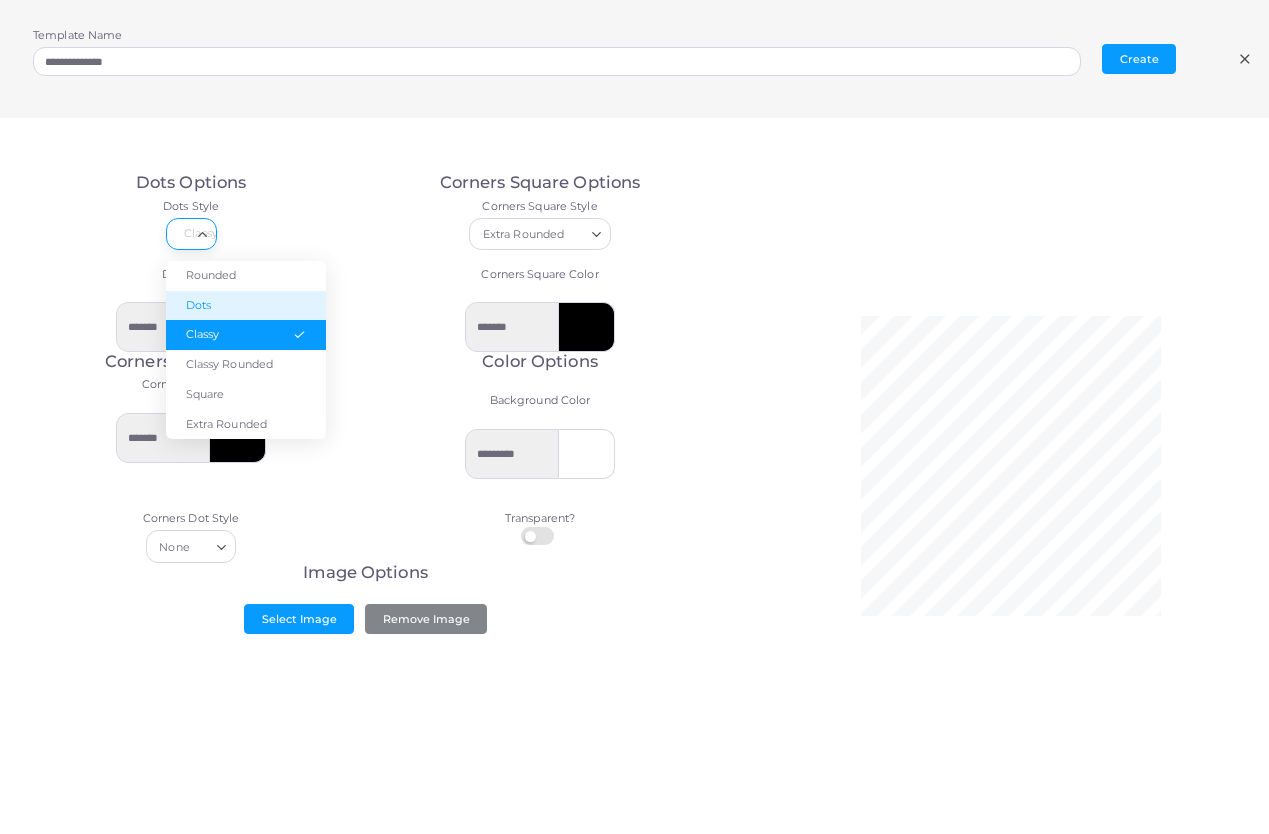 click on "Dots" at bounding box center (246, 306) 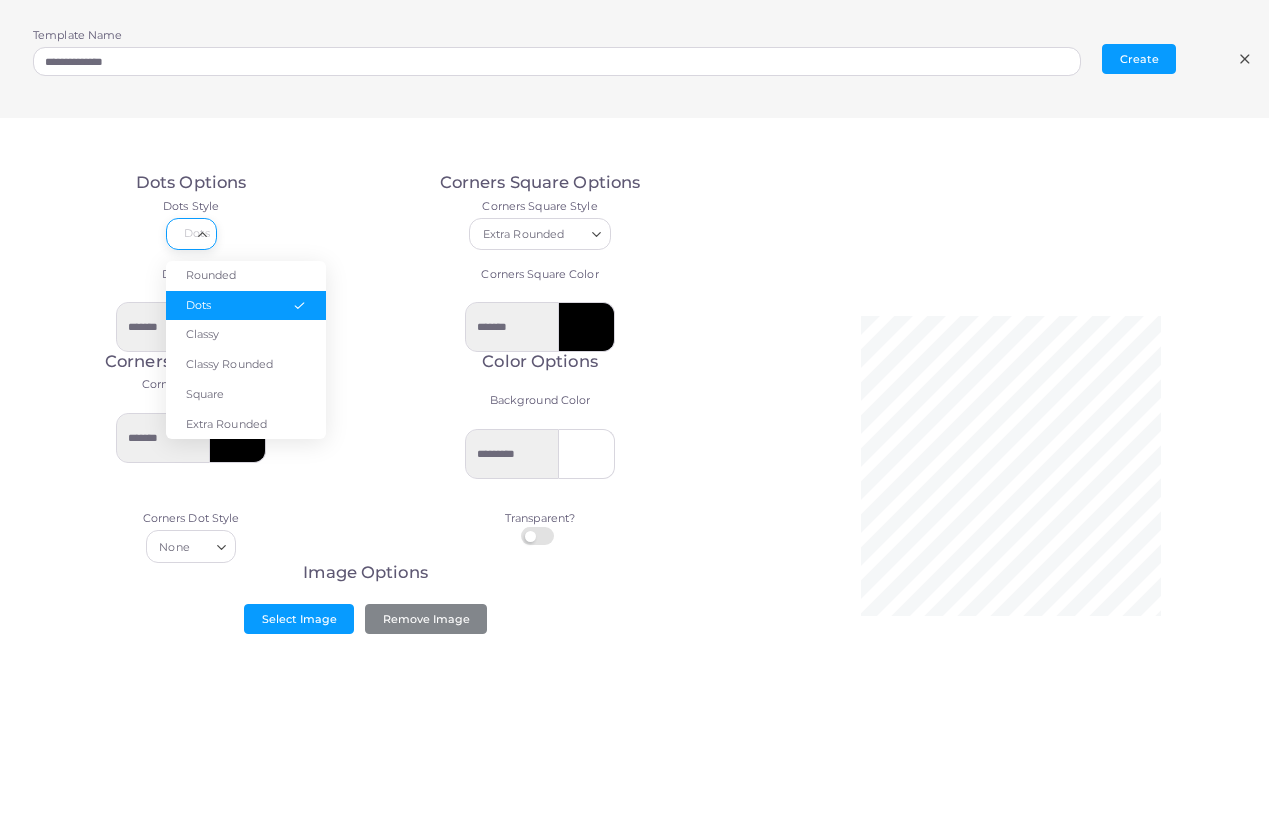 click on "Dots
Loading...
Rounded
Dots
Classy
Classy Rounded
Square
Extra Rounded" at bounding box center (191, 234) 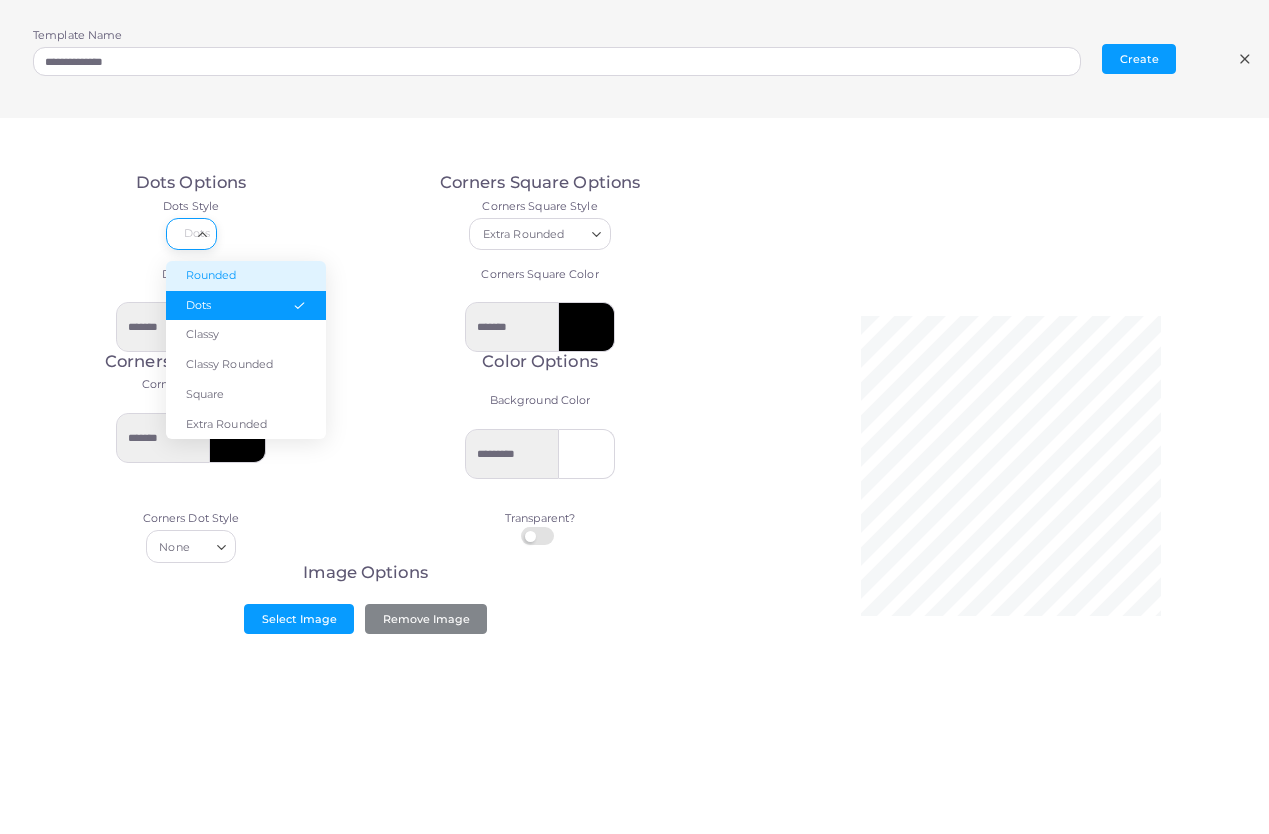 click on "Rounded" at bounding box center (246, 276) 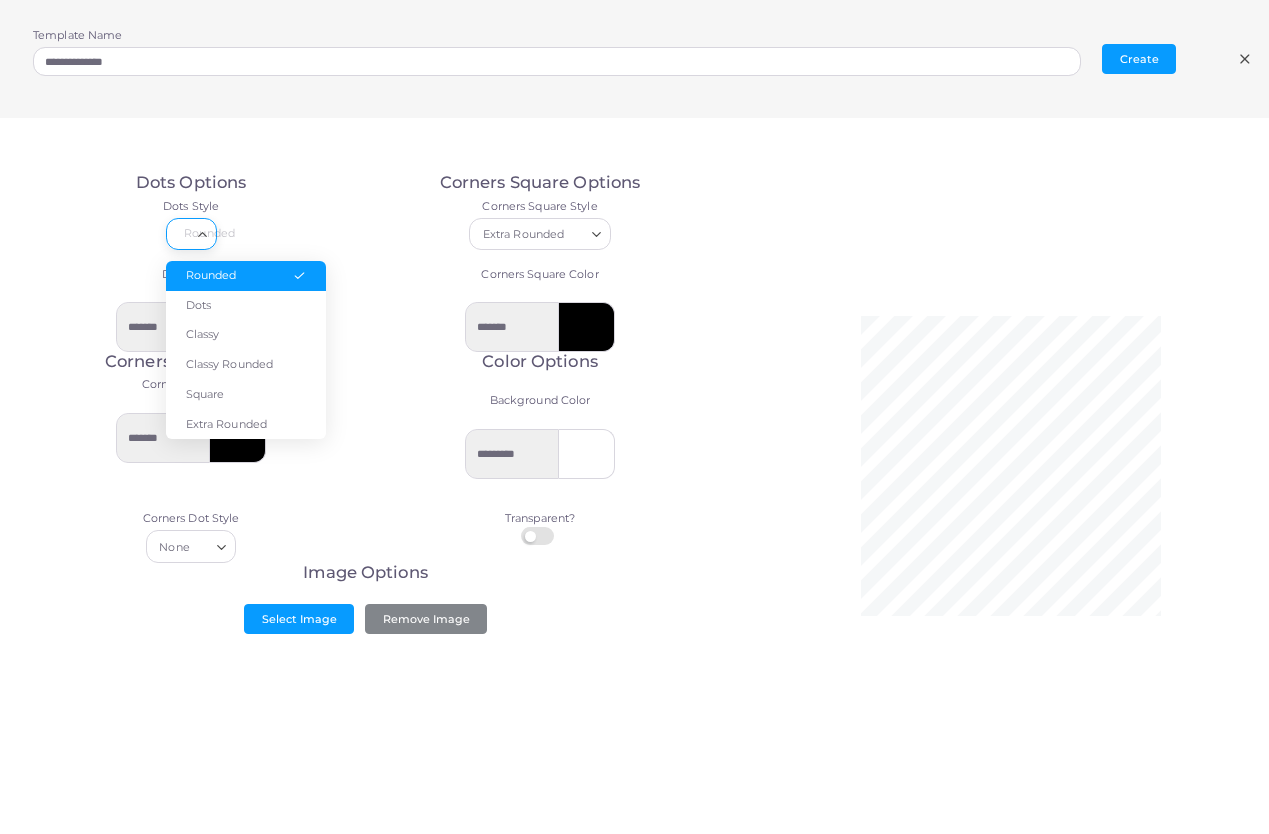 click on "Rounded
Loading..." at bounding box center [191, 234] 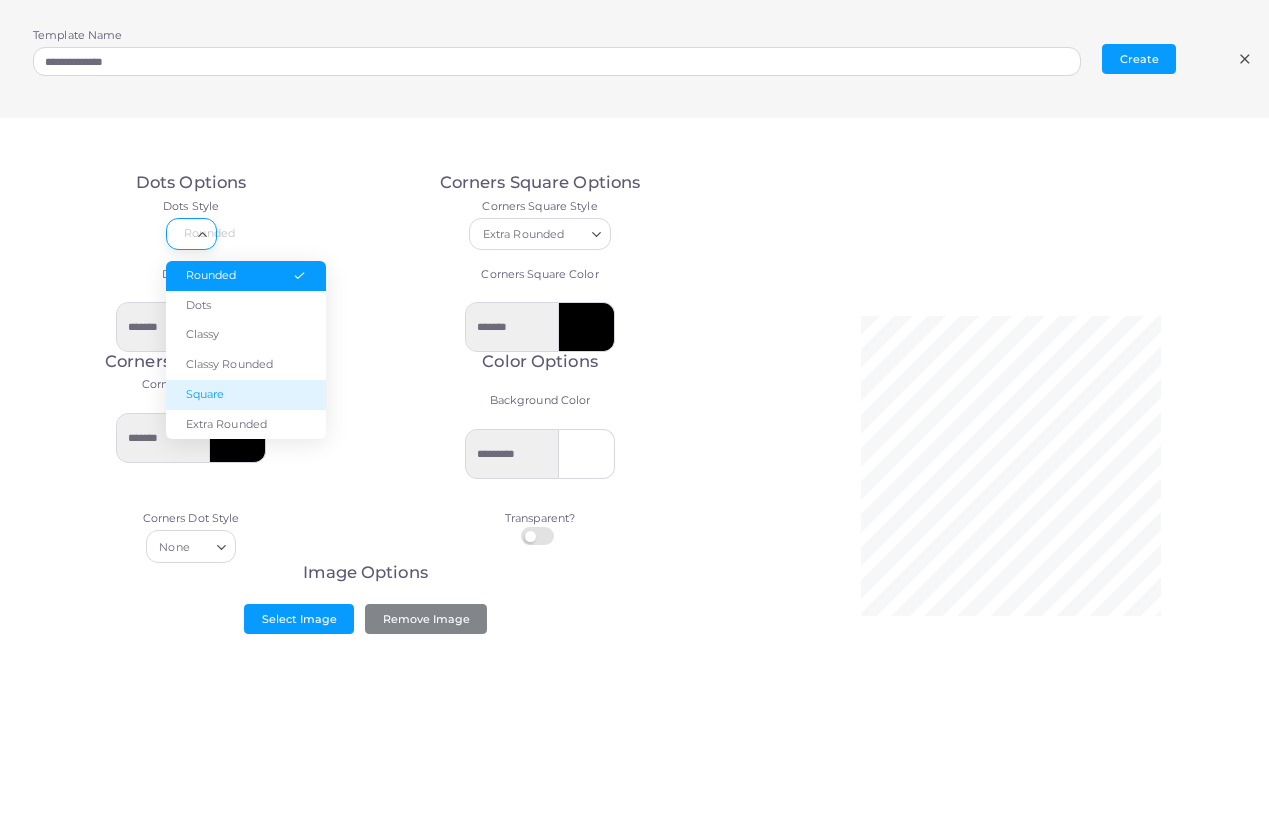 click on "Square" at bounding box center [246, 395] 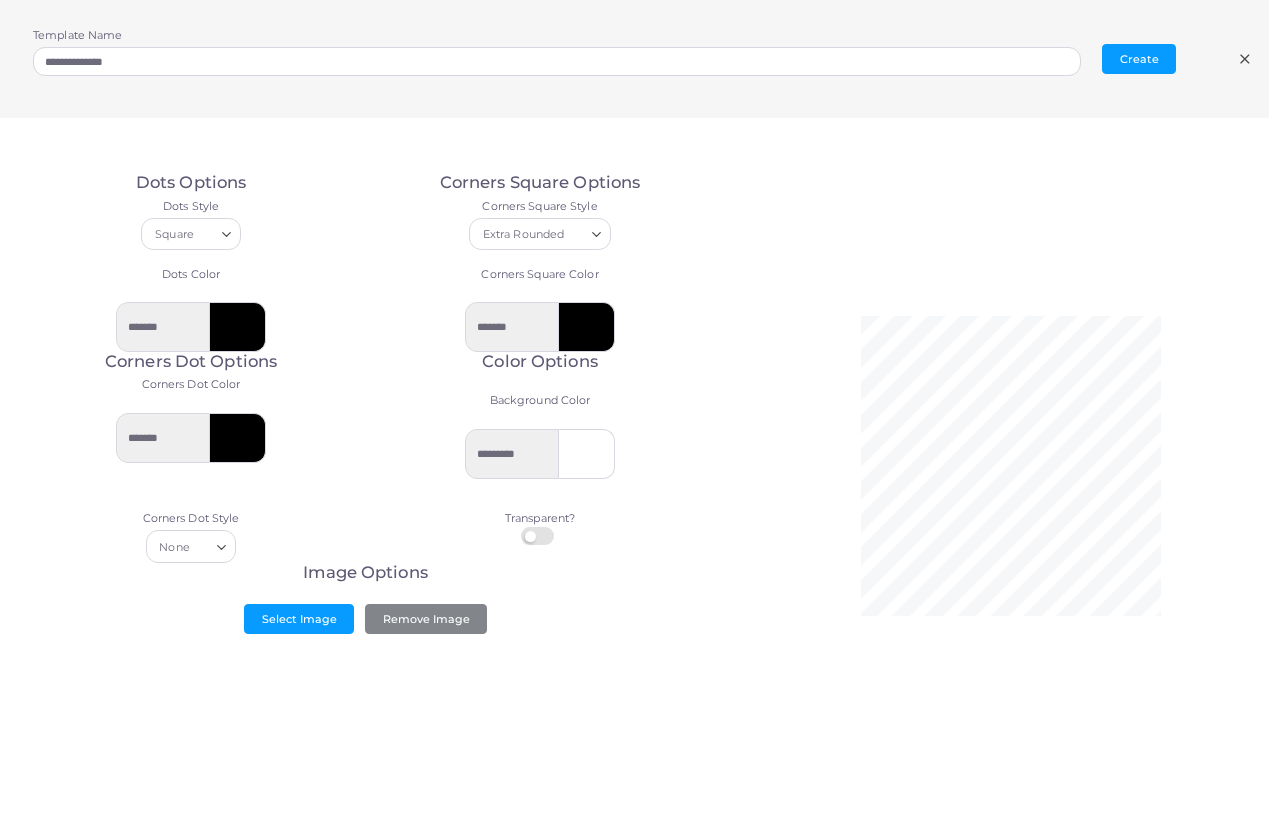 click on "Square
Loading..." at bounding box center [191, 234] 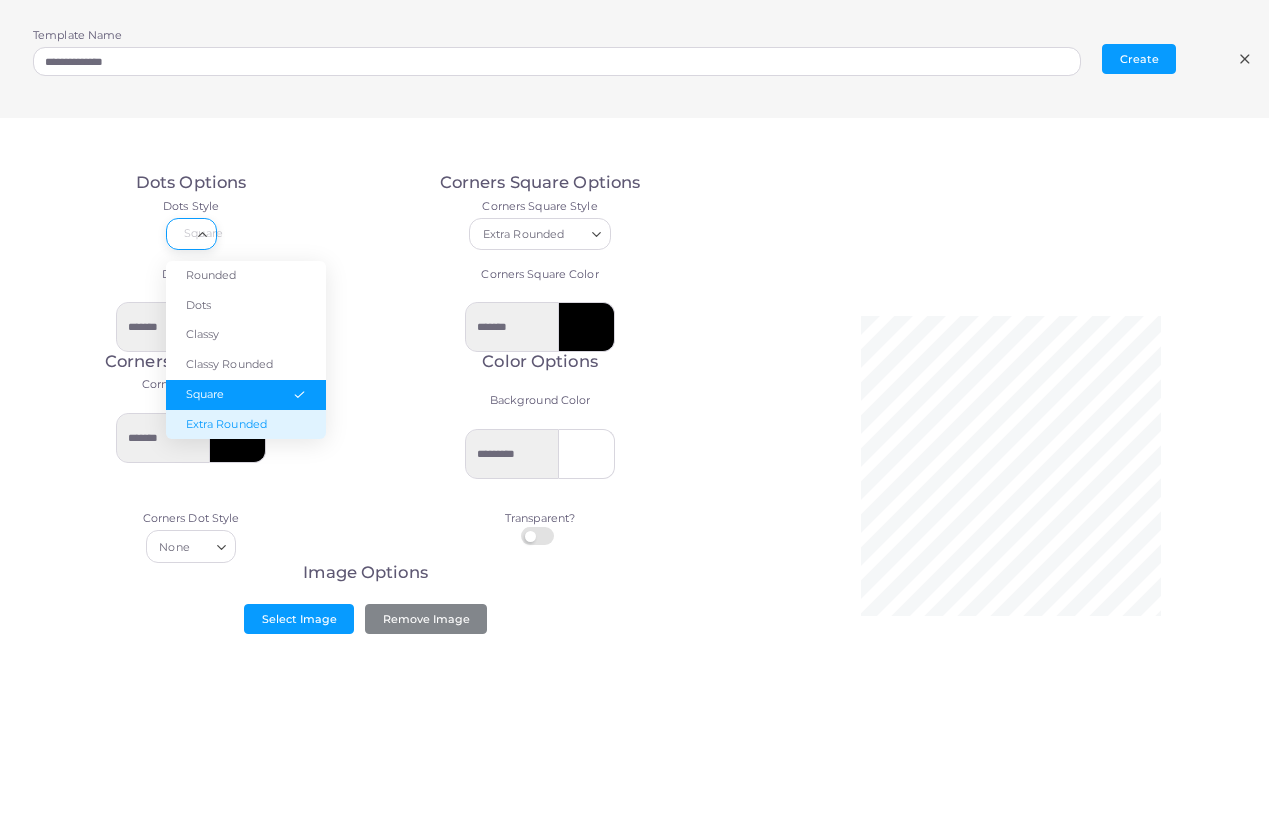 click on "Extra Rounded" at bounding box center (246, 425) 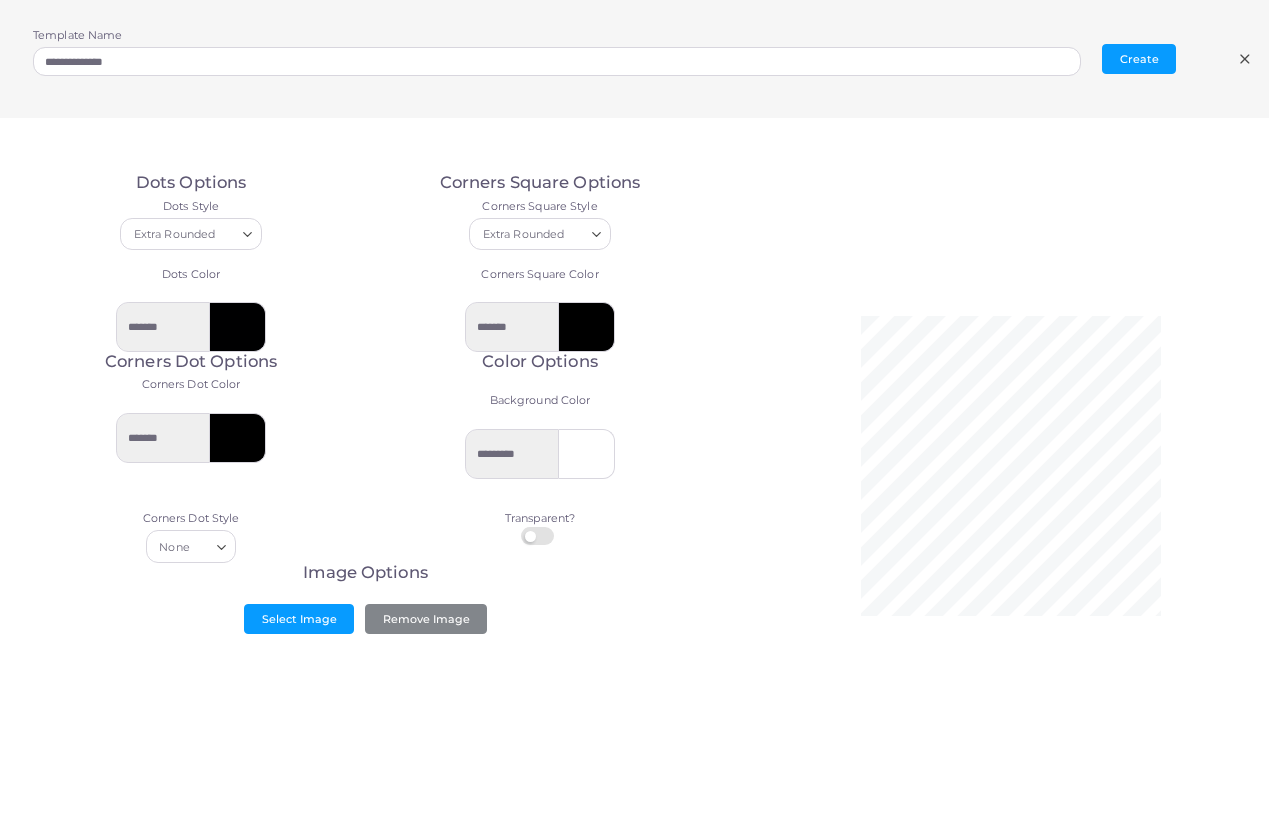 click on "None
Loading..." at bounding box center [191, 546] 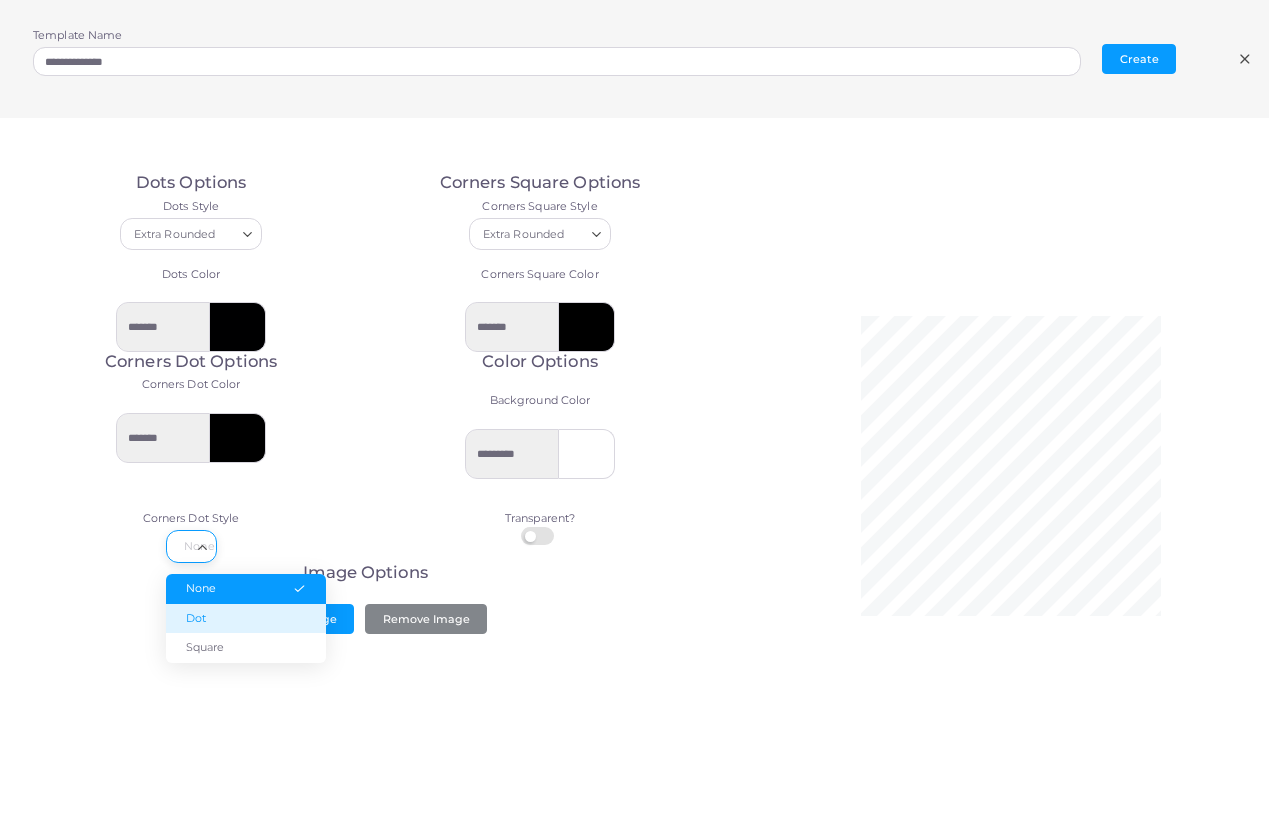 click on "Dot" at bounding box center (246, 619) 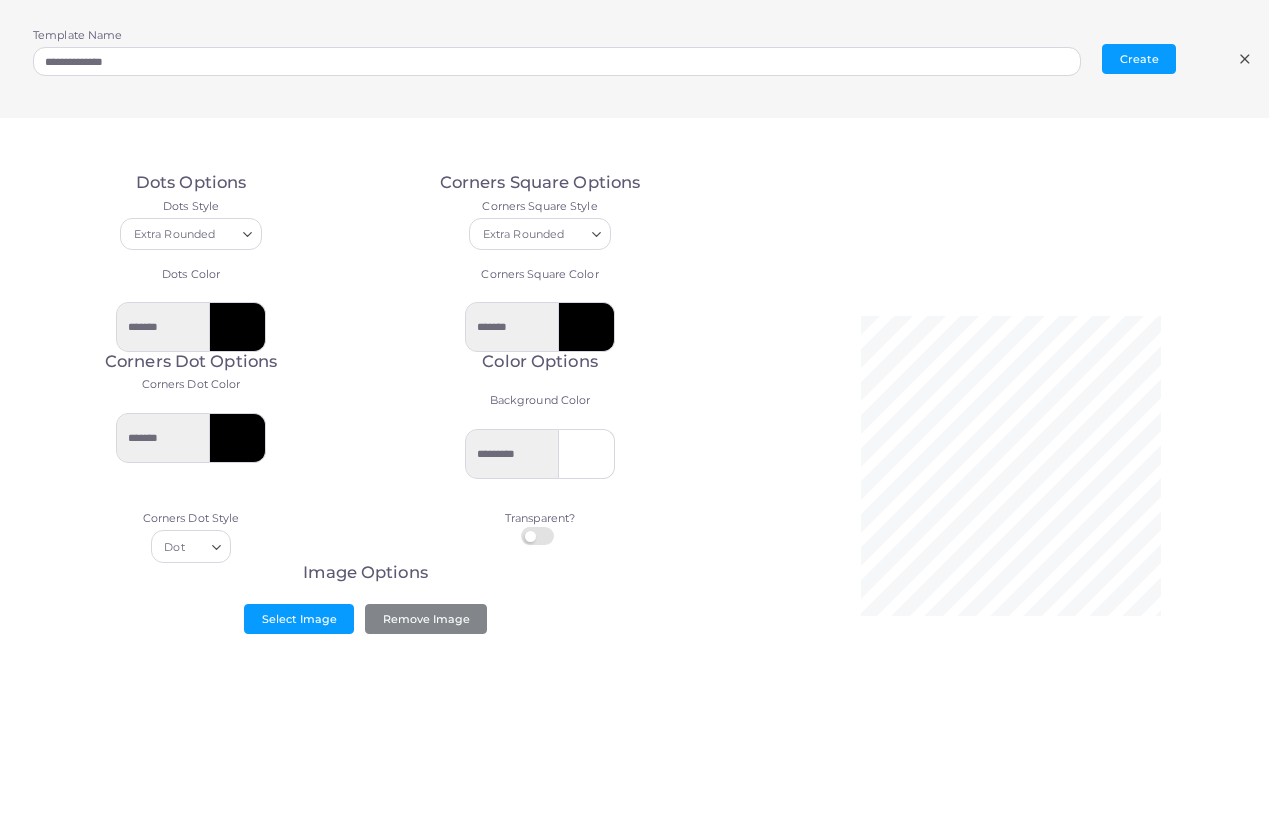 click on "Loading..." at bounding box center (218, 545) 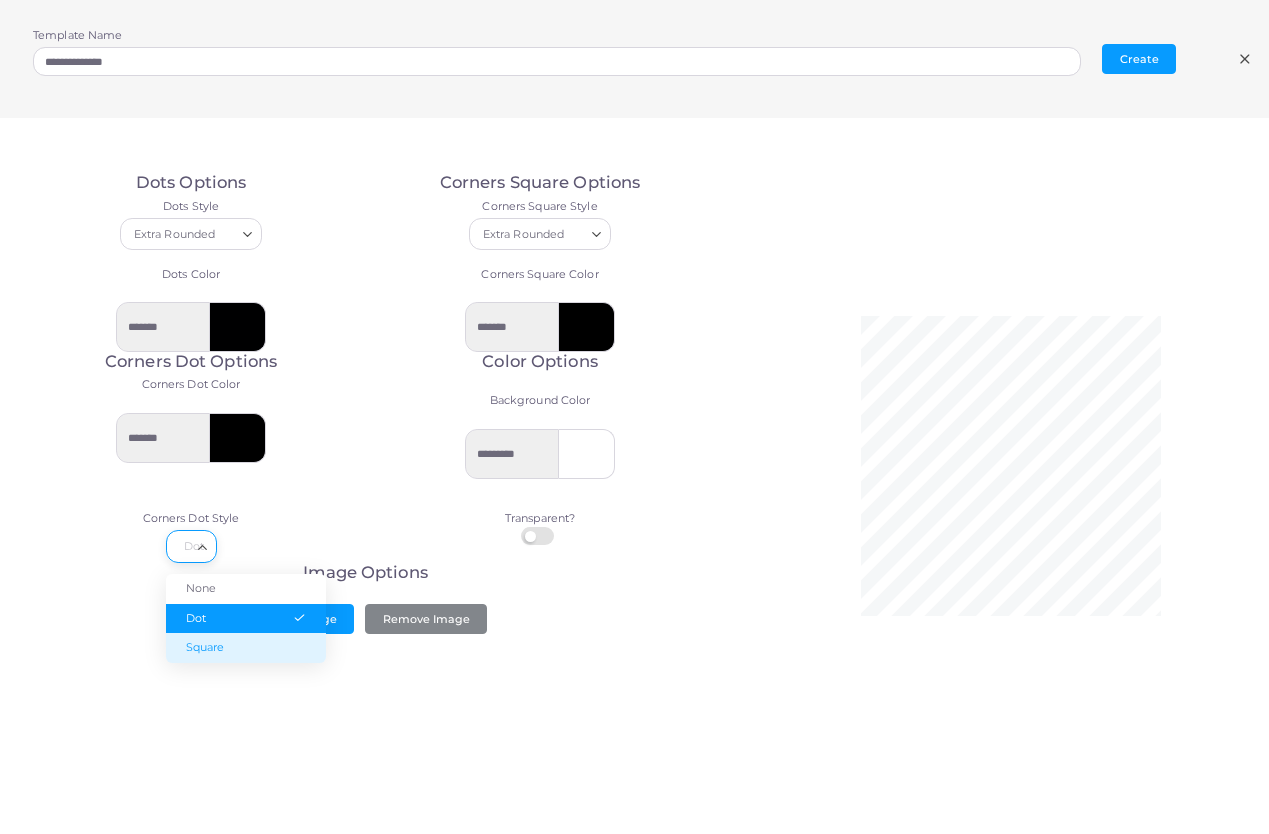 click on "Square" at bounding box center (246, 648) 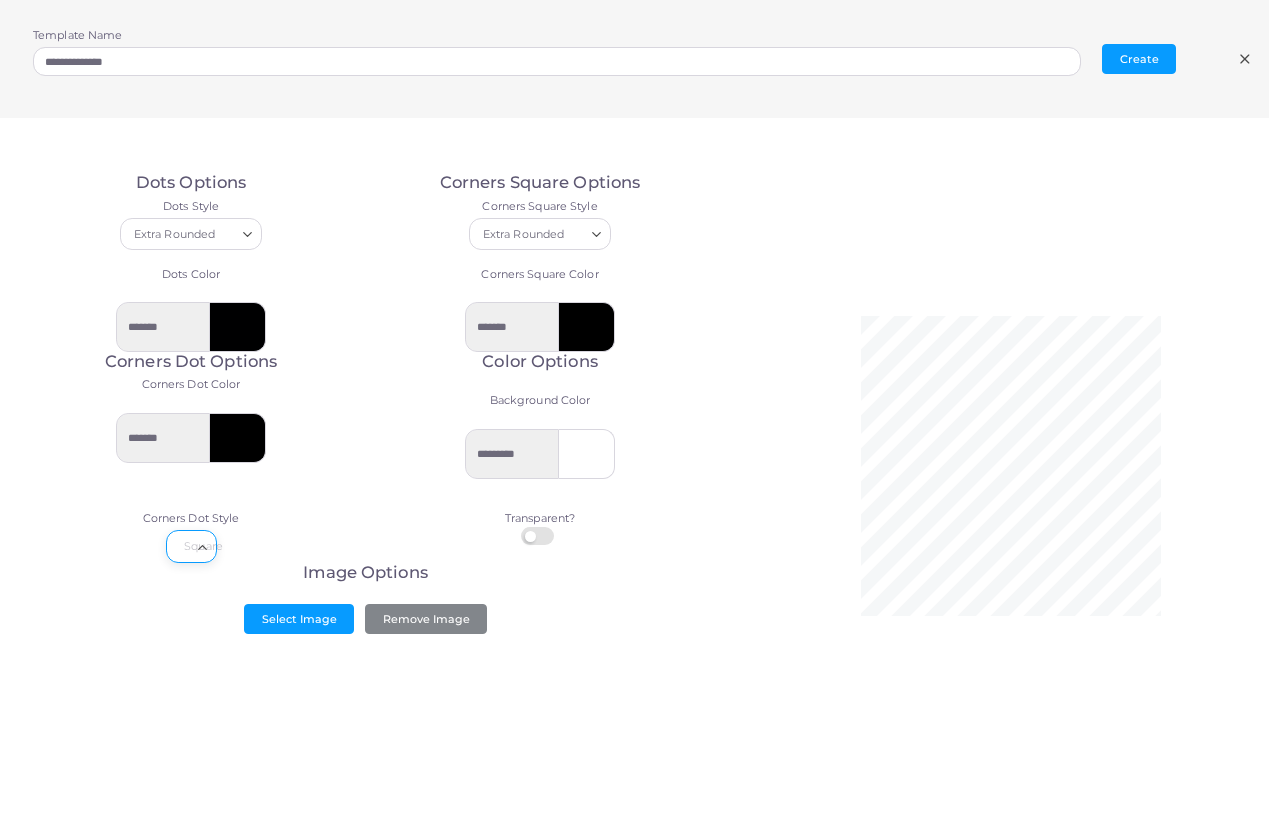 click on "Square
Loading...
None
Dot
Square" at bounding box center [191, 546] 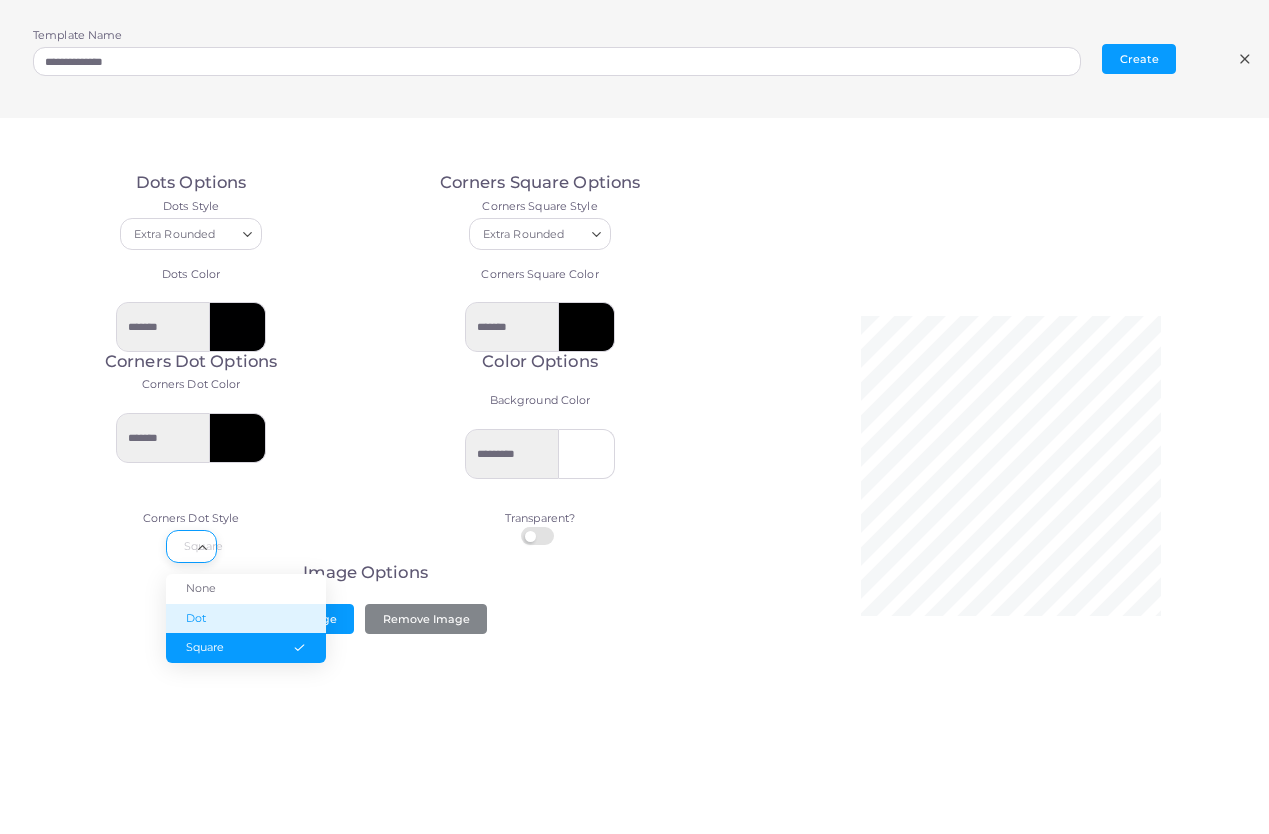 click on "Dot" at bounding box center [246, 619] 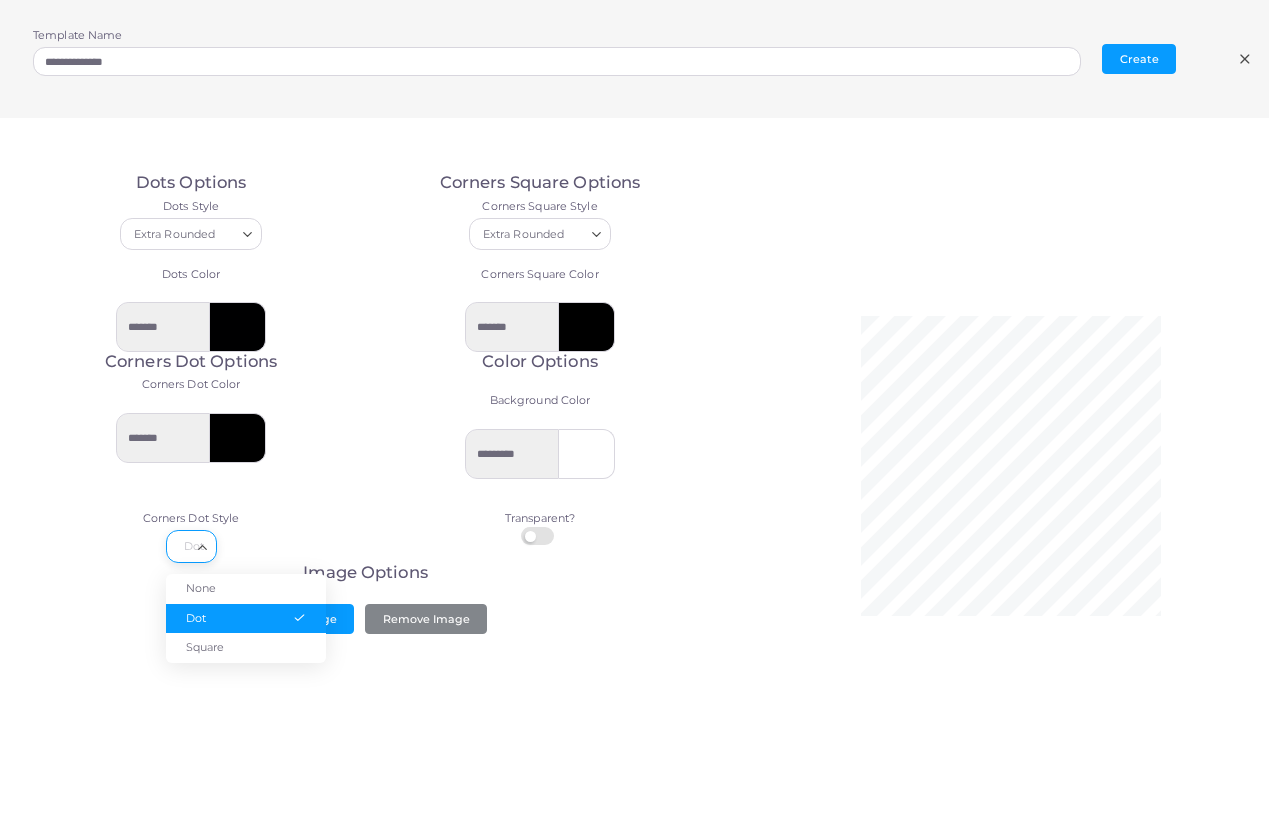 click on "Dot
Loading..." at bounding box center (191, 546) 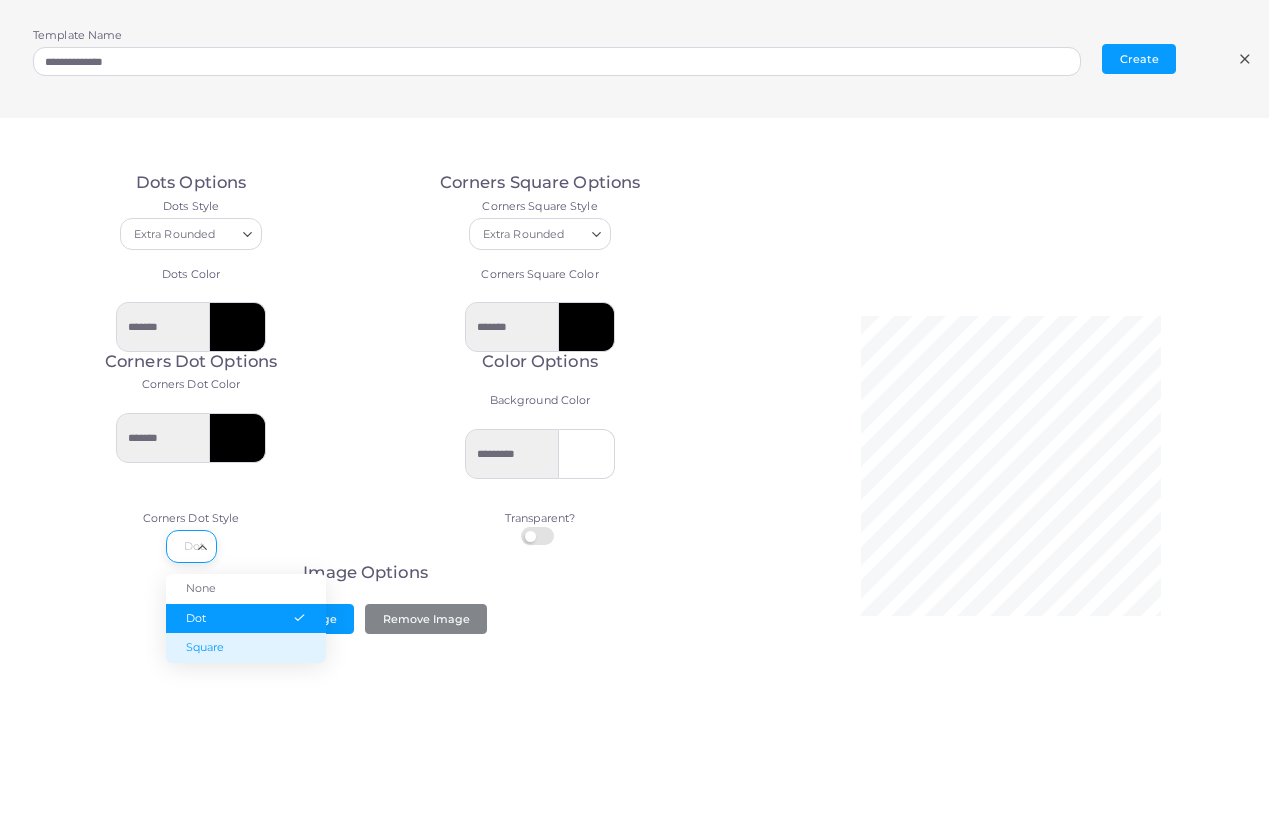 click on "Square" at bounding box center [246, 648] 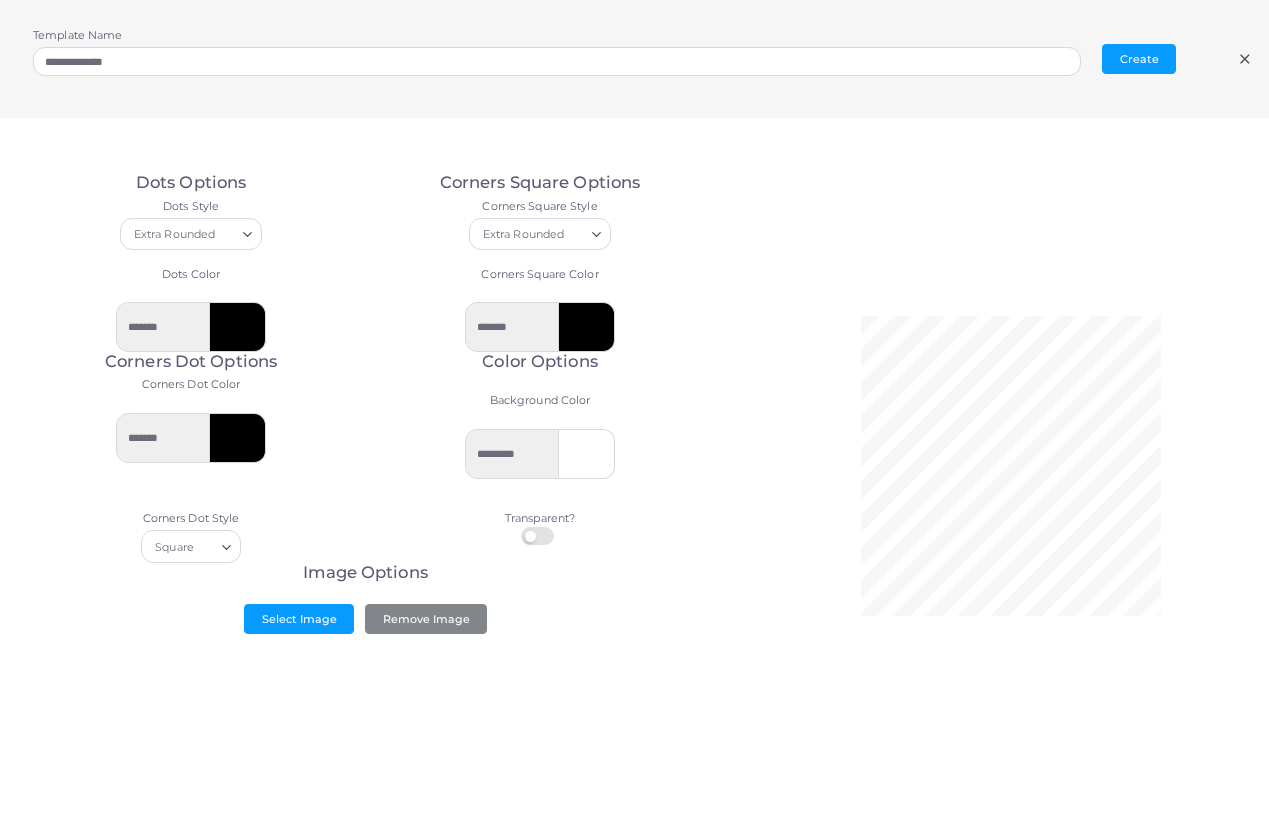 click on "Extra Rounded
Loading..." at bounding box center (191, 234) 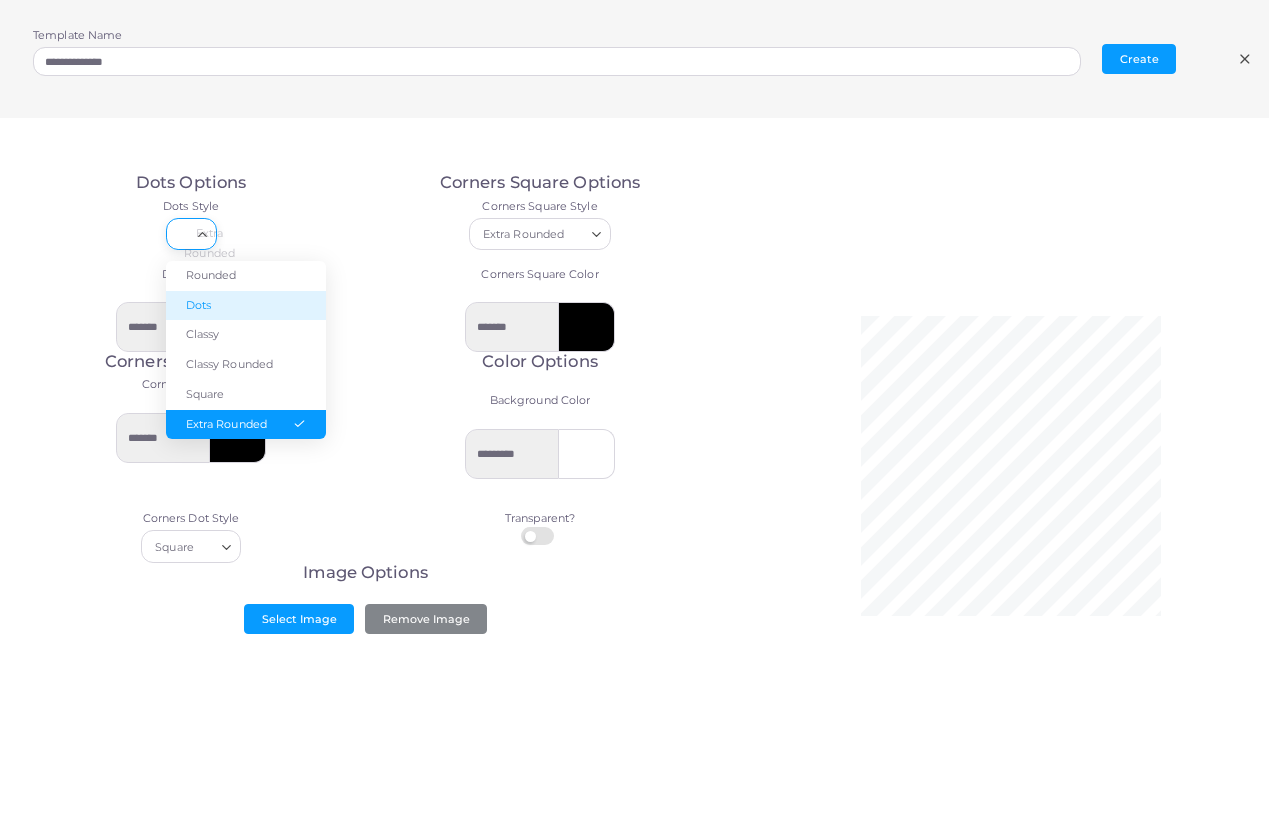 click on "Dots" at bounding box center (246, 306) 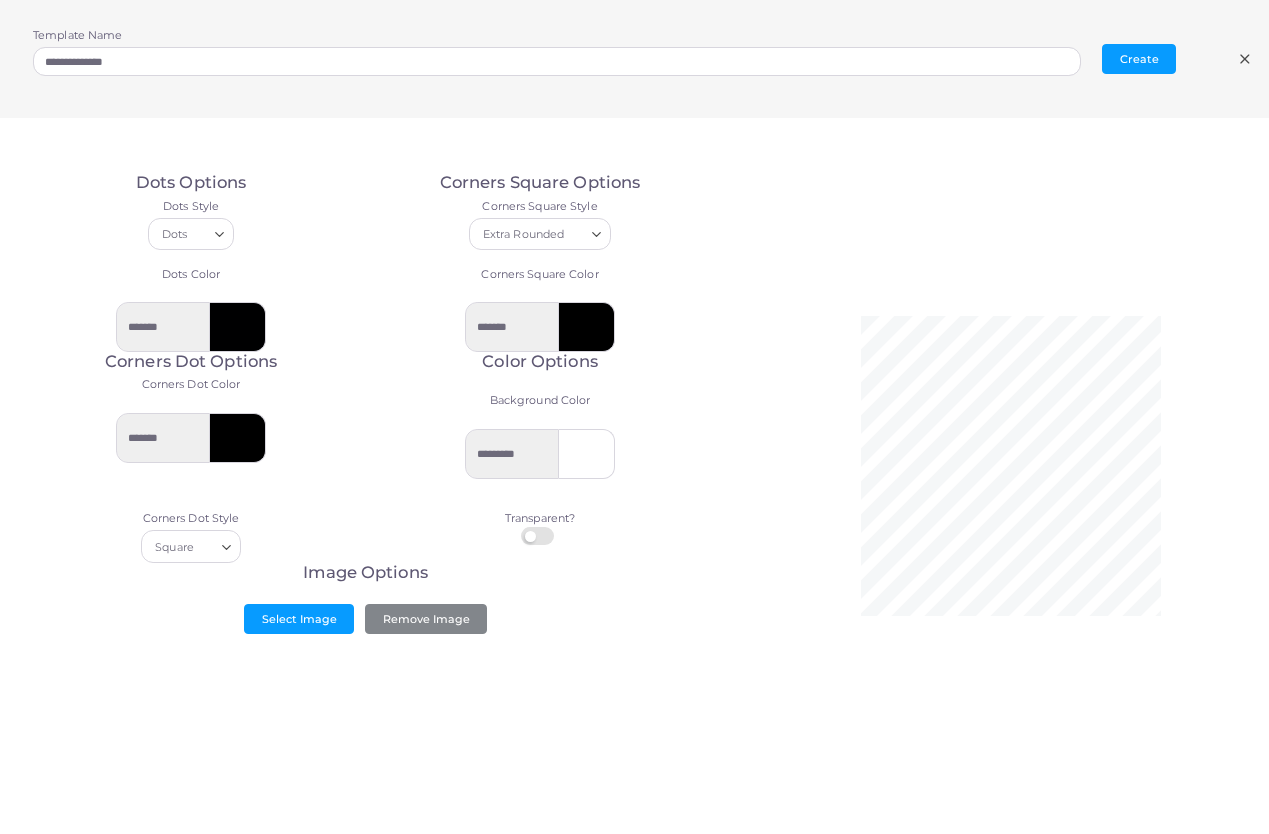 scroll, scrollTop: 0, scrollLeft: 0, axis: both 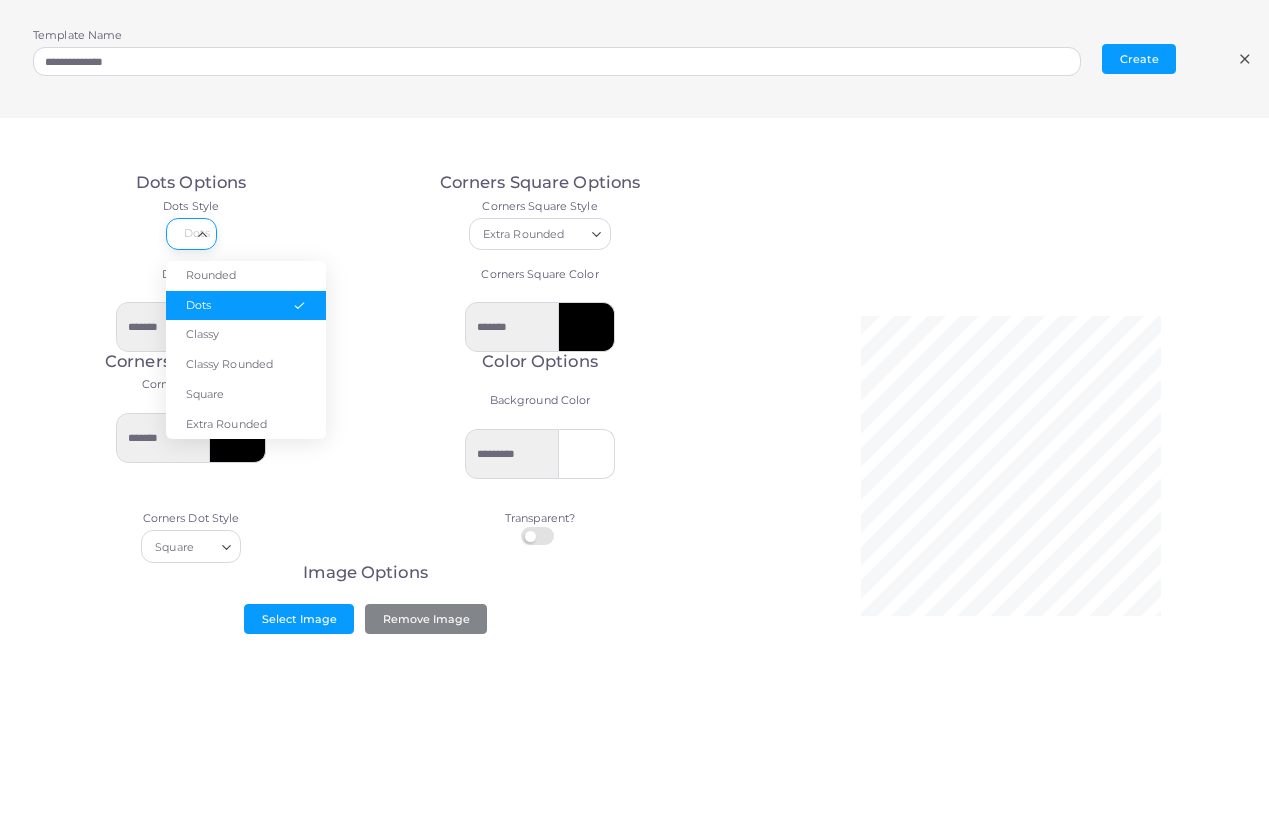 click on "Dots
Loading...
Rounded
Dots
Classy
Classy Rounded
Square
Extra Rounded" at bounding box center [191, 234] 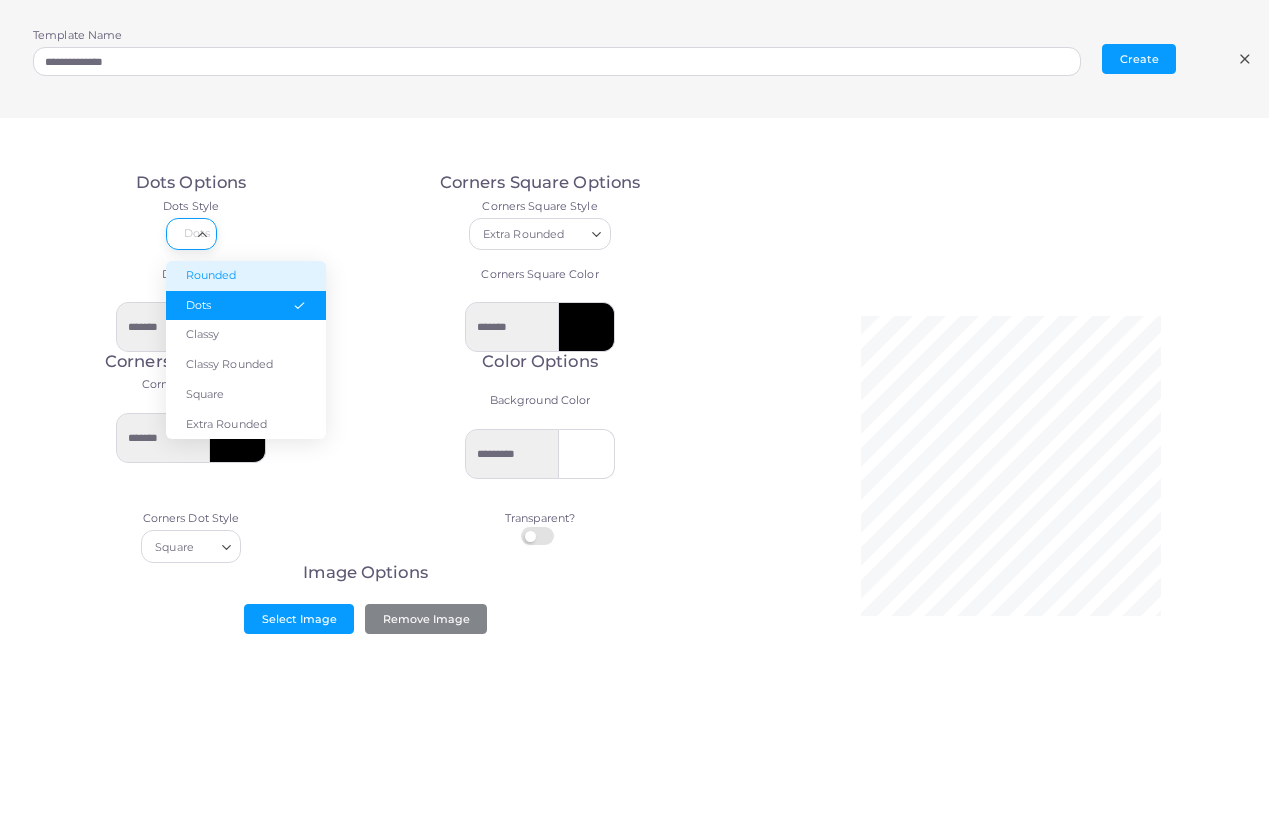 click on "Rounded" at bounding box center (246, 276) 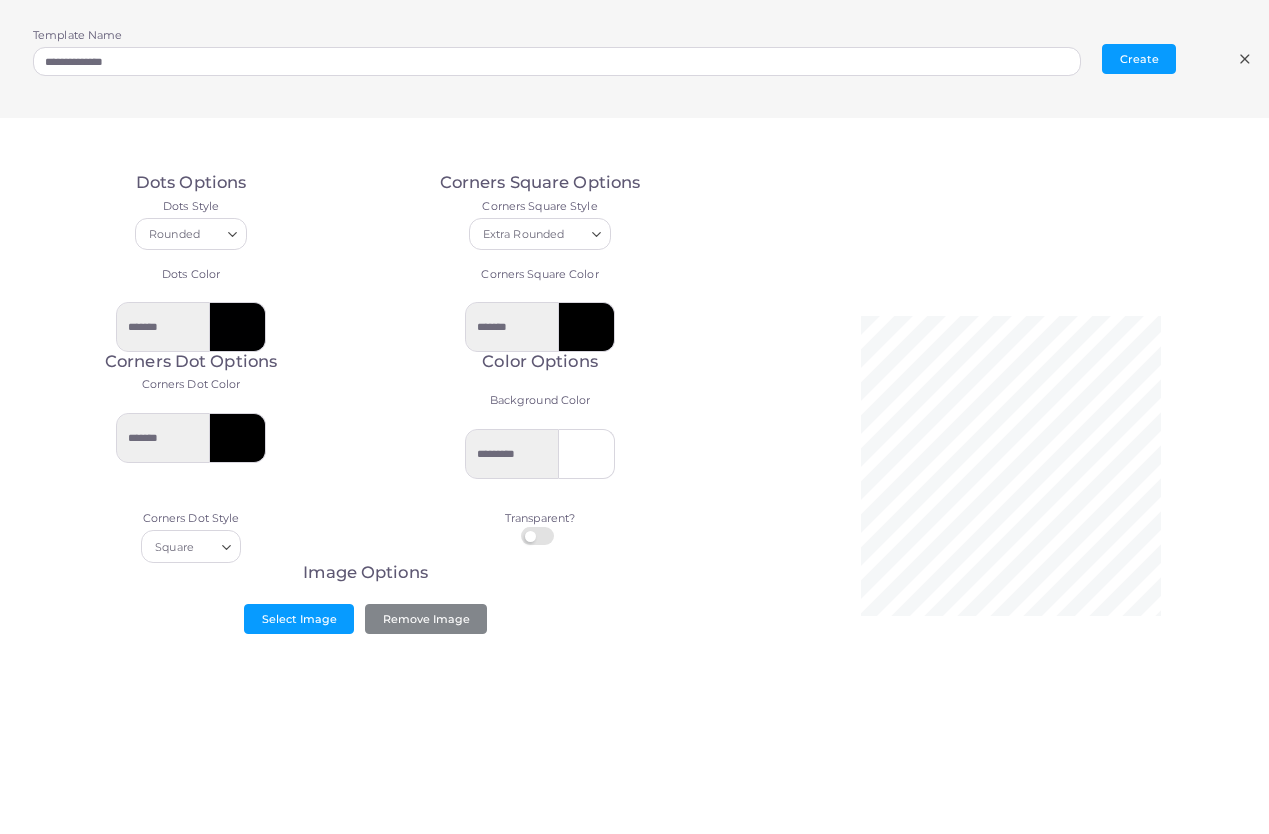 click on "Rounded
Loading..." at bounding box center [190, 234] 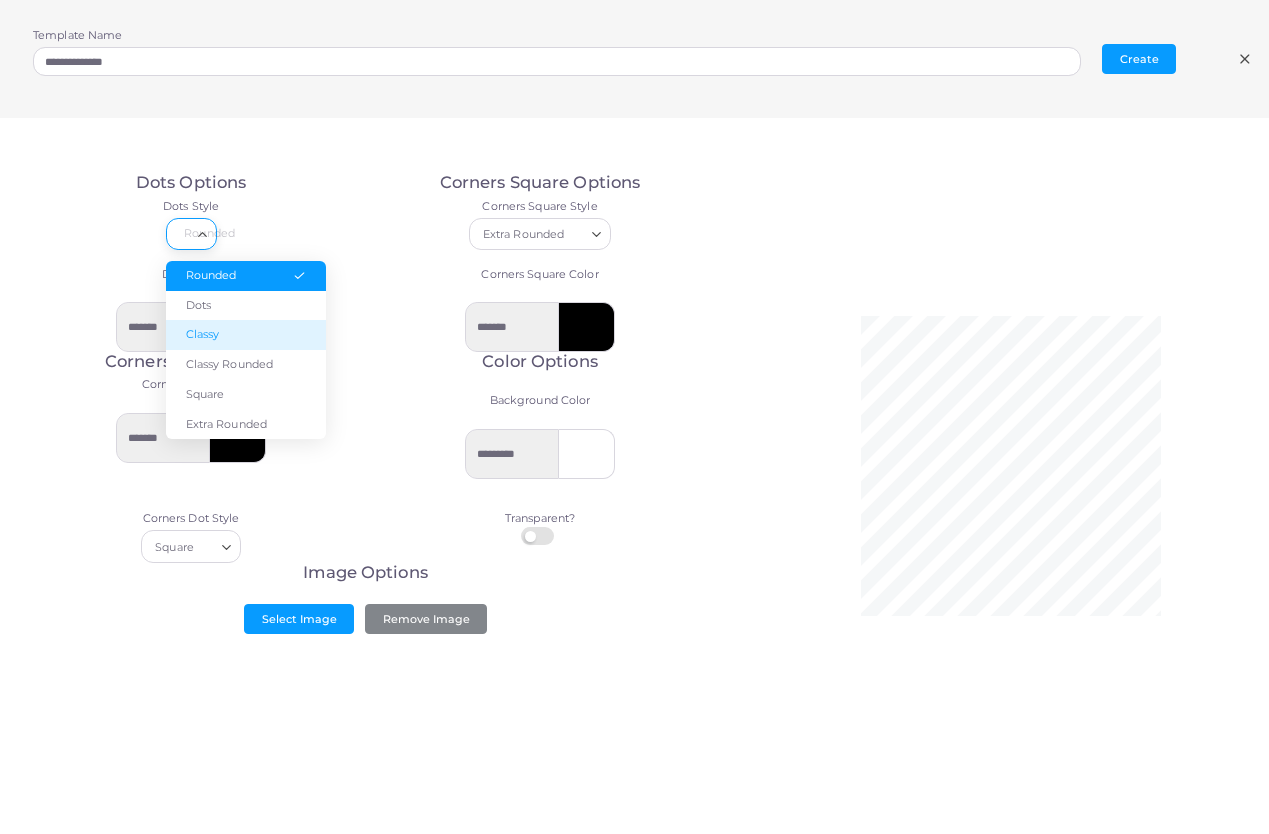 click on "Classy" at bounding box center (246, 335) 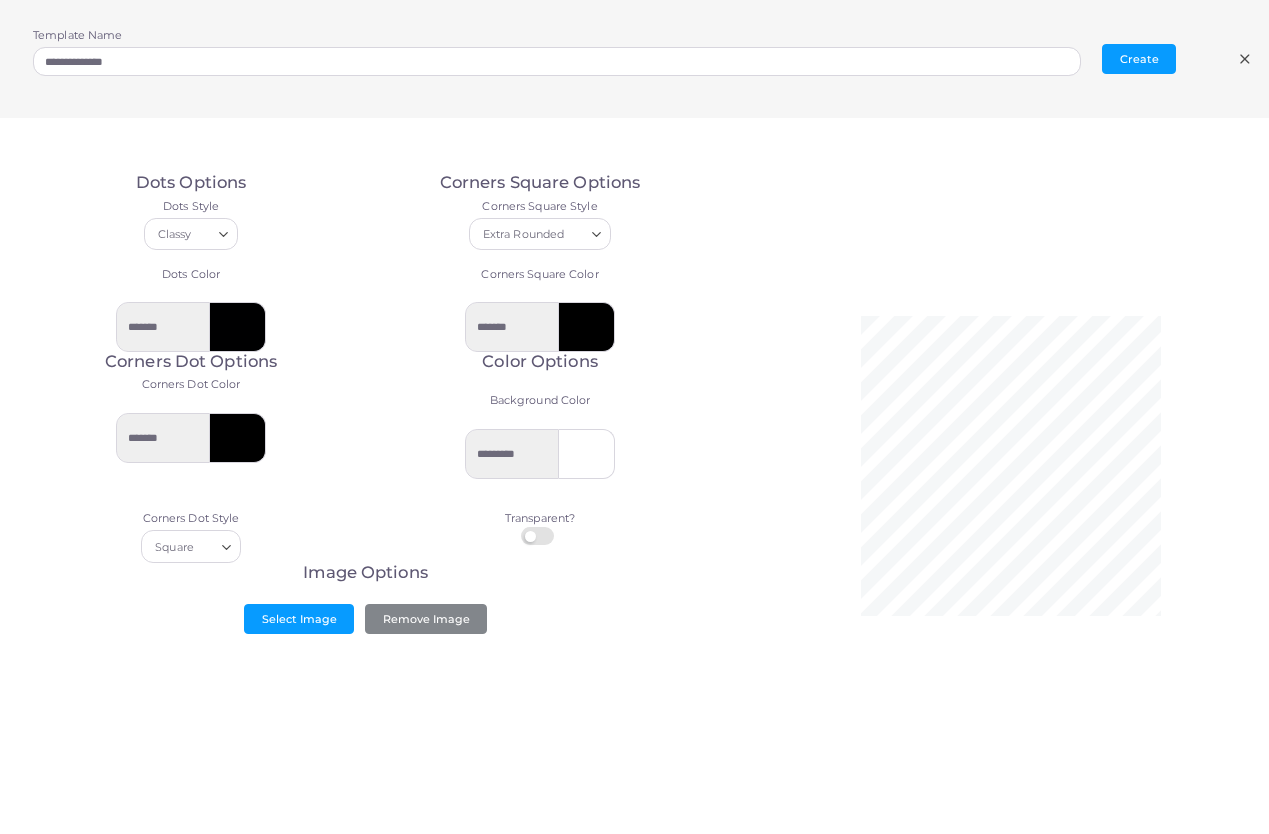 click on "Square
Loading..." at bounding box center [191, 546] 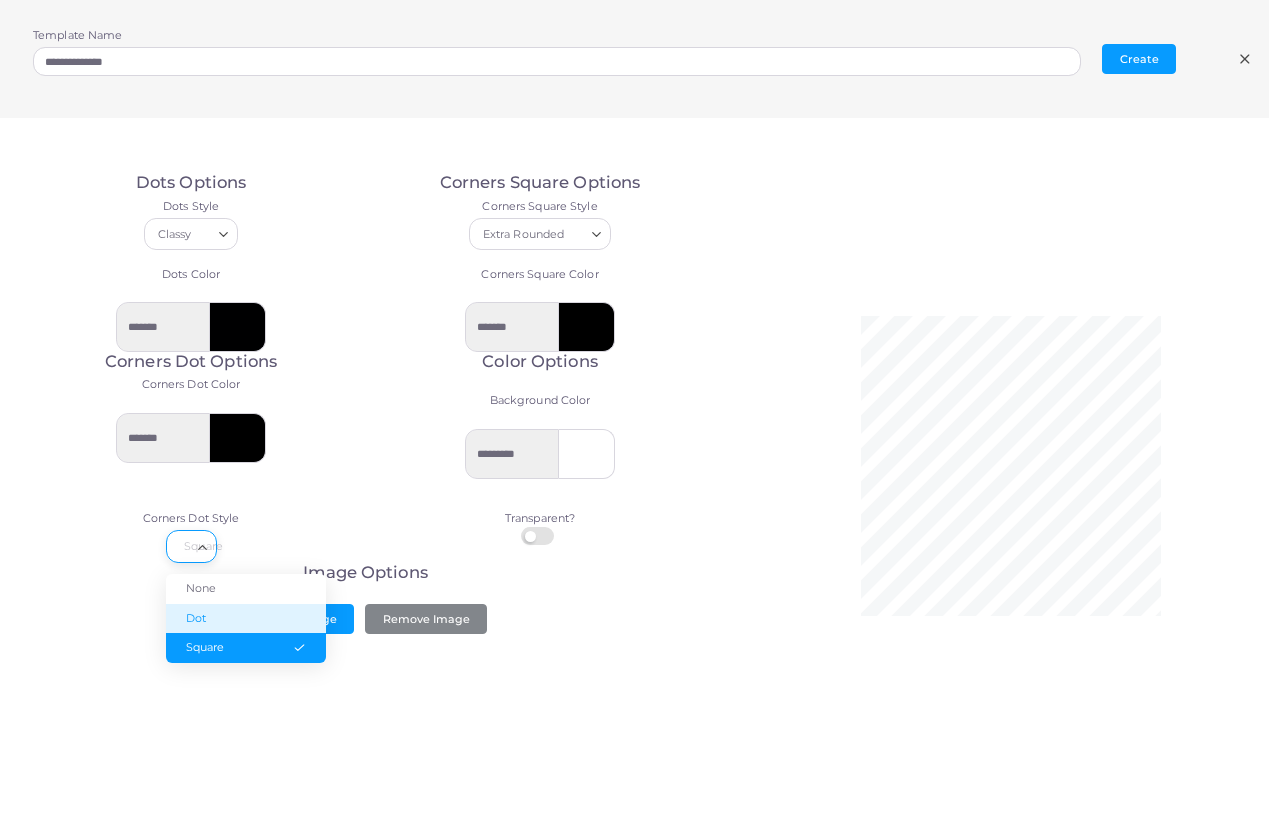 click on "Dot" at bounding box center (246, 619) 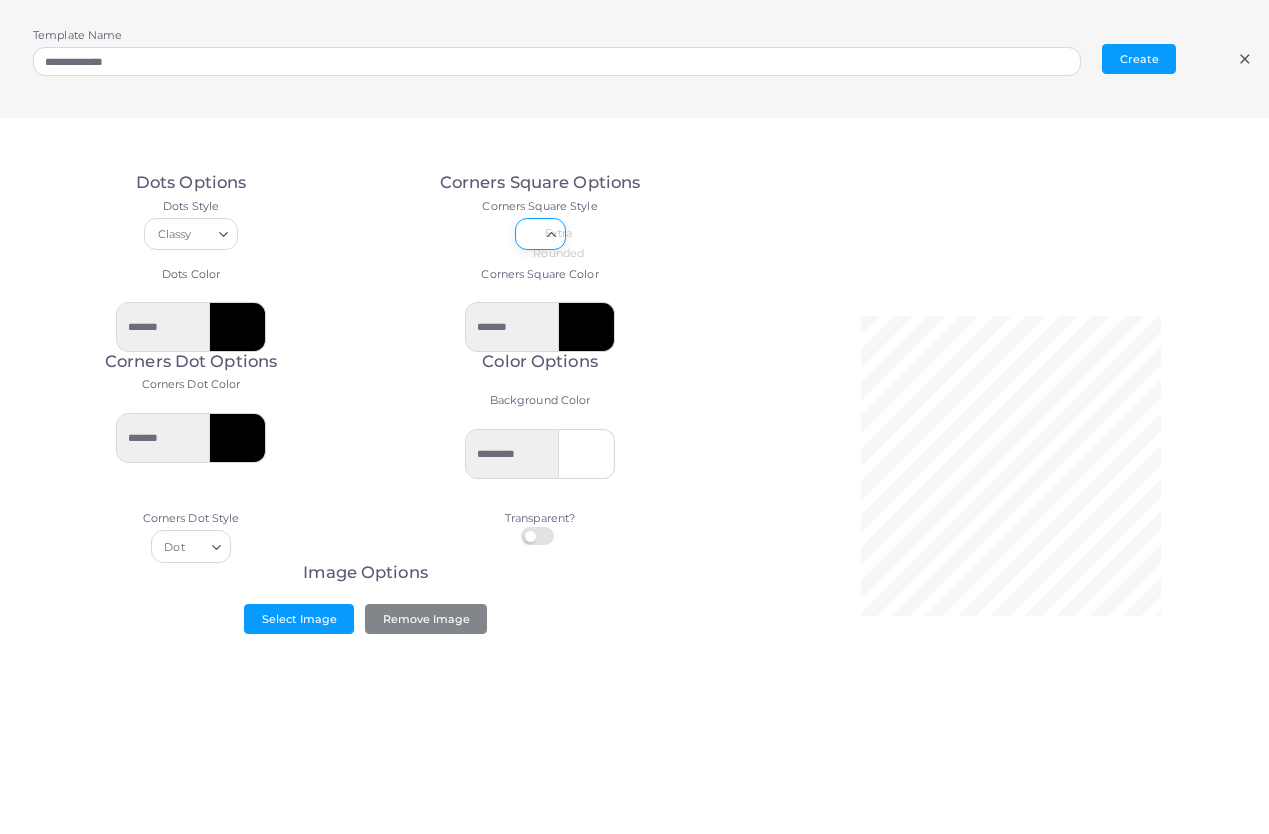 click on "Extra Rounded
Loading...
None
Square
Dot
Extra Rounded" at bounding box center [540, 234] 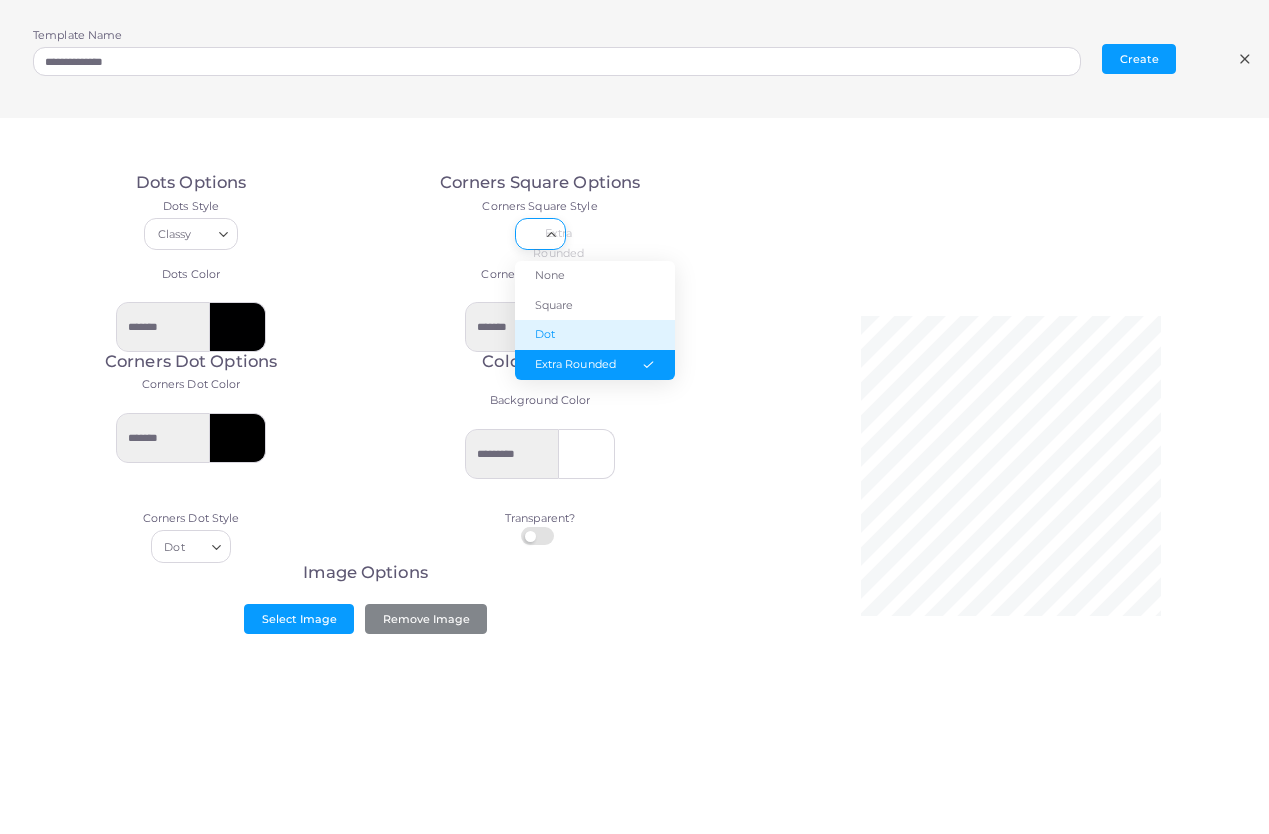 click on "Dot" at bounding box center (595, 335) 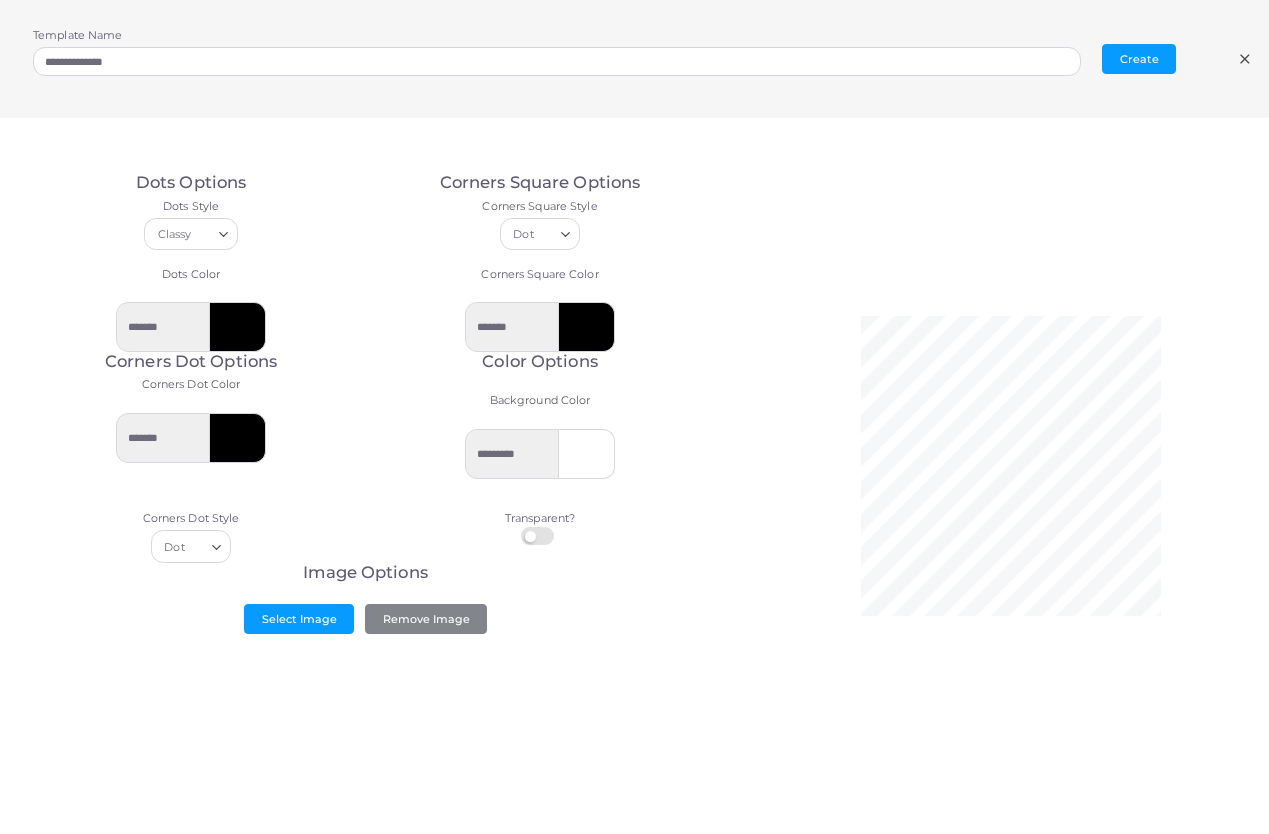 click on "Dot
Loading..." at bounding box center (540, 234) 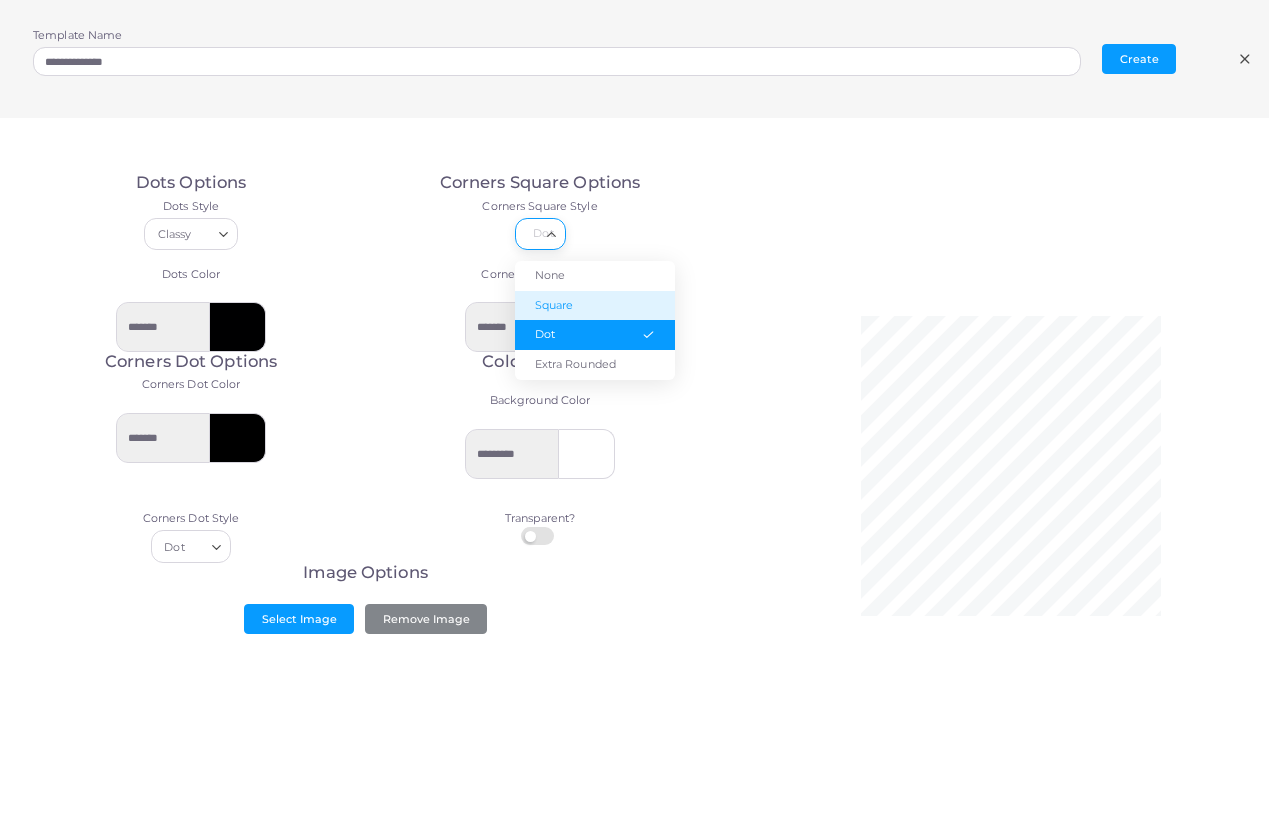 click on "Square" at bounding box center [595, 306] 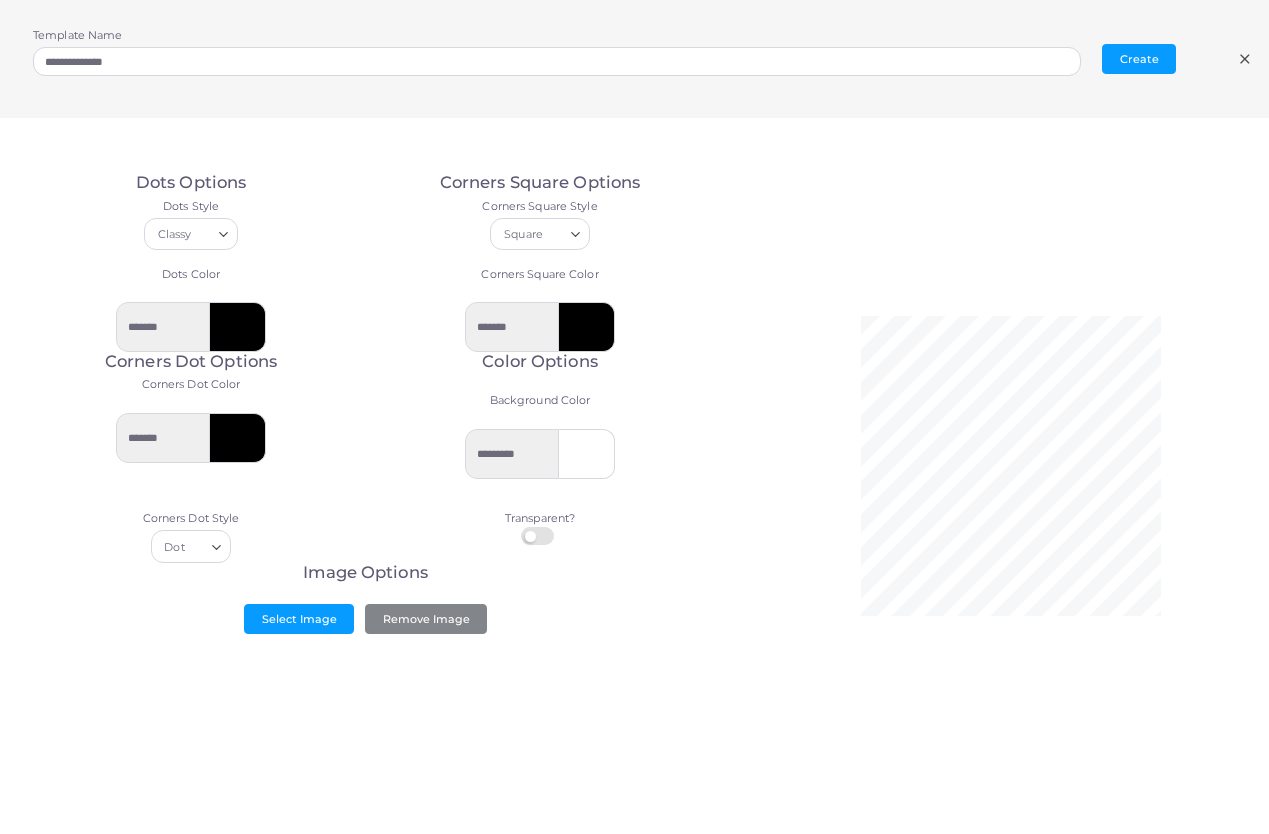 click on "Square
Loading..." at bounding box center [540, 234] 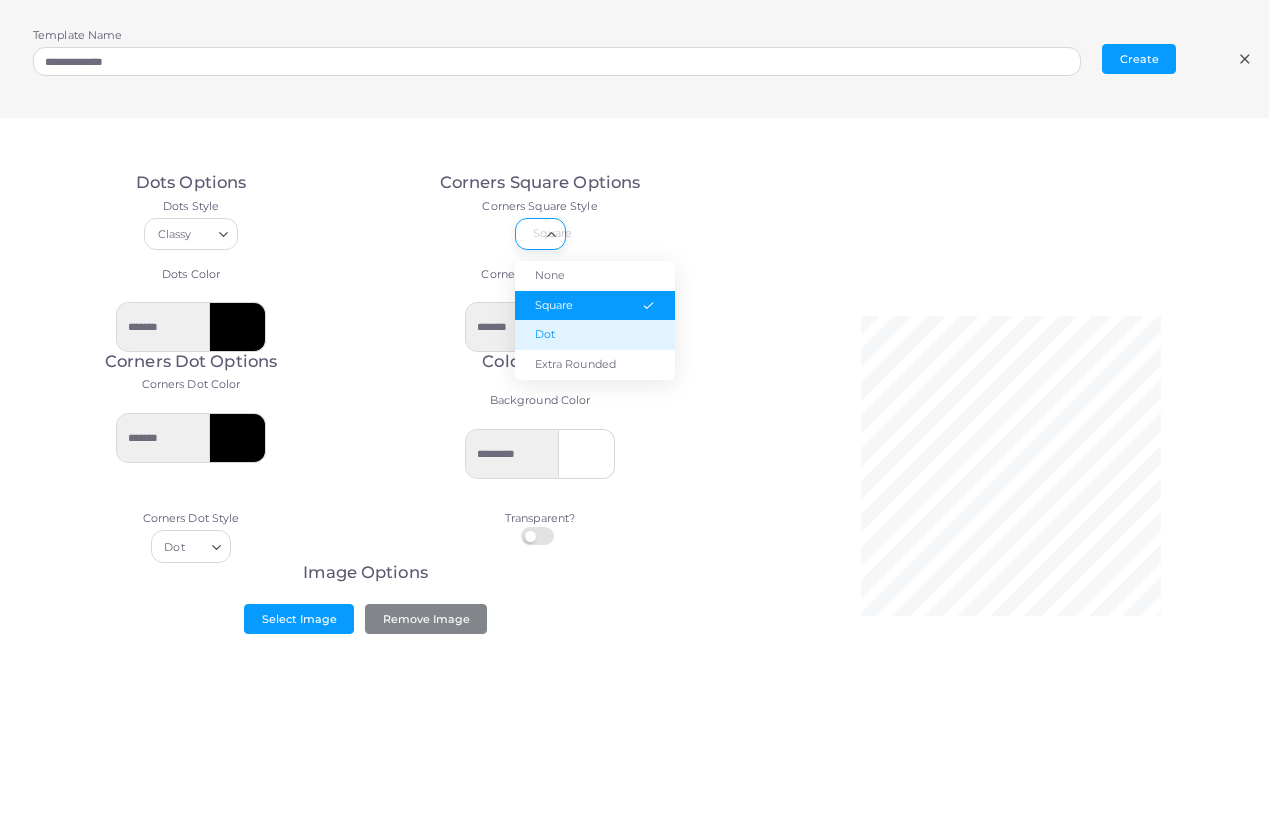 click on "Dot" at bounding box center [595, 335] 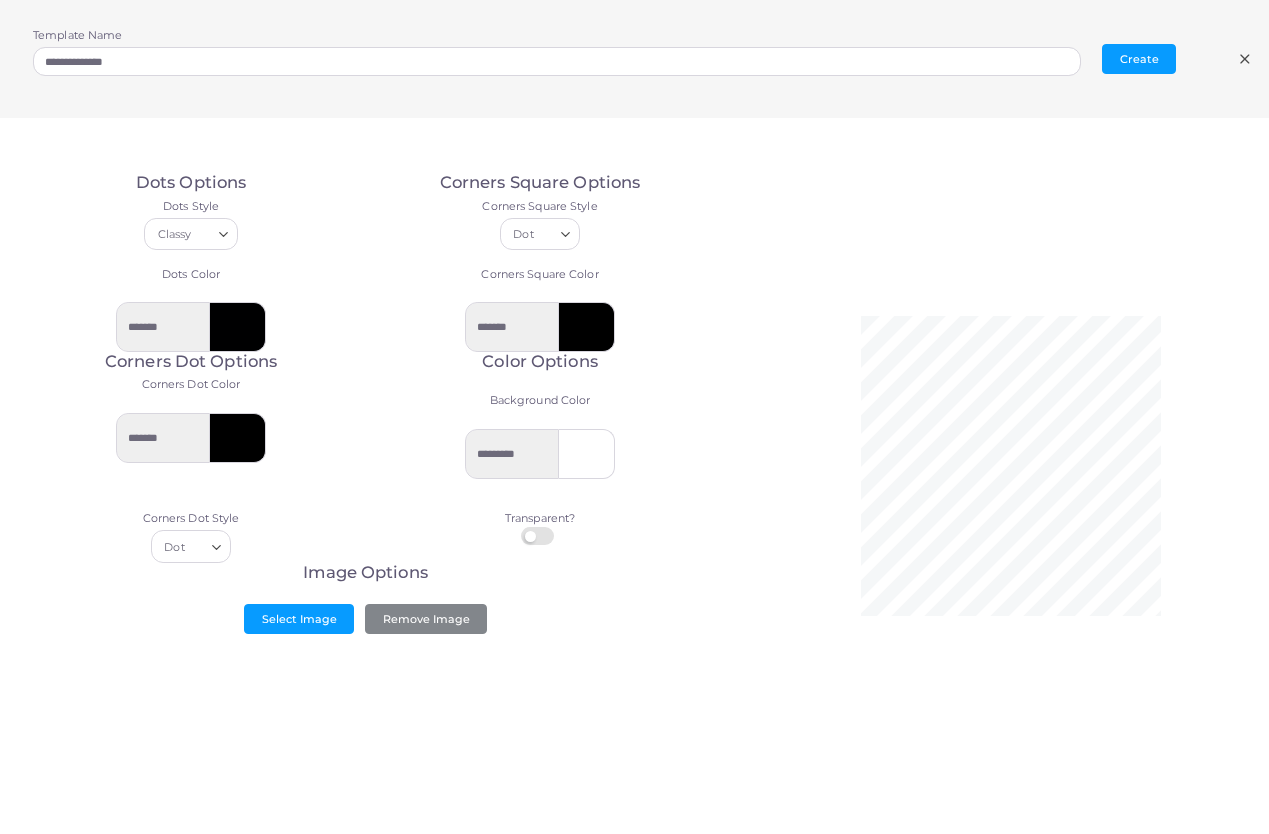 click 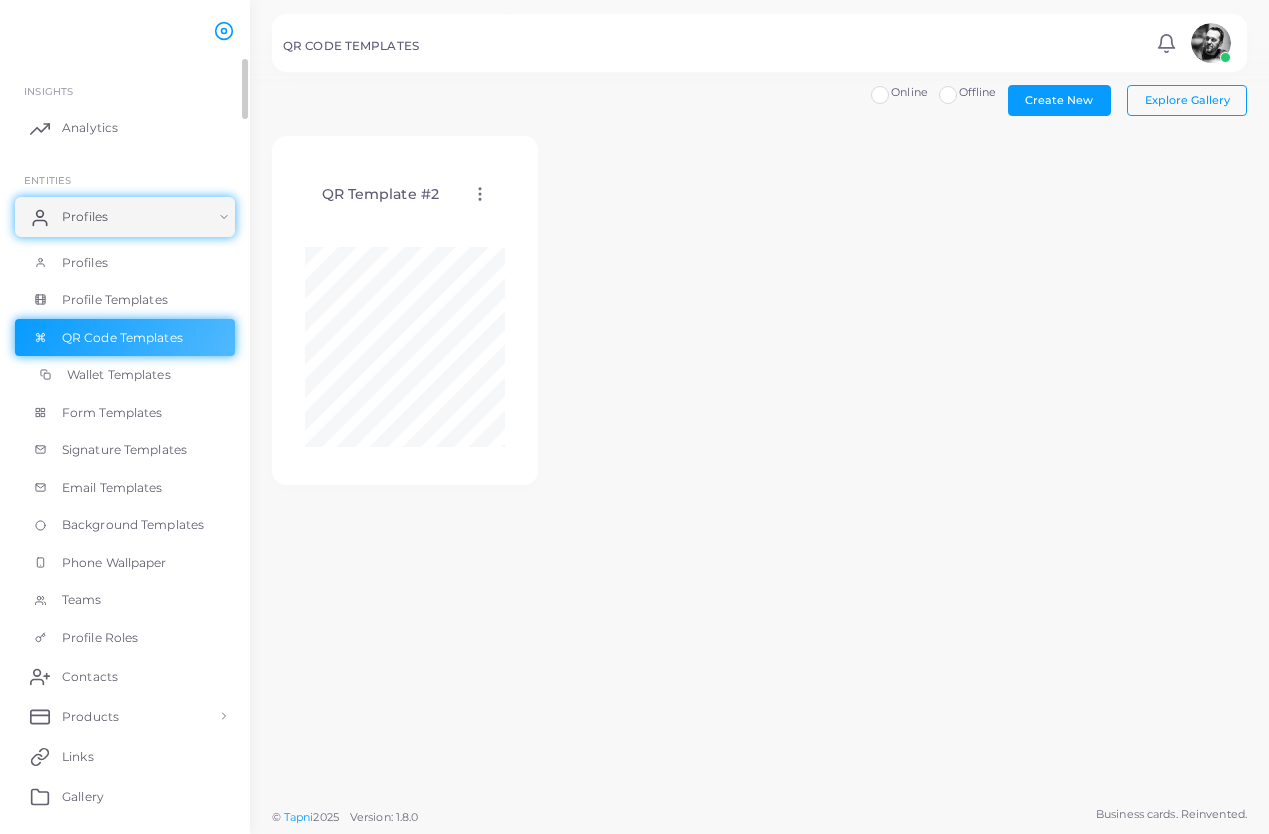 click on "Wallet Templates" at bounding box center [119, 375] 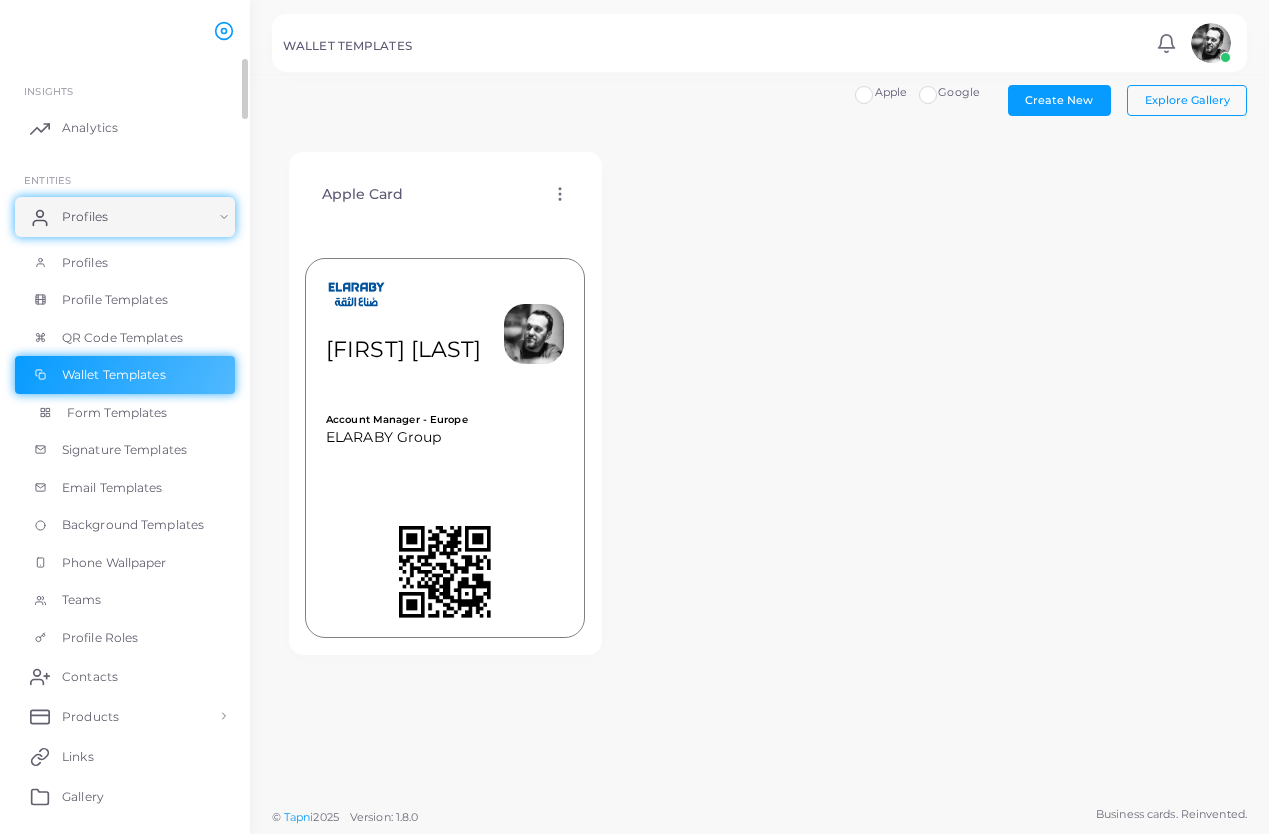 click on "Form Templates" at bounding box center [117, 413] 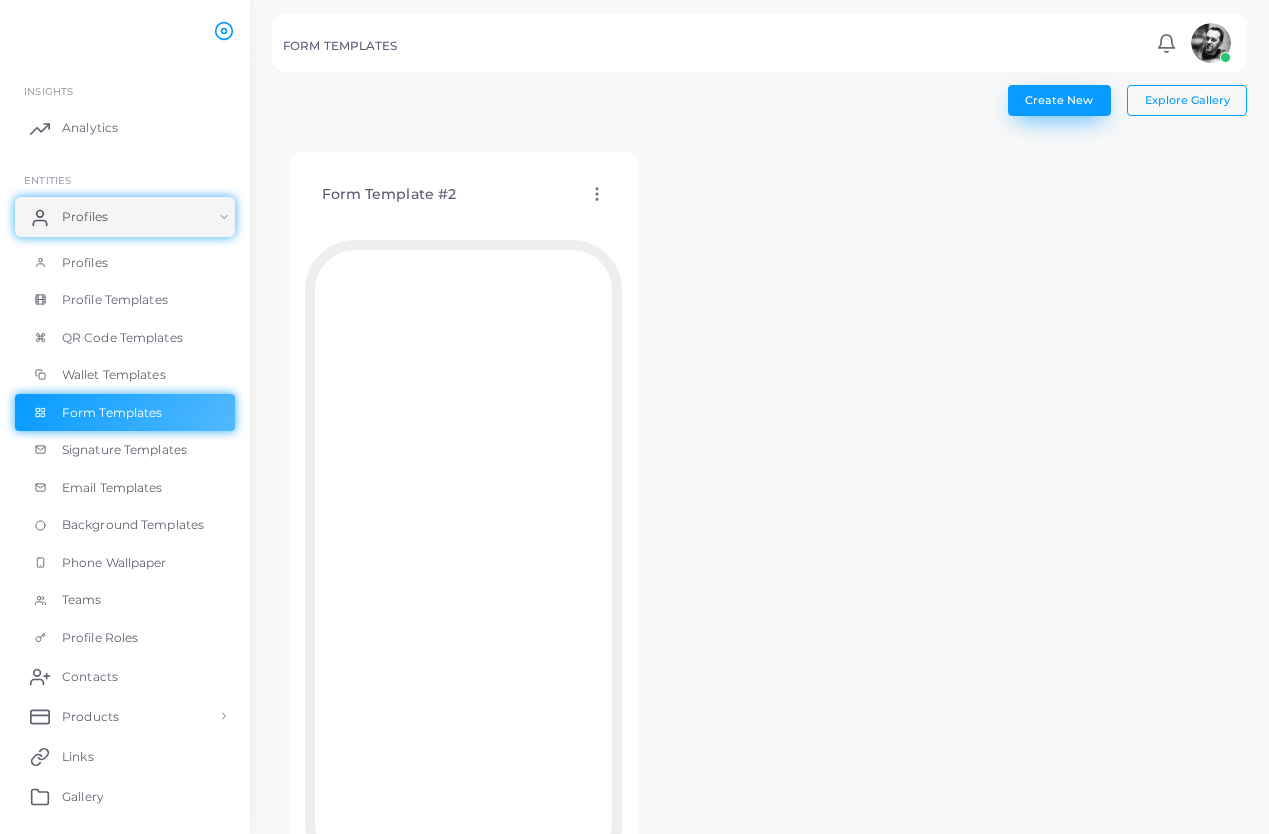 click on "Create New" at bounding box center [1059, 100] 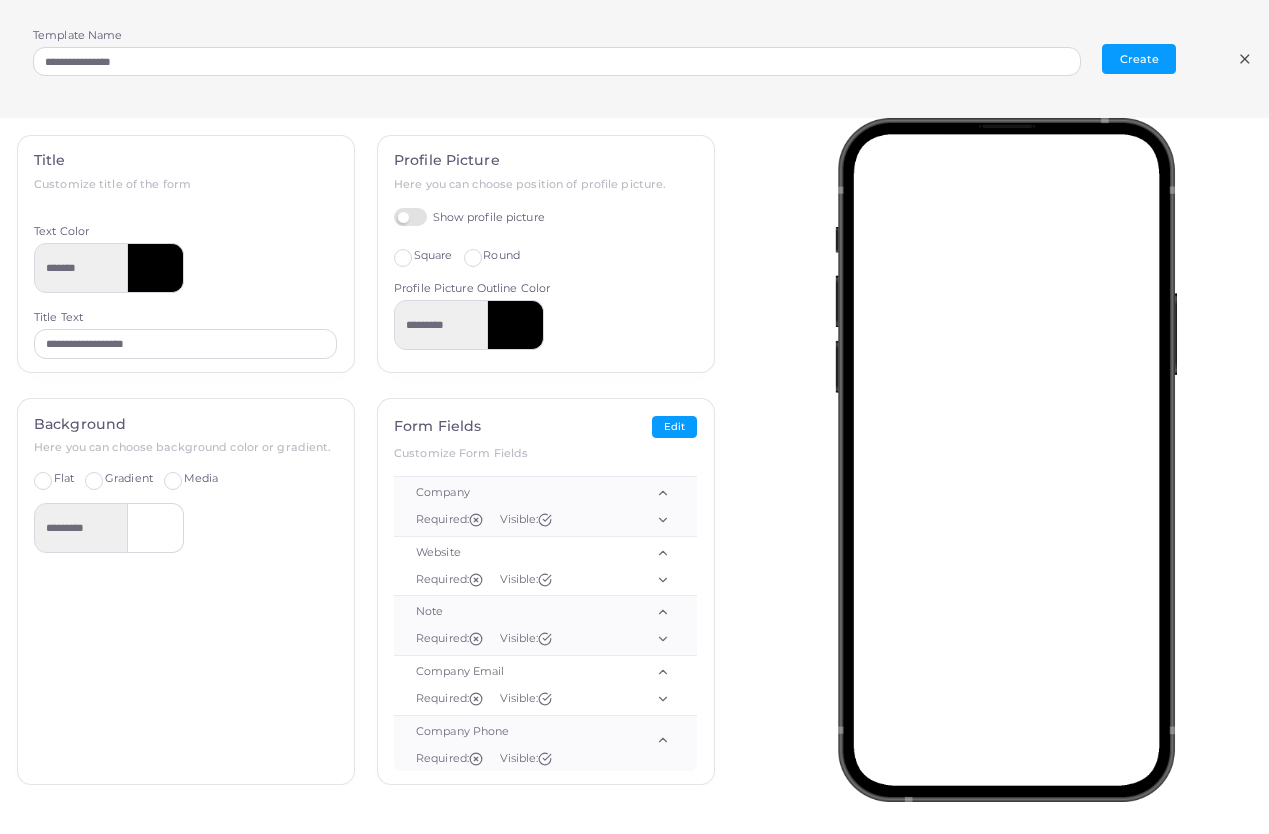 scroll, scrollTop: 264, scrollLeft: 0, axis: vertical 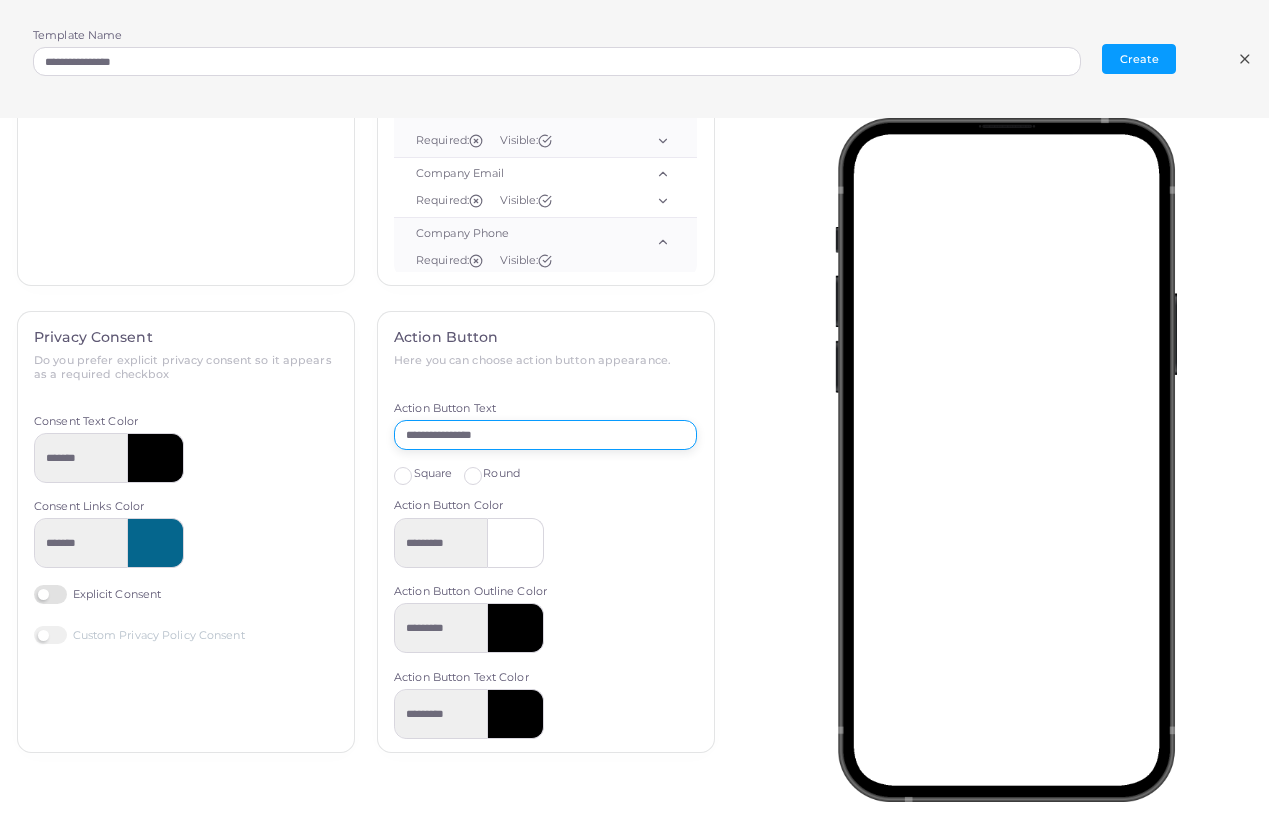 click on "**********" at bounding box center [545, 435] 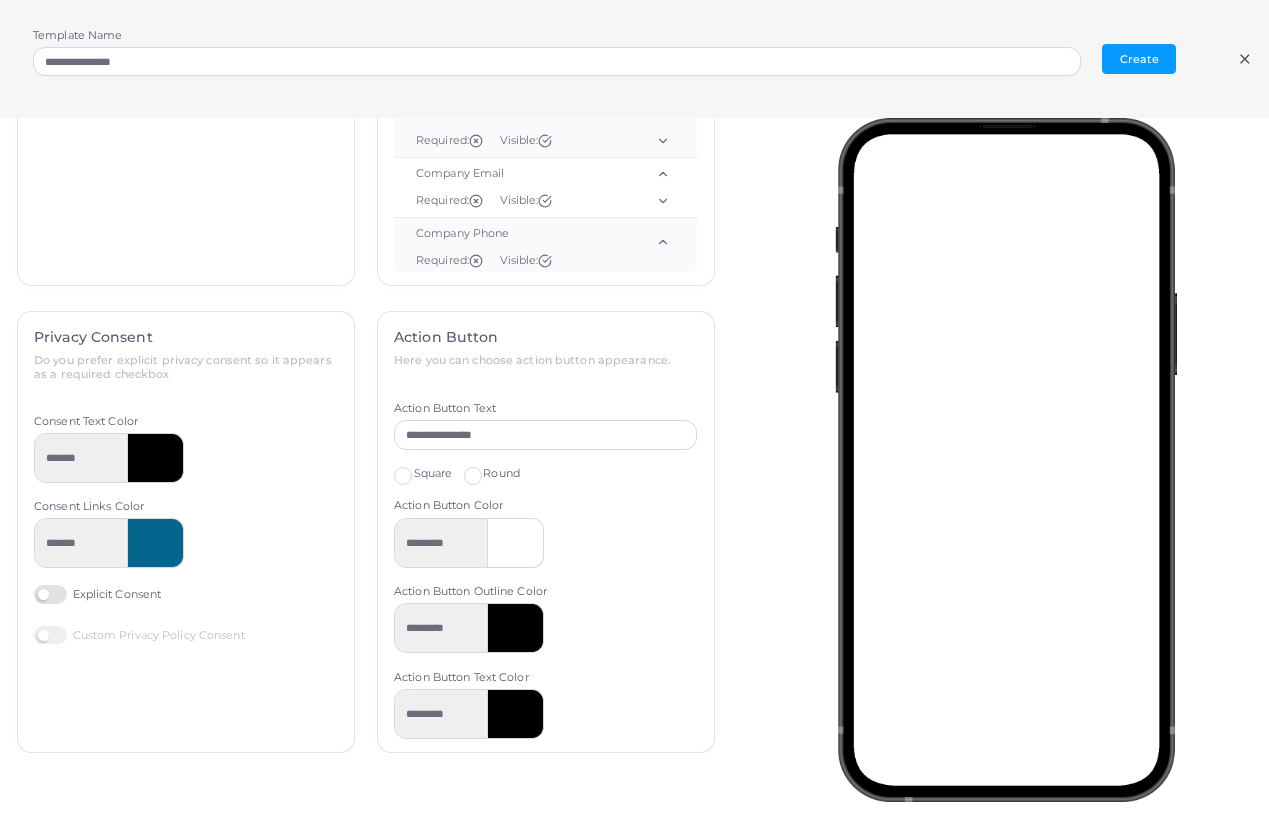 click on "**********" at bounding box center [546, 532] 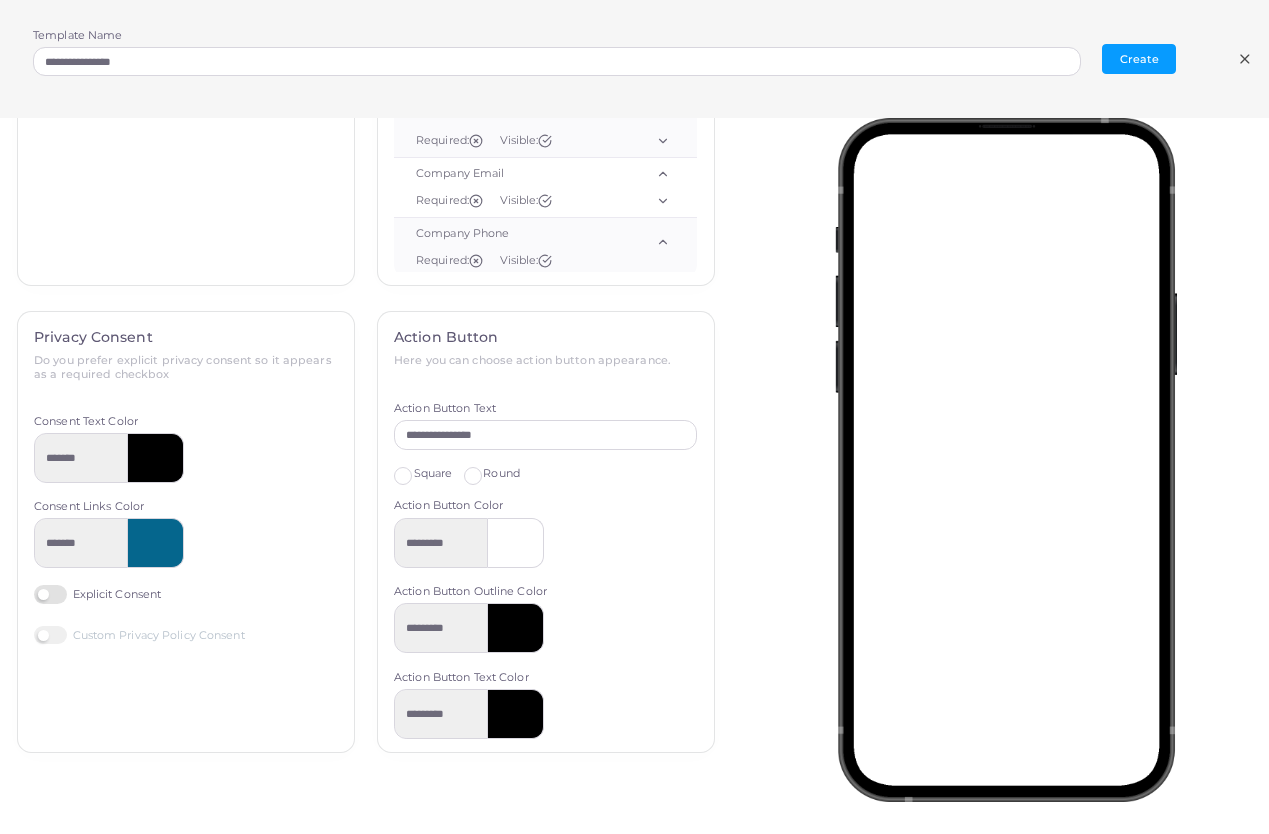 click on "Square" at bounding box center [433, 474] 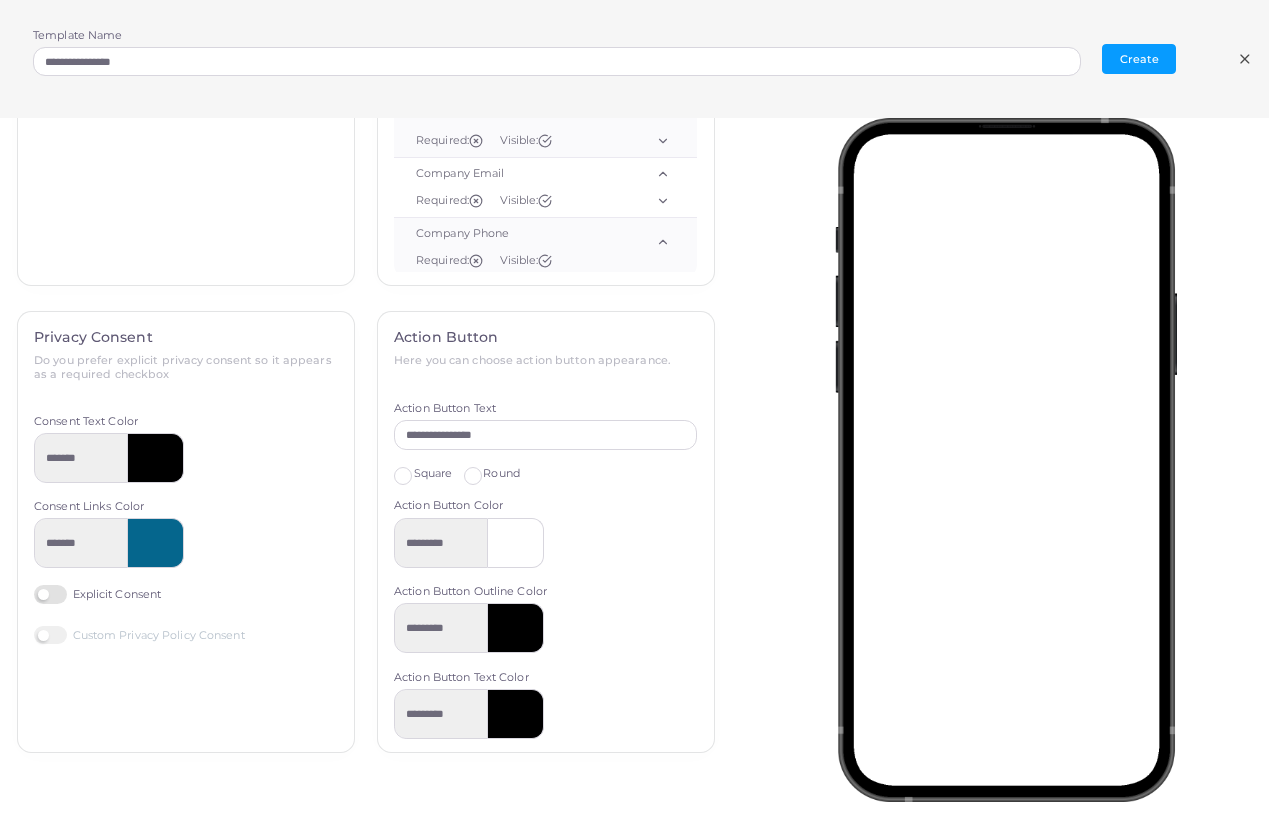 click on "Round" at bounding box center (501, 474) 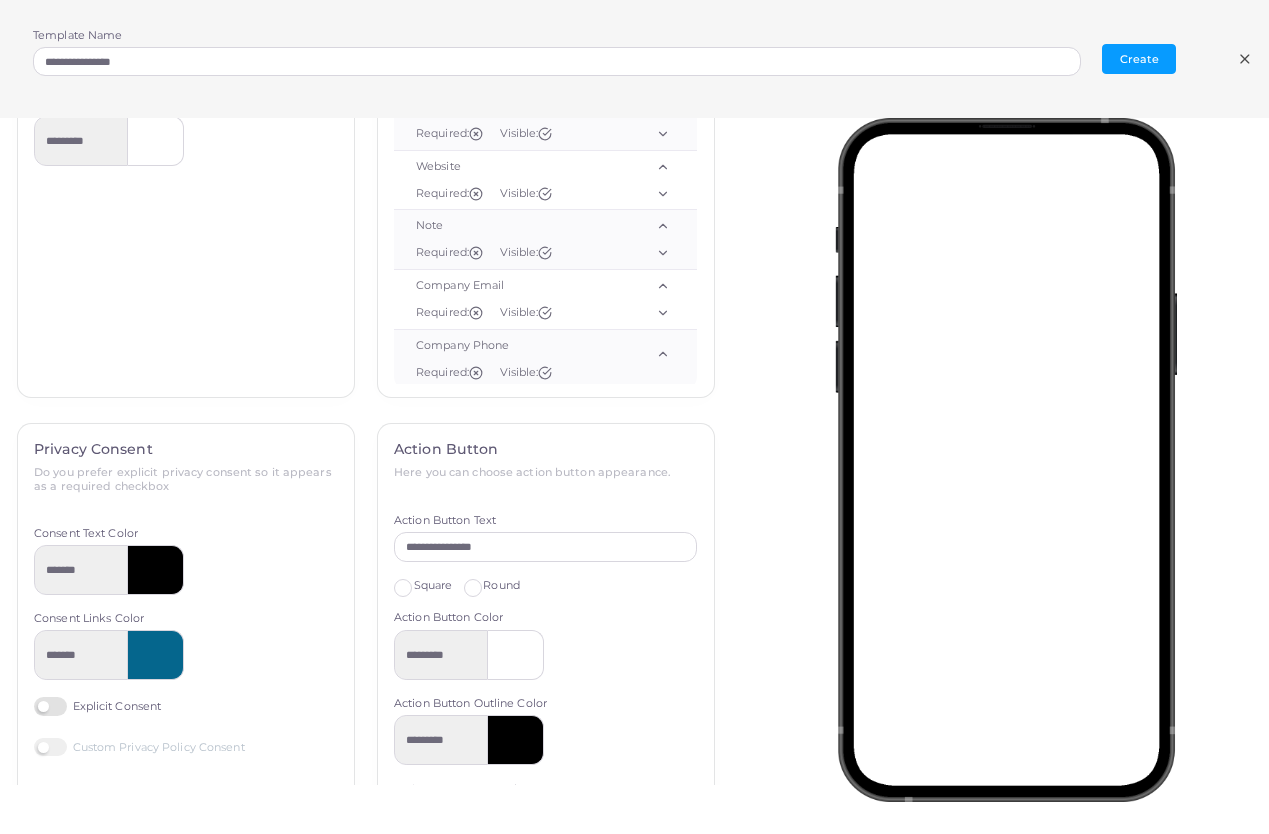 scroll, scrollTop: -34, scrollLeft: 0, axis: vertical 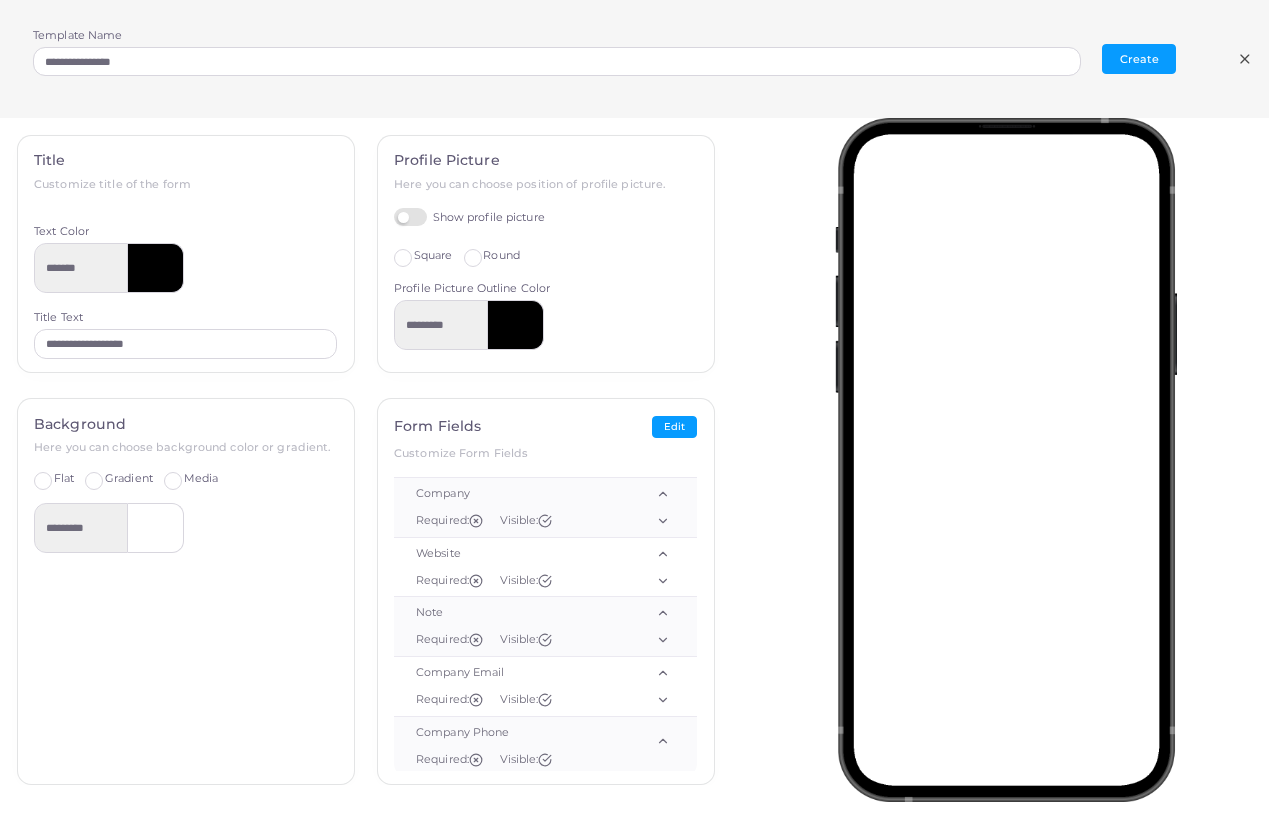 click 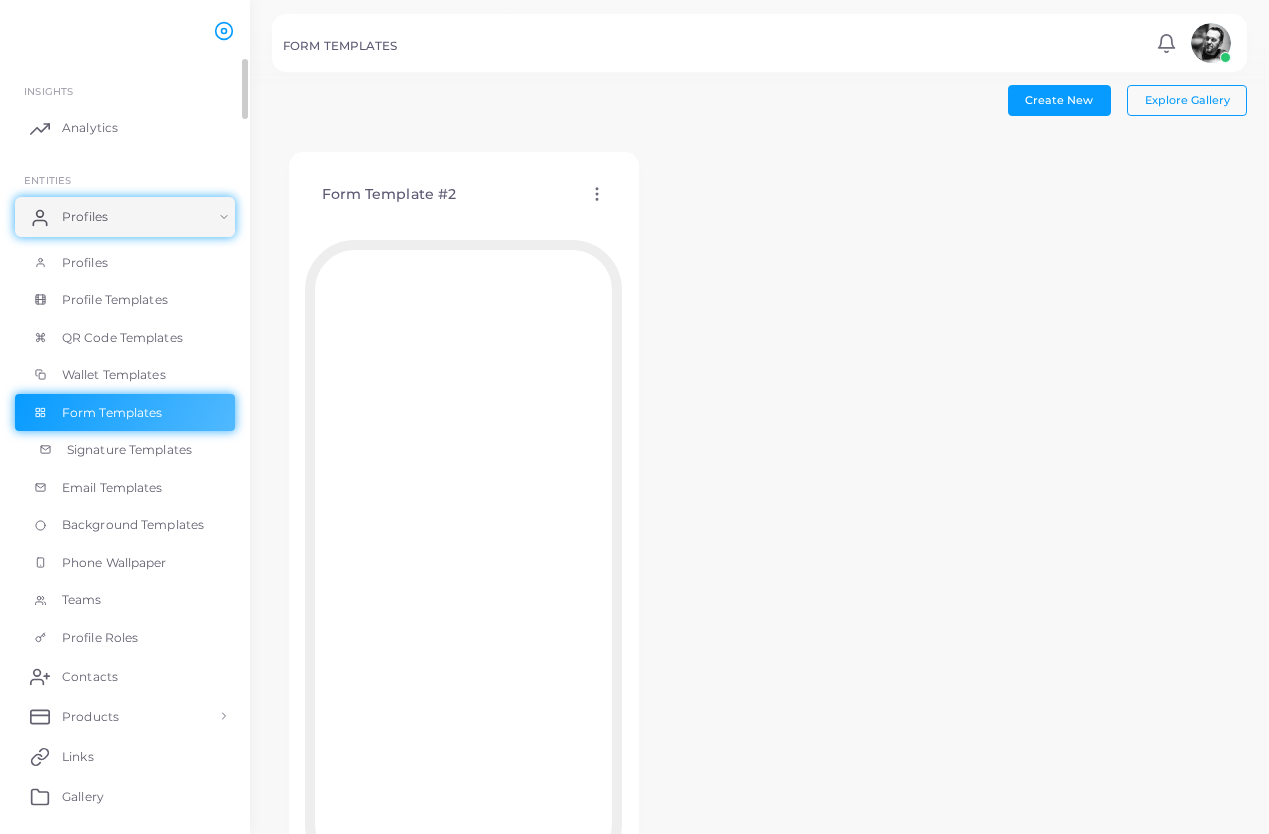 click on "Signature Templates" at bounding box center [125, 450] 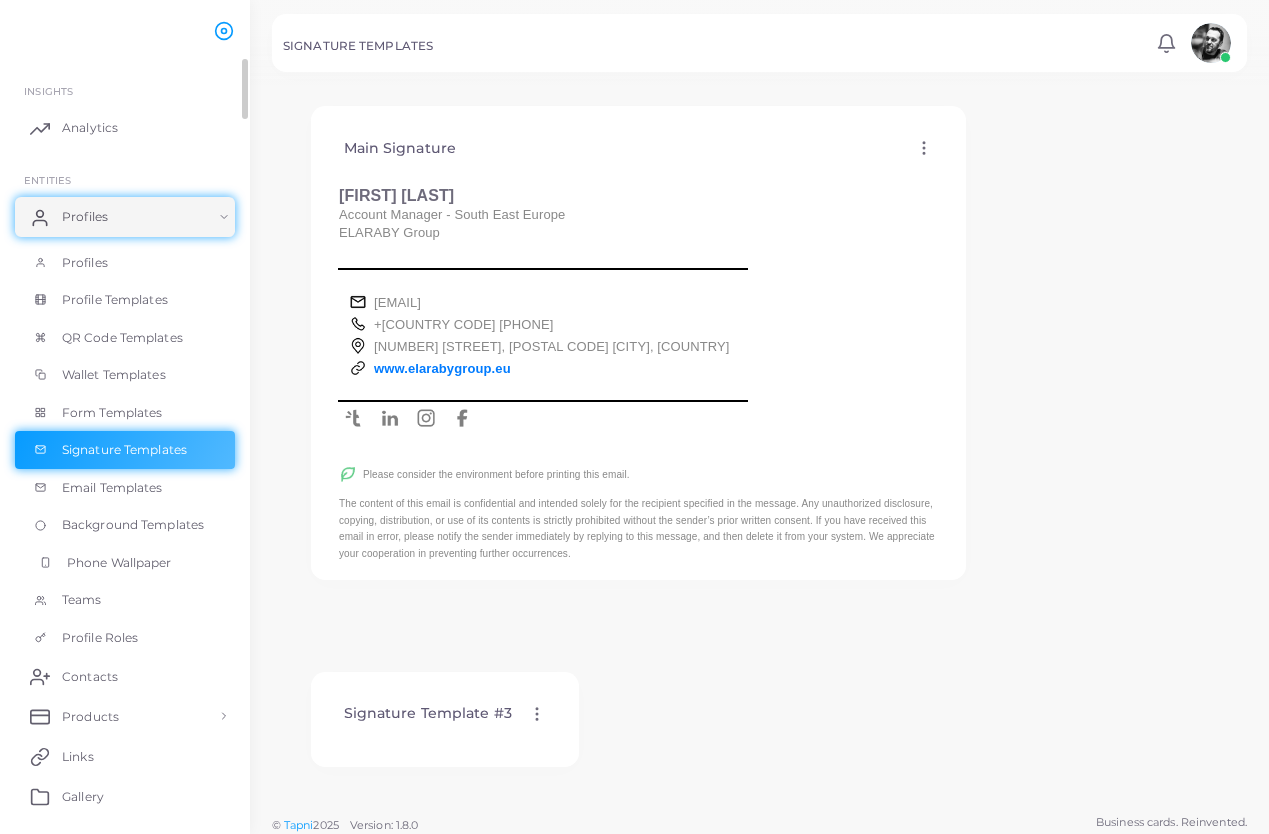 scroll, scrollTop: 565, scrollLeft: 0, axis: vertical 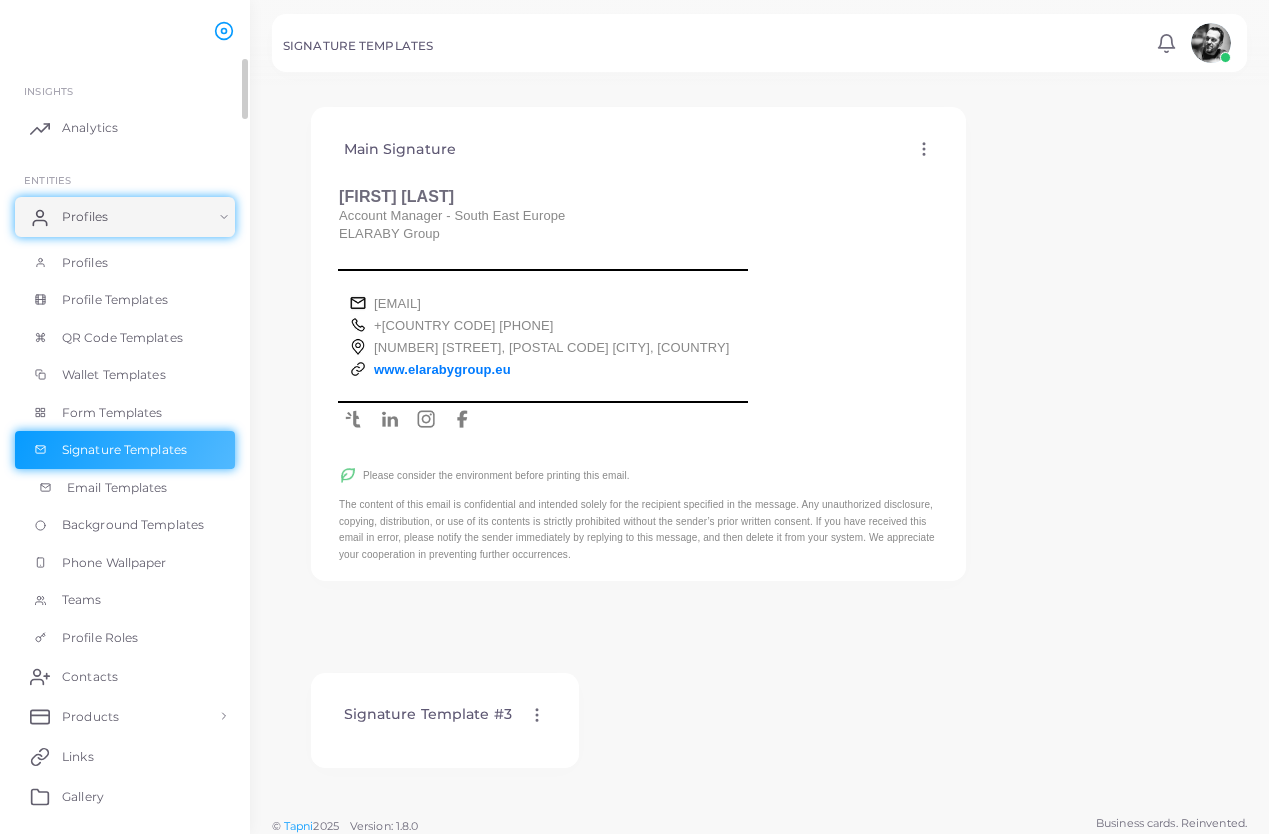click on "Email Templates" at bounding box center [117, 488] 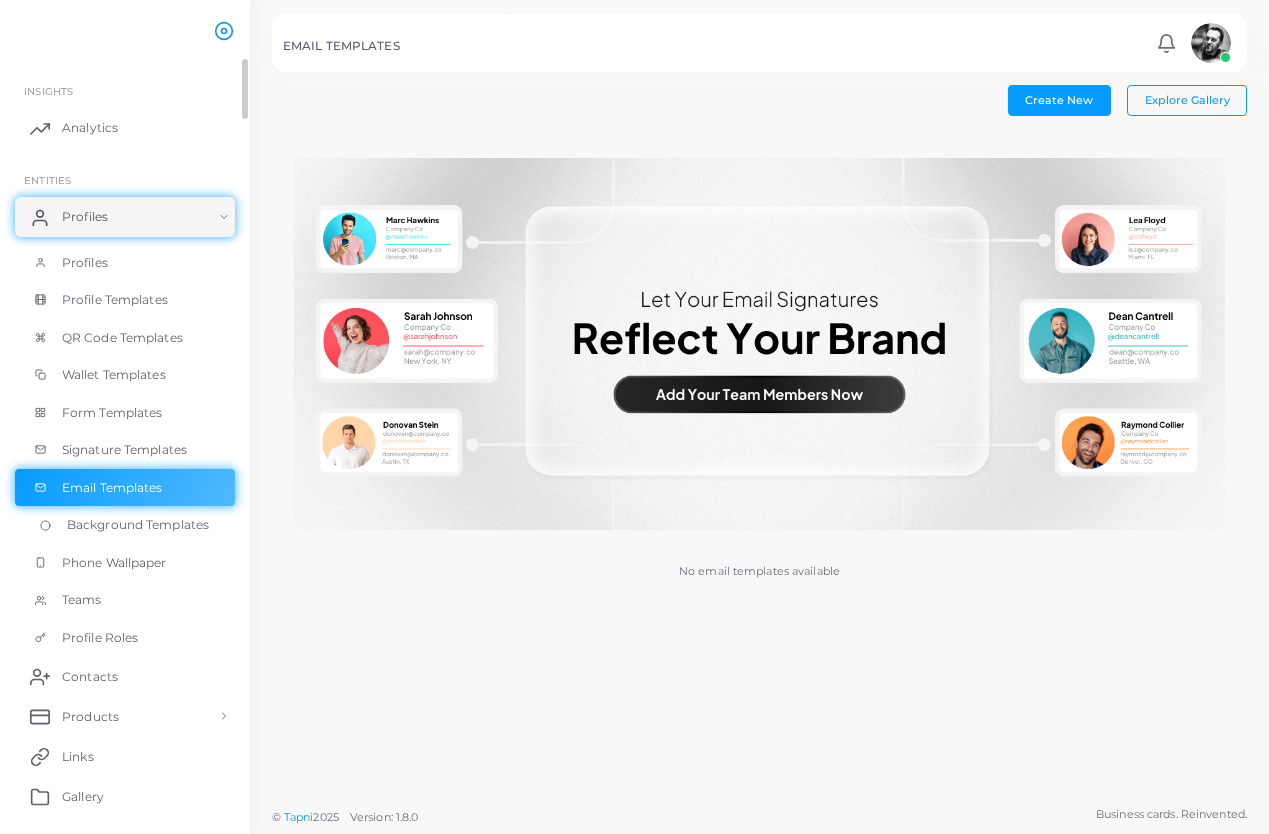 click on "Background Templates" at bounding box center [125, 525] 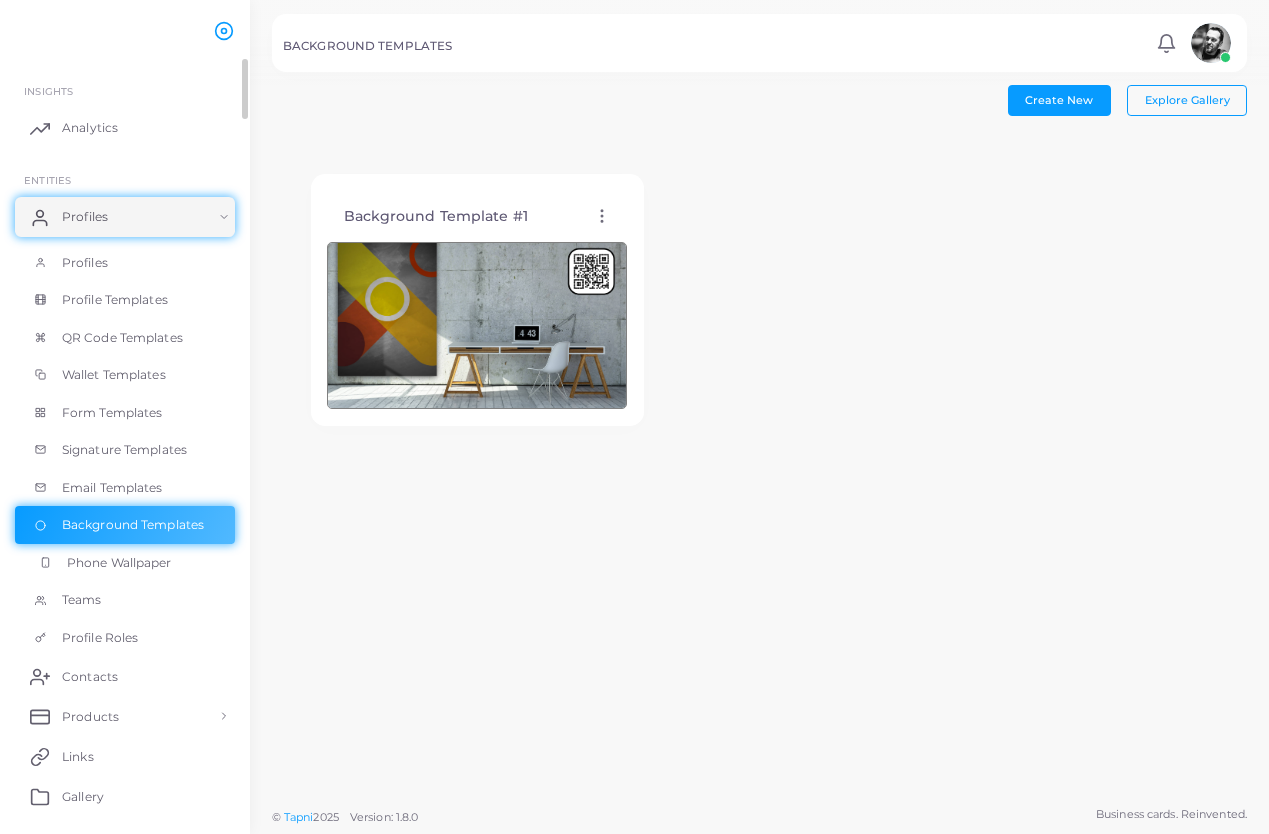 click on "Phone Wallpaper" at bounding box center [119, 563] 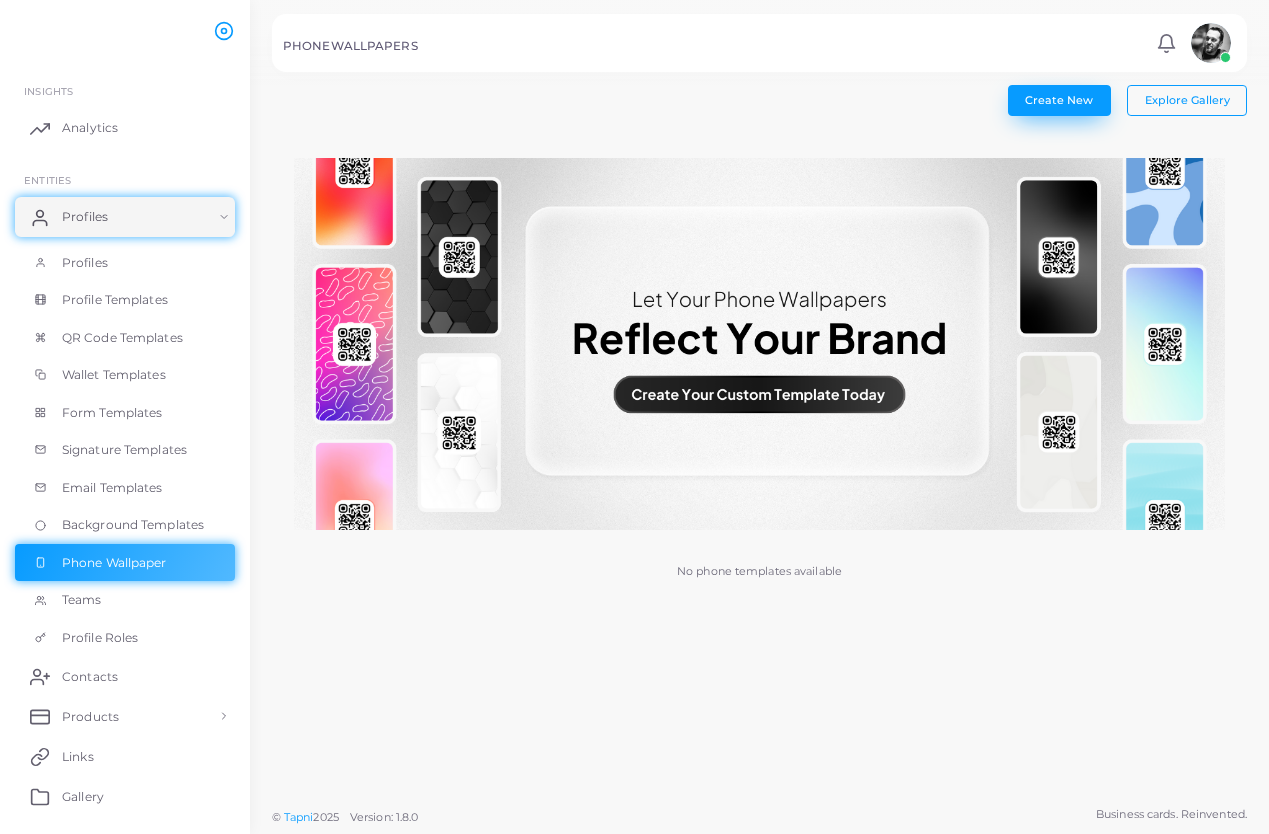 click on "Create New" at bounding box center [1059, 100] 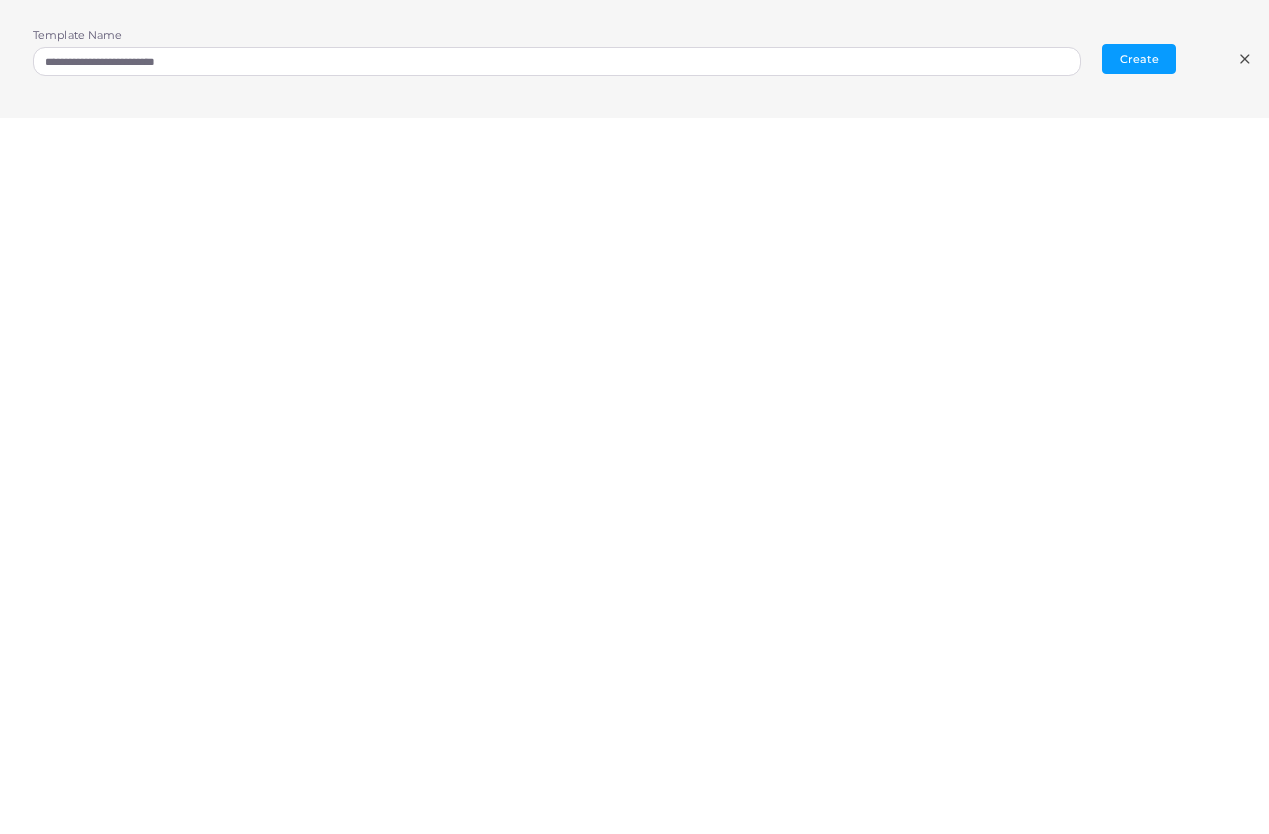 scroll, scrollTop: 0, scrollLeft: 0, axis: both 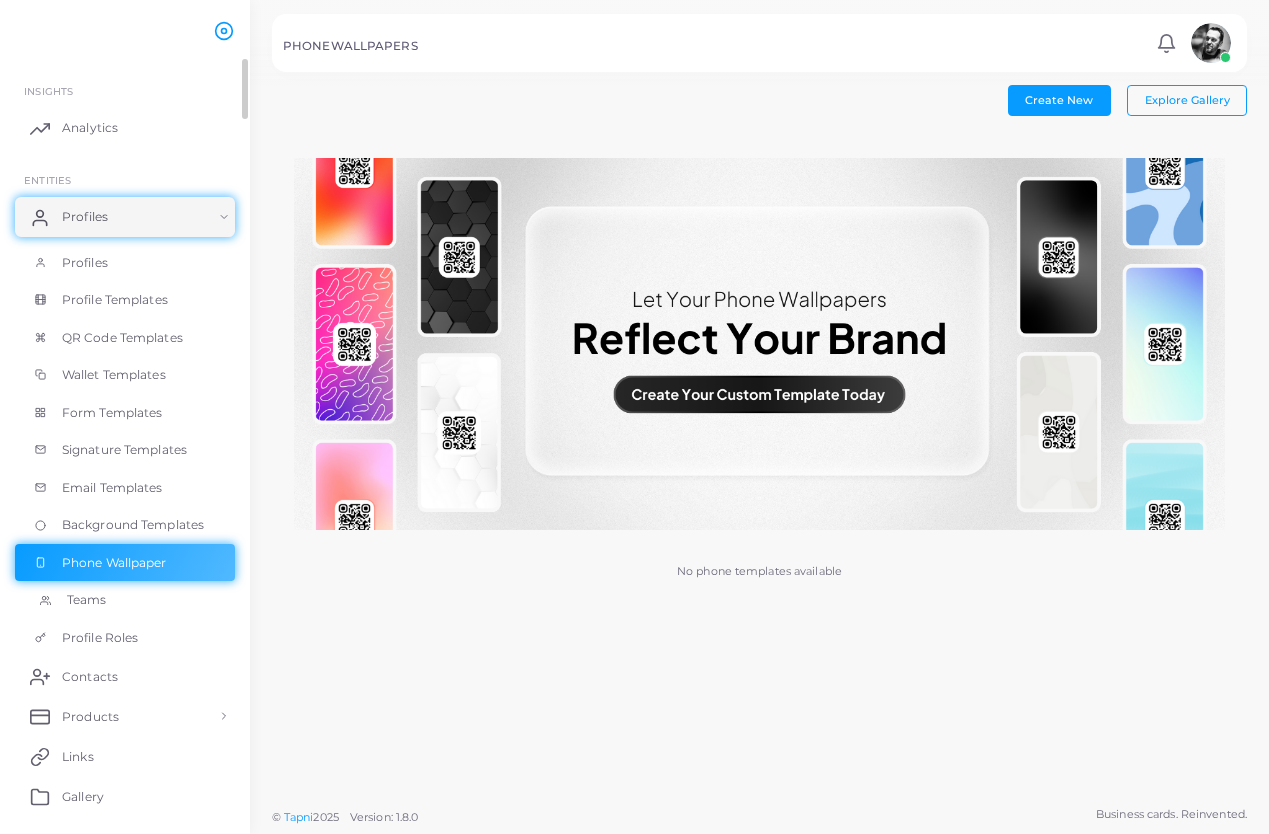 click on "Teams" at bounding box center [87, 600] 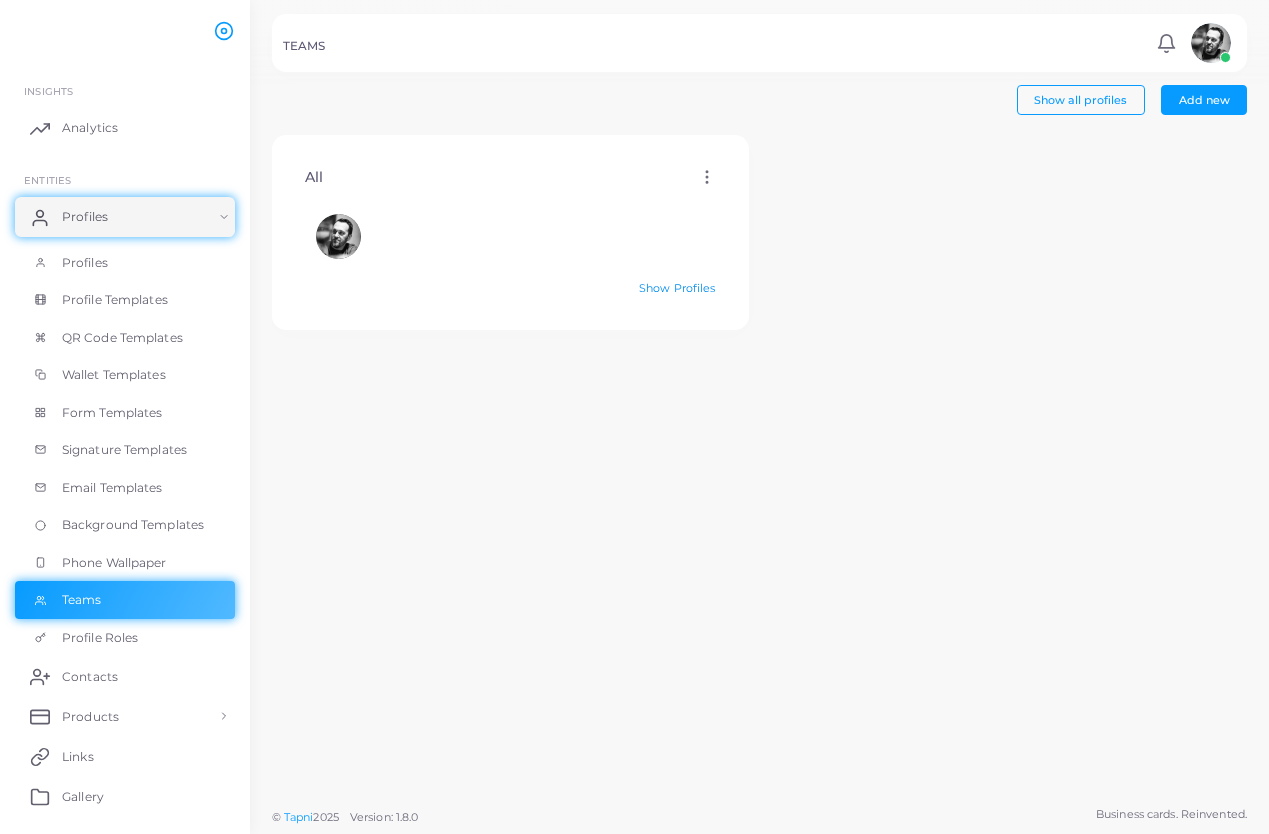 click on "Show Profiles" at bounding box center [677, 288] 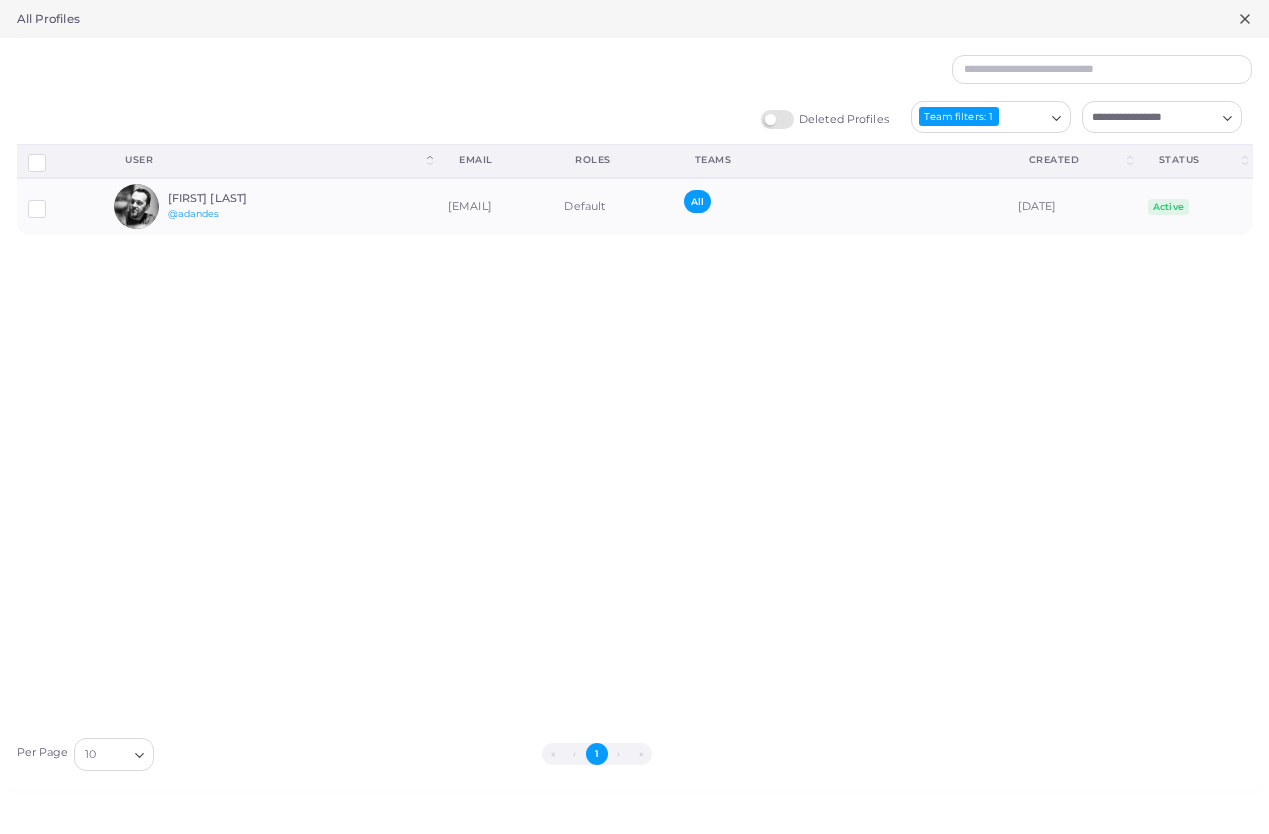 click 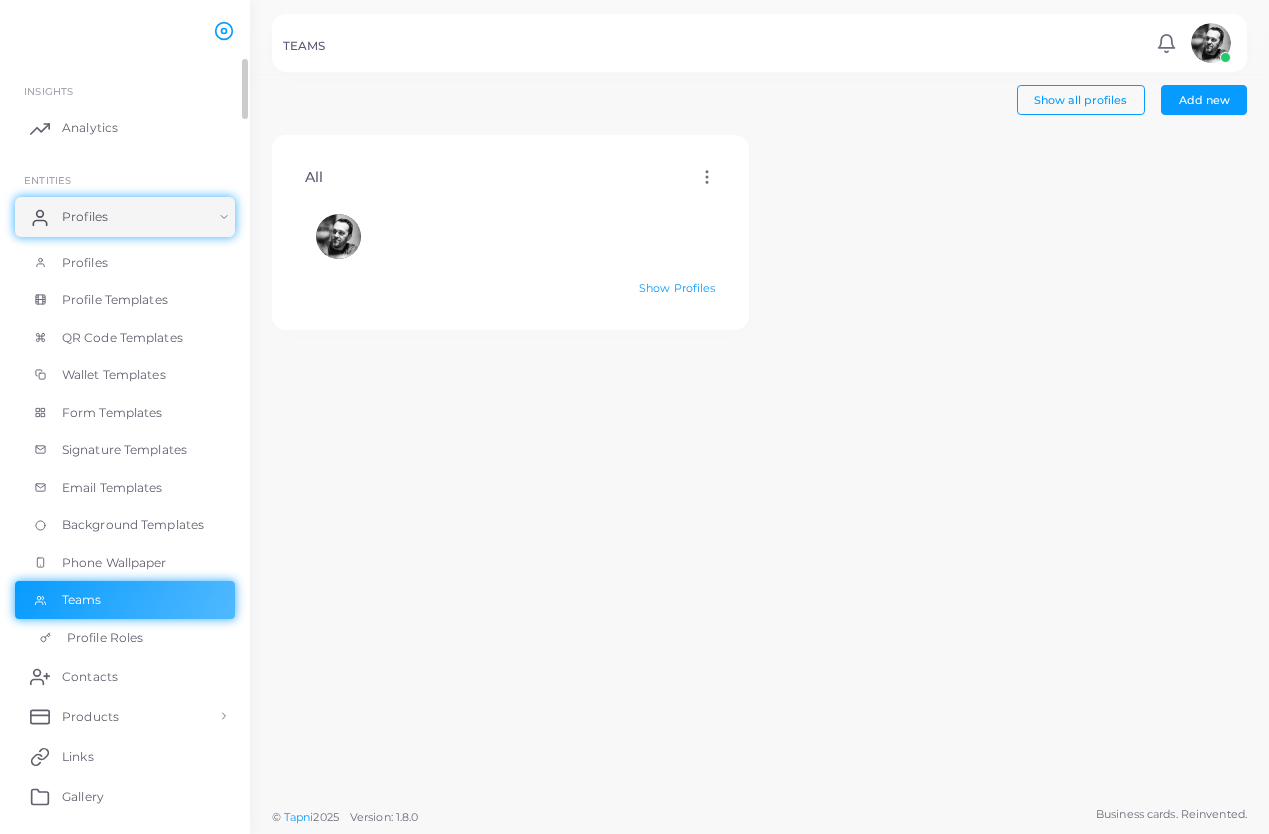 click on "Profile Roles" at bounding box center [125, 638] 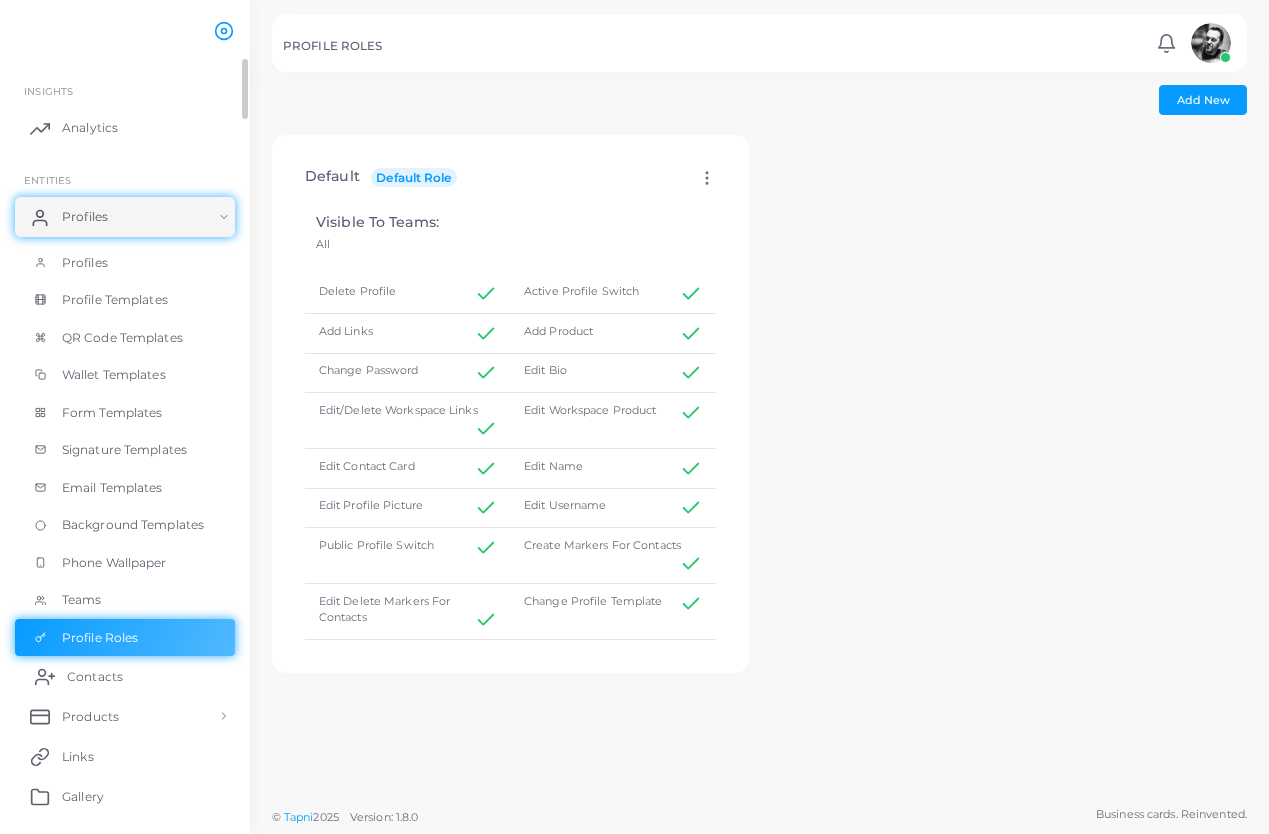 click on "Contacts" at bounding box center [125, 676] 